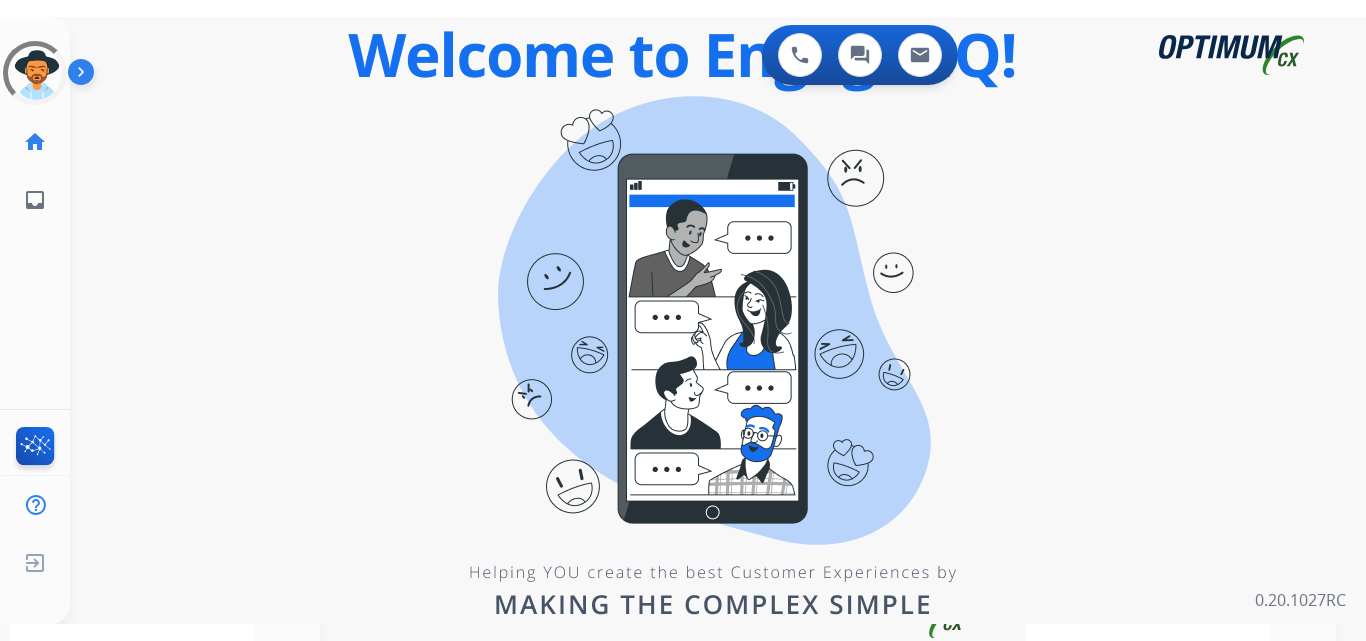 scroll, scrollTop: 0, scrollLeft: 0, axis: both 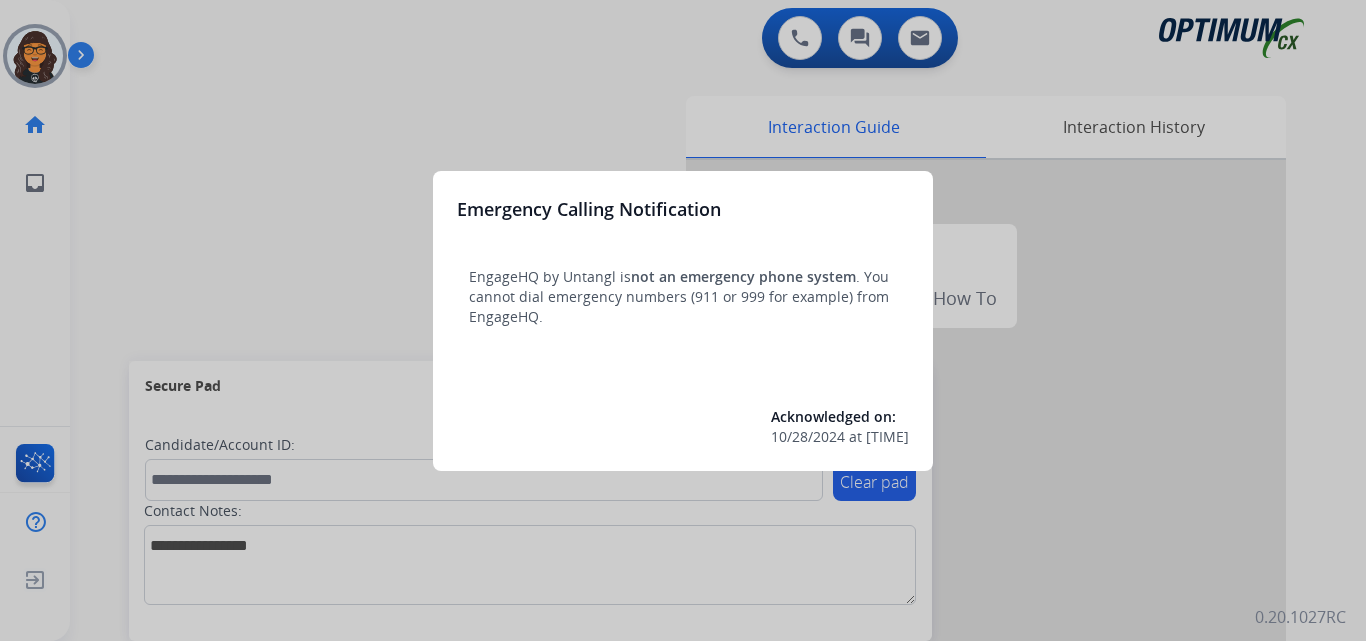 click at bounding box center [683, 320] 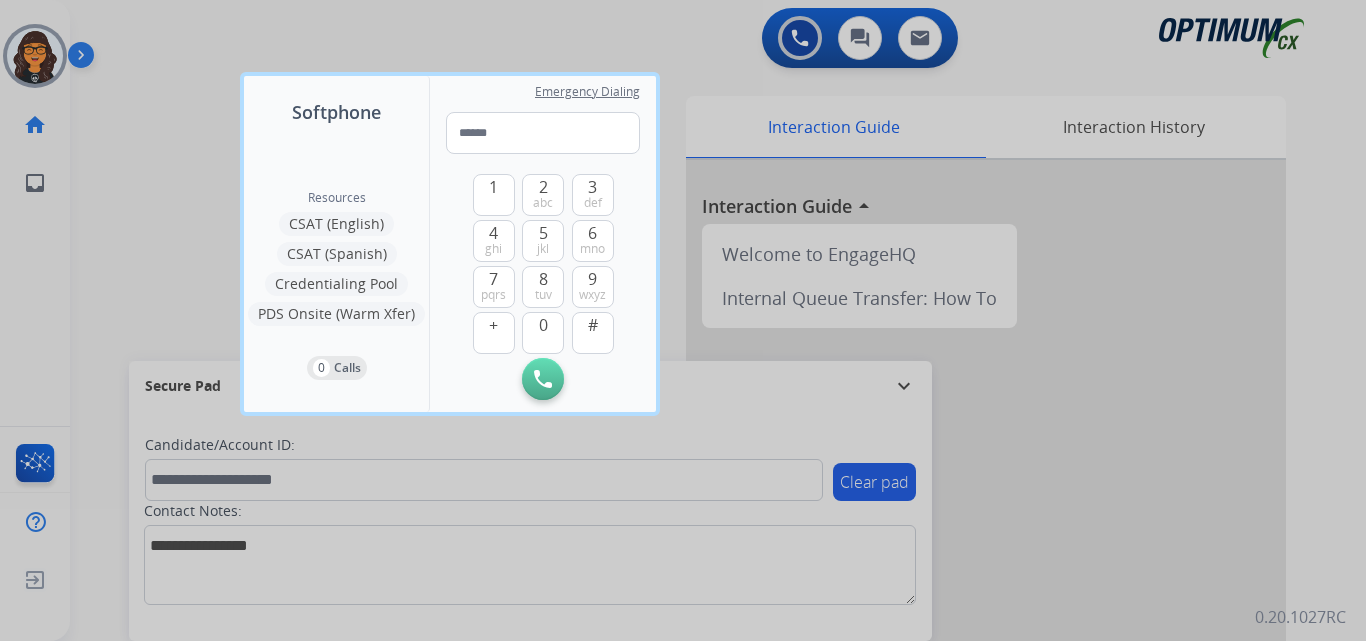 click at bounding box center (683, 320) 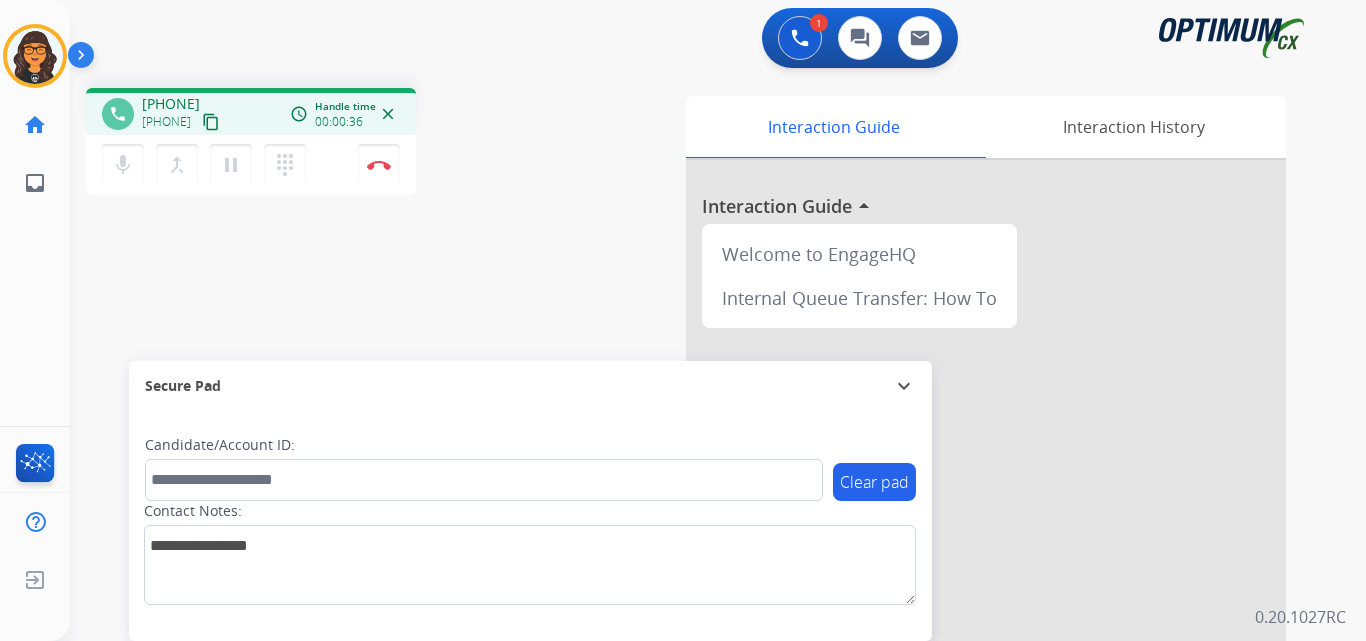 click on "content_copy" at bounding box center [211, 122] 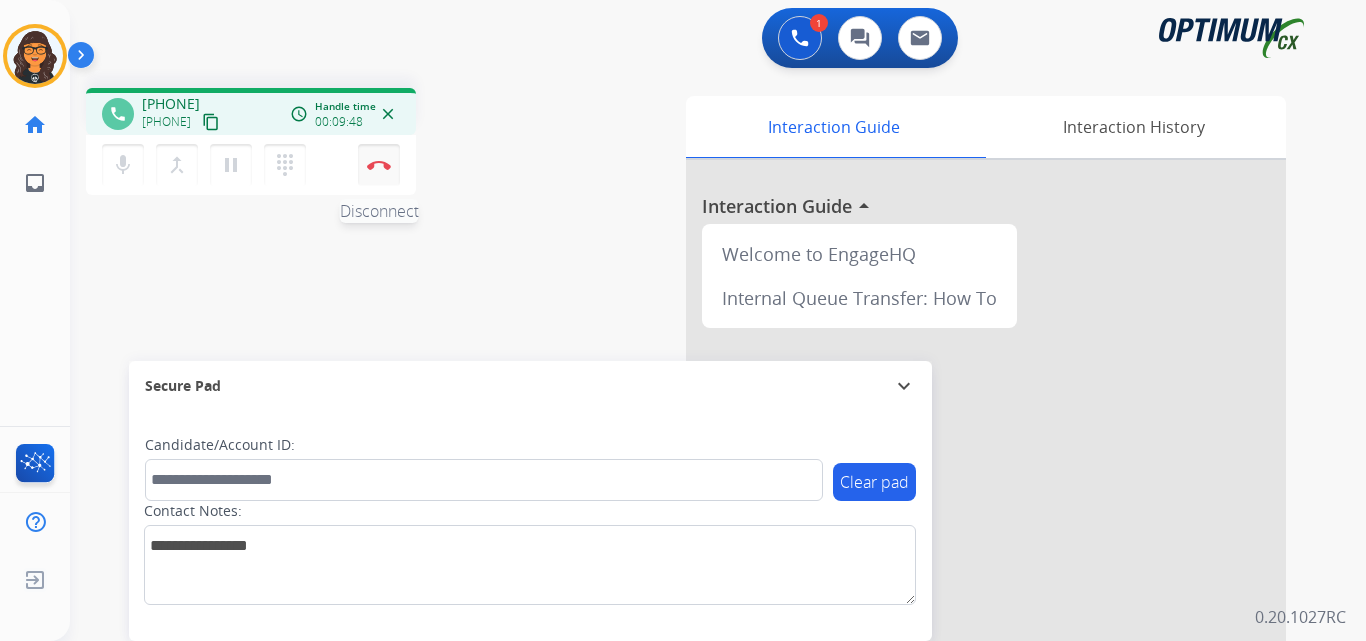 click on "Disconnect" at bounding box center [379, 165] 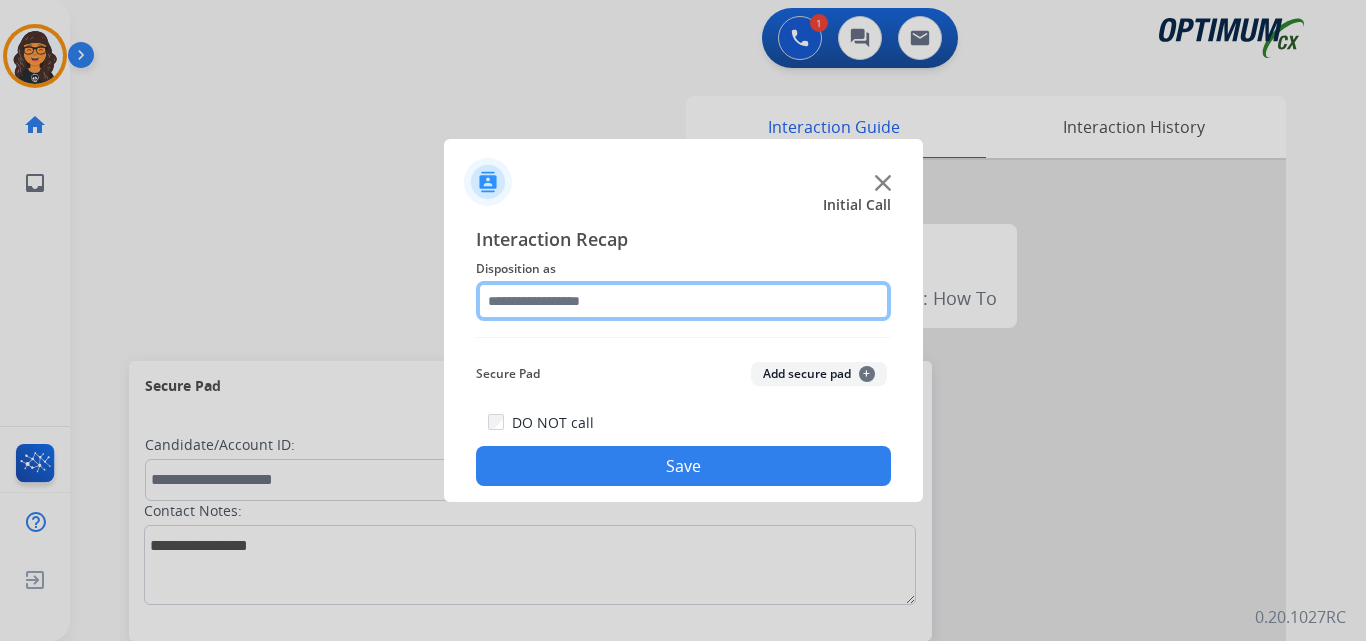 drag, startPoint x: 532, startPoint y: 296, endPoint x: 561, endPoint y: 318, distance: 36.40055 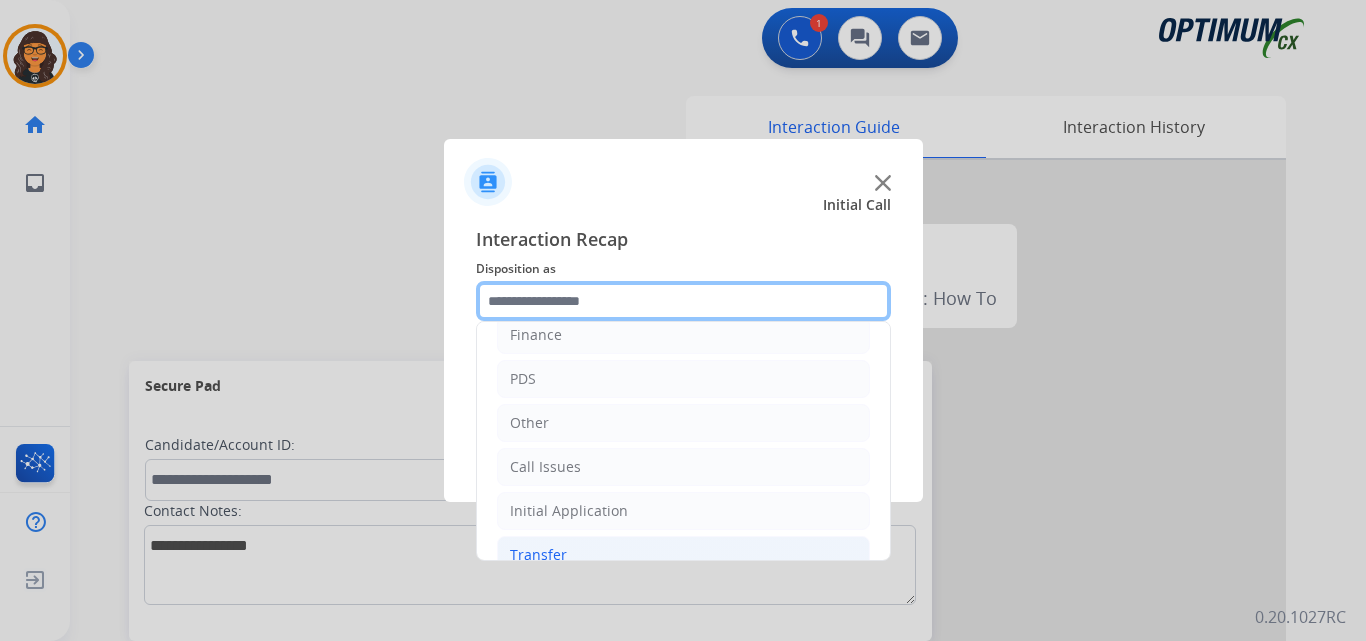scroll, scrollTop: 136, scrollLeft: 0, axis: vertical 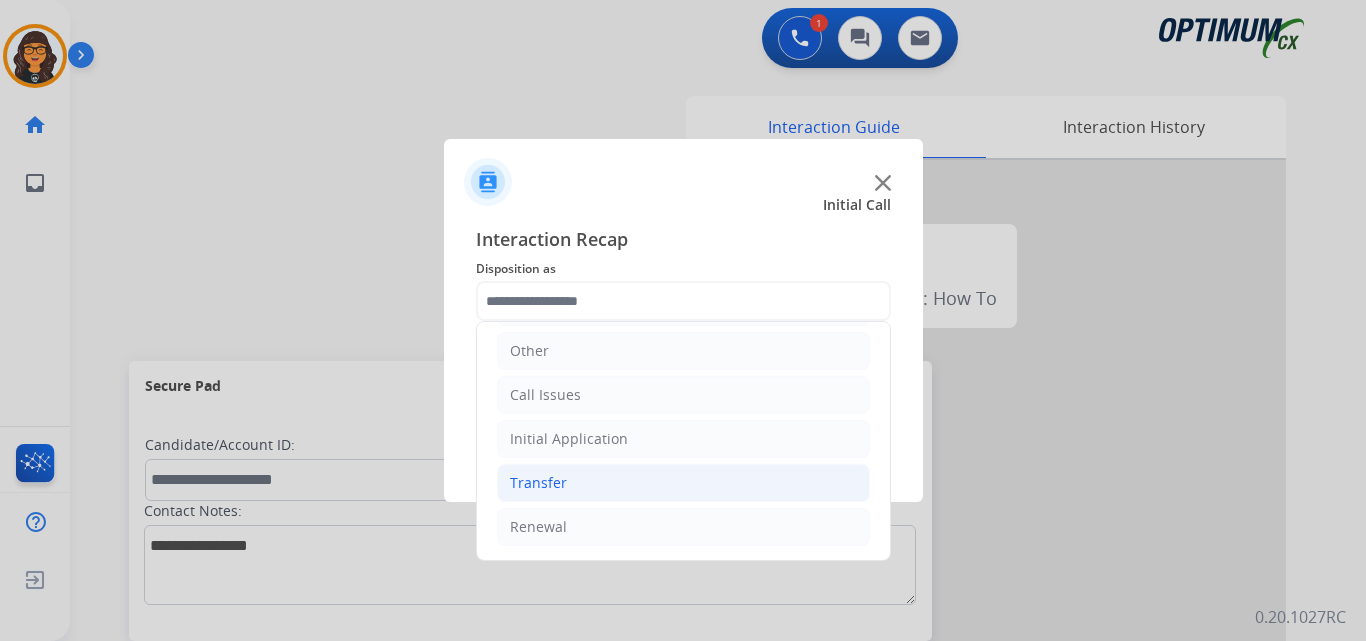 drag, startPoint x: 532, startPoint y: 514, endPoint x: 613, endPoint y: 499, distance: 82.37718 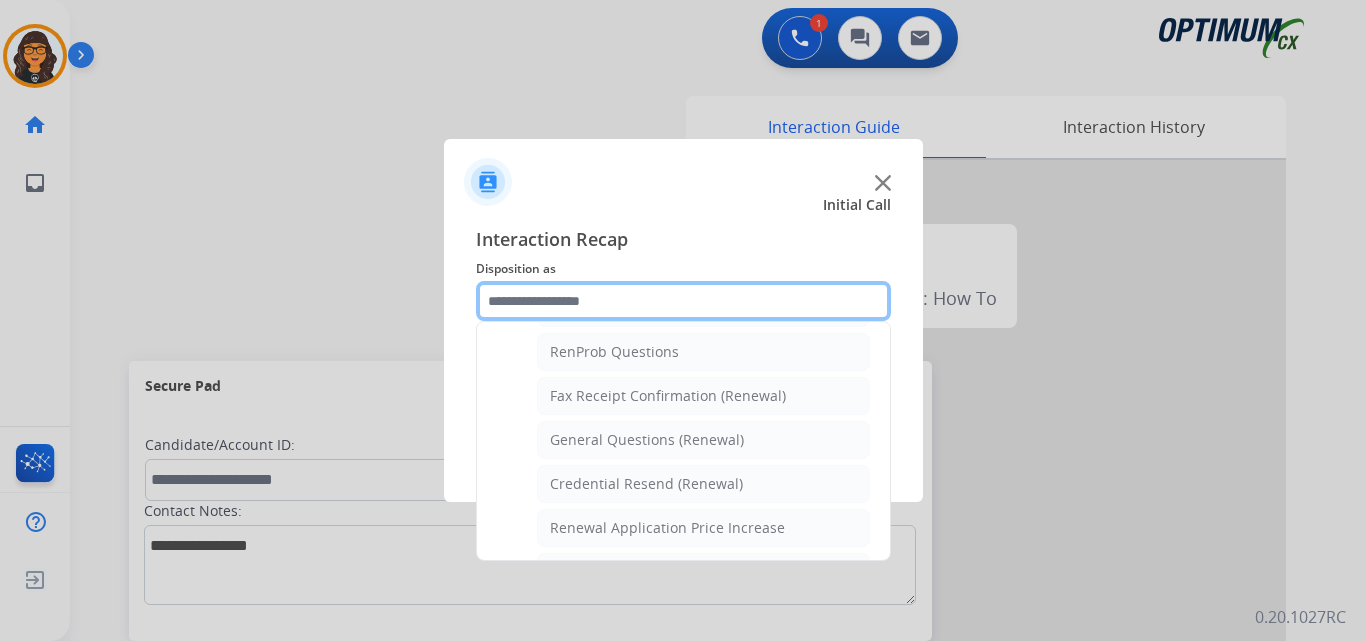 scroll, scrollTop: 472, scrollLeft: 0, axis: vertical 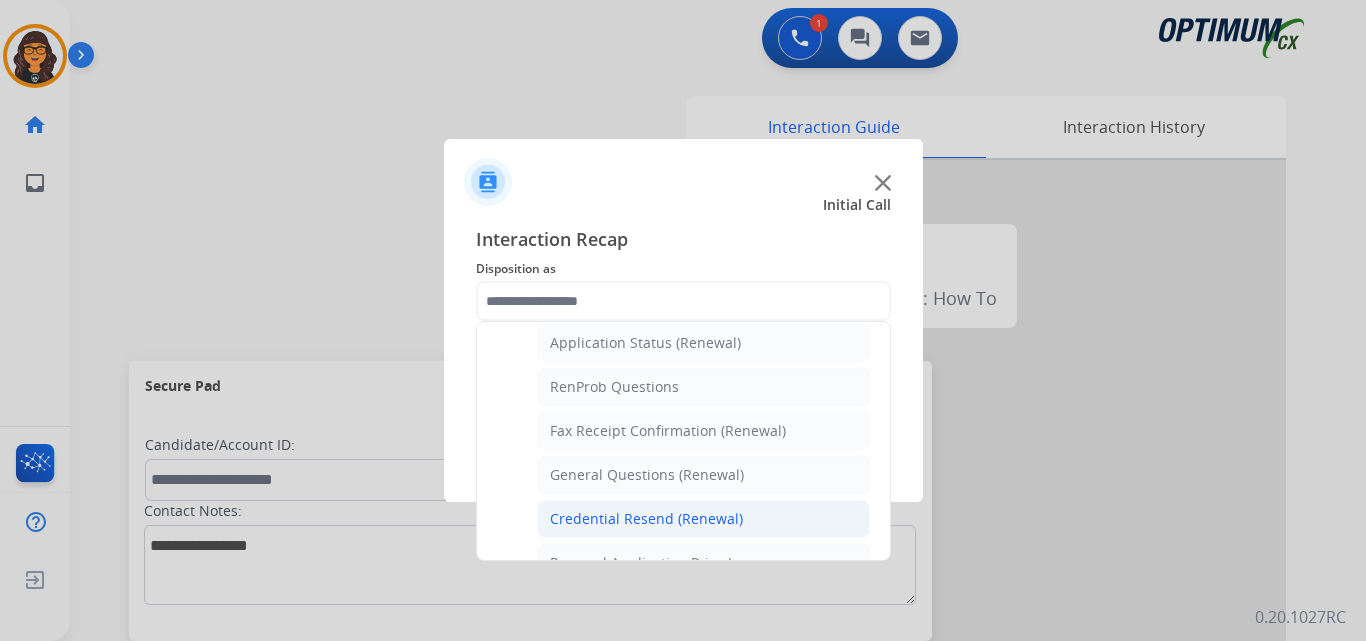click on "Credential Resend (Renewal)" 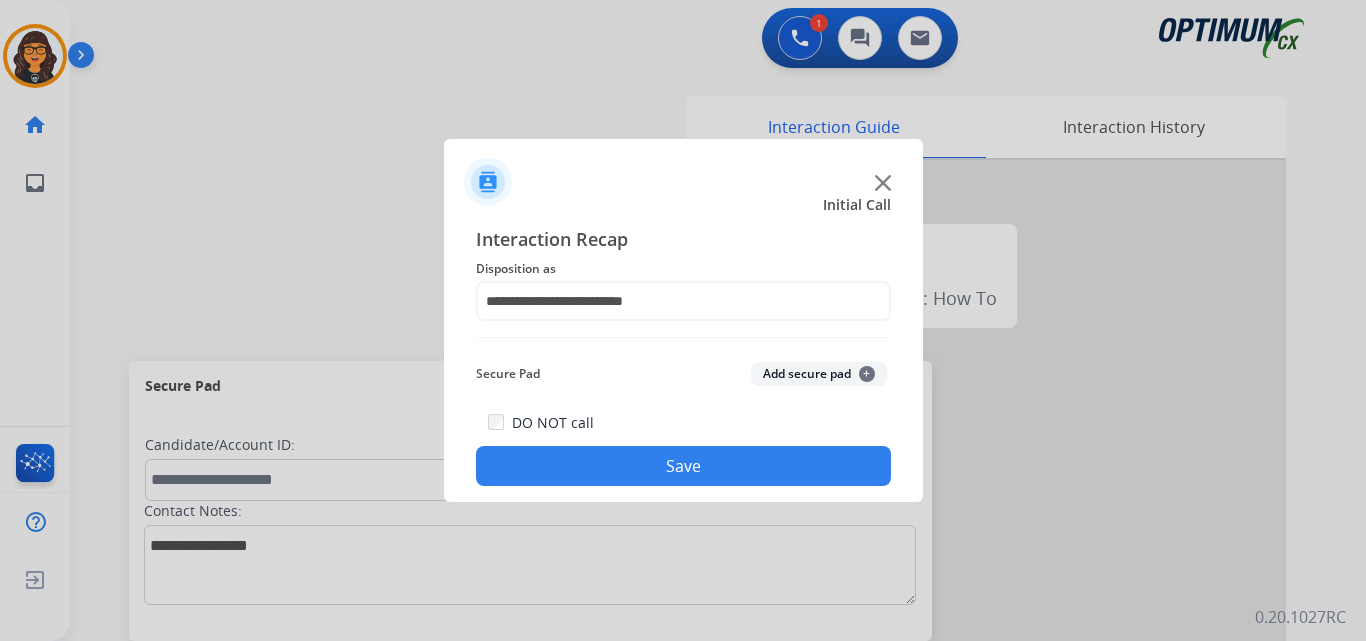 drag, startPoint x: 648, startPoint y: 481, endPoint x: 592, endPoint y: 384, distance: 112.00446 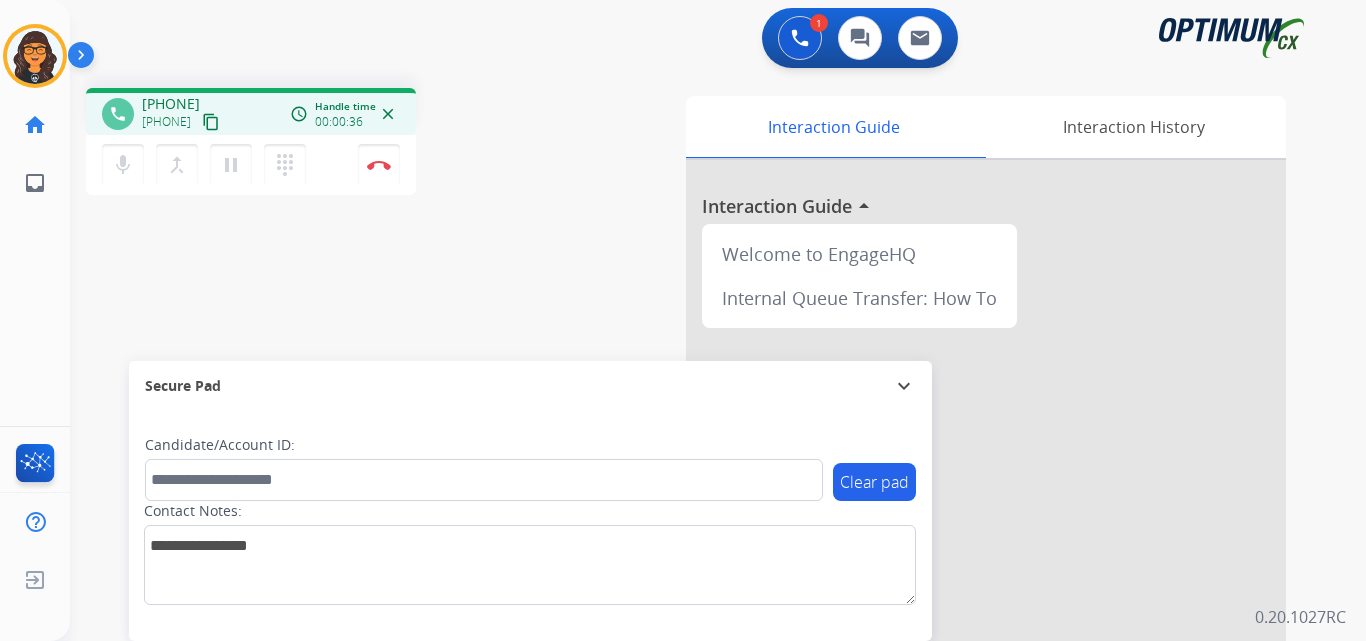 click on "content_copy" at bounding box center (211, 122) 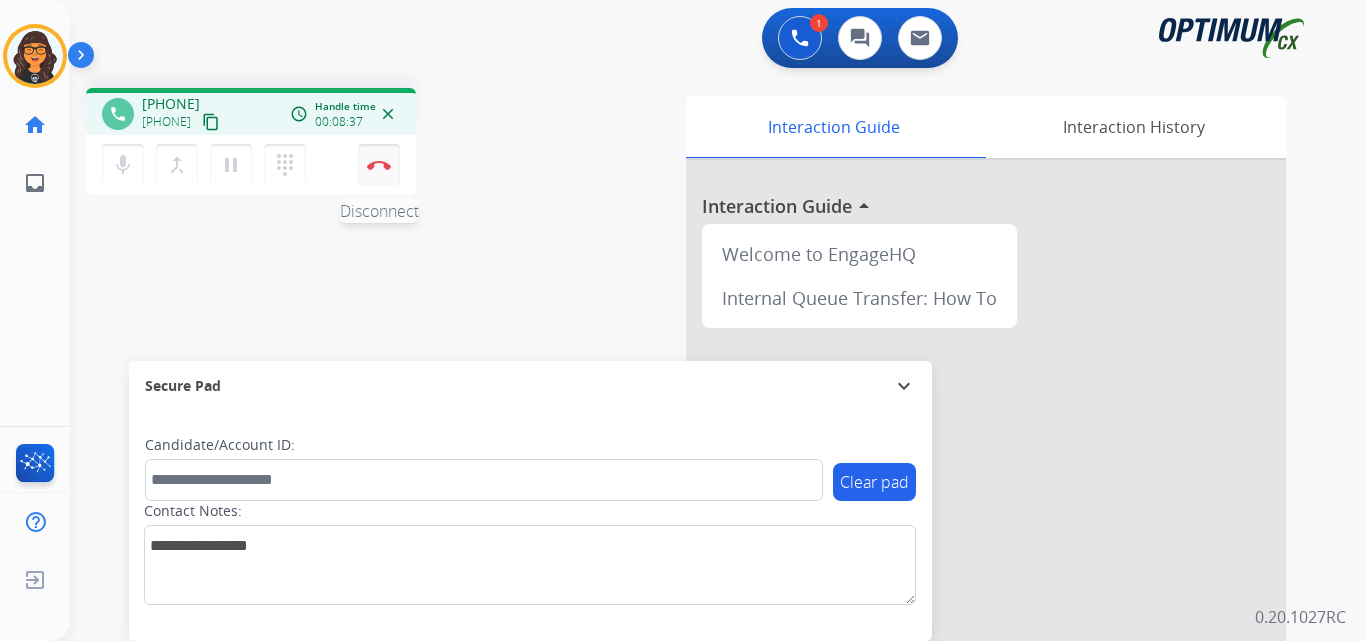 click at bounding box center [379, 165] 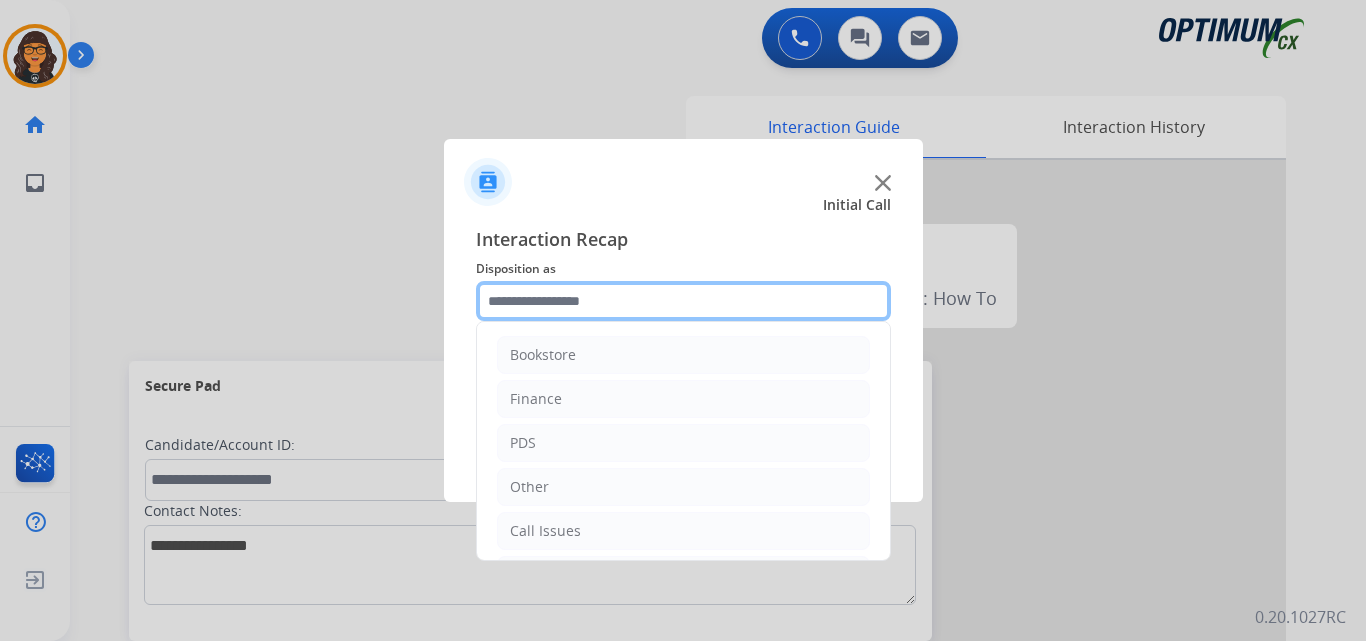 click 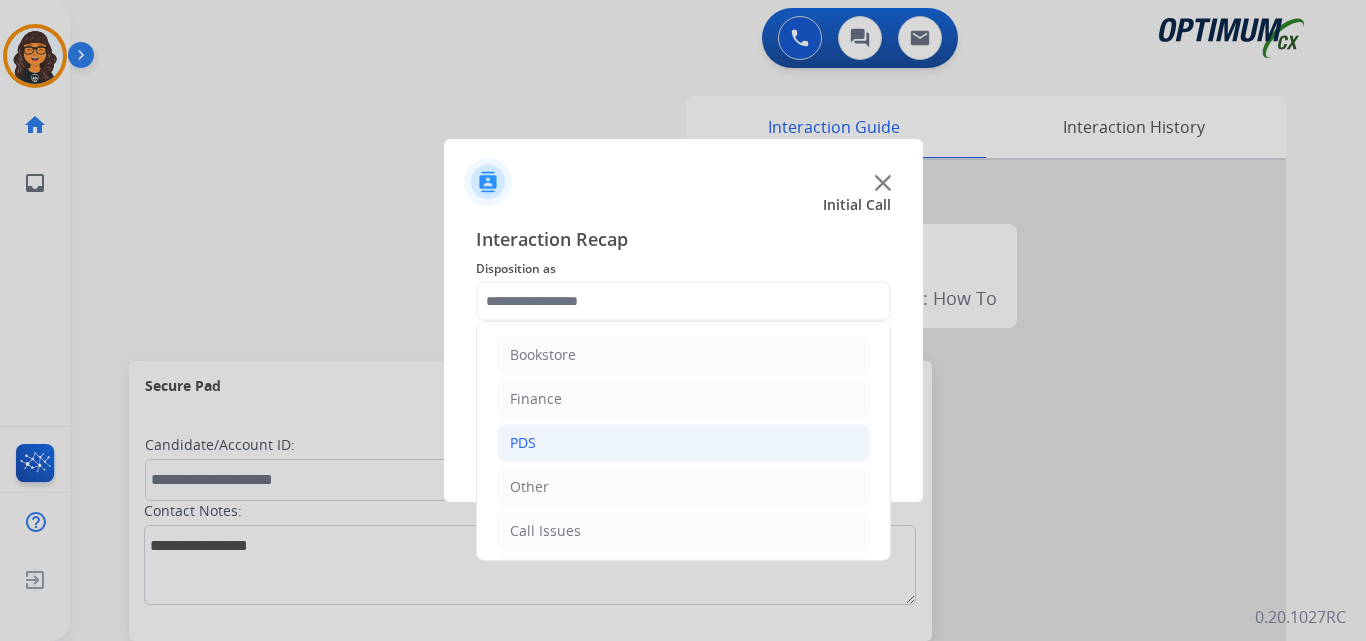 click on "PDS" 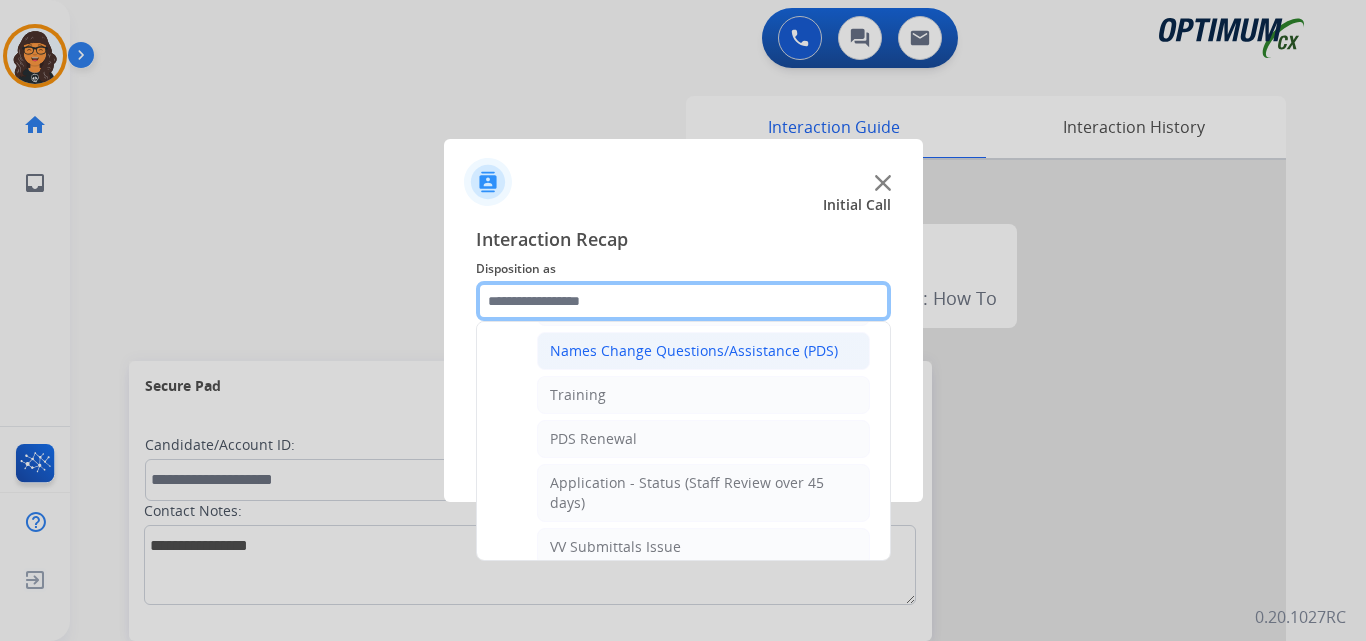 scroll, scrollTop: 300, scrollLeft: 0, axis: vertical 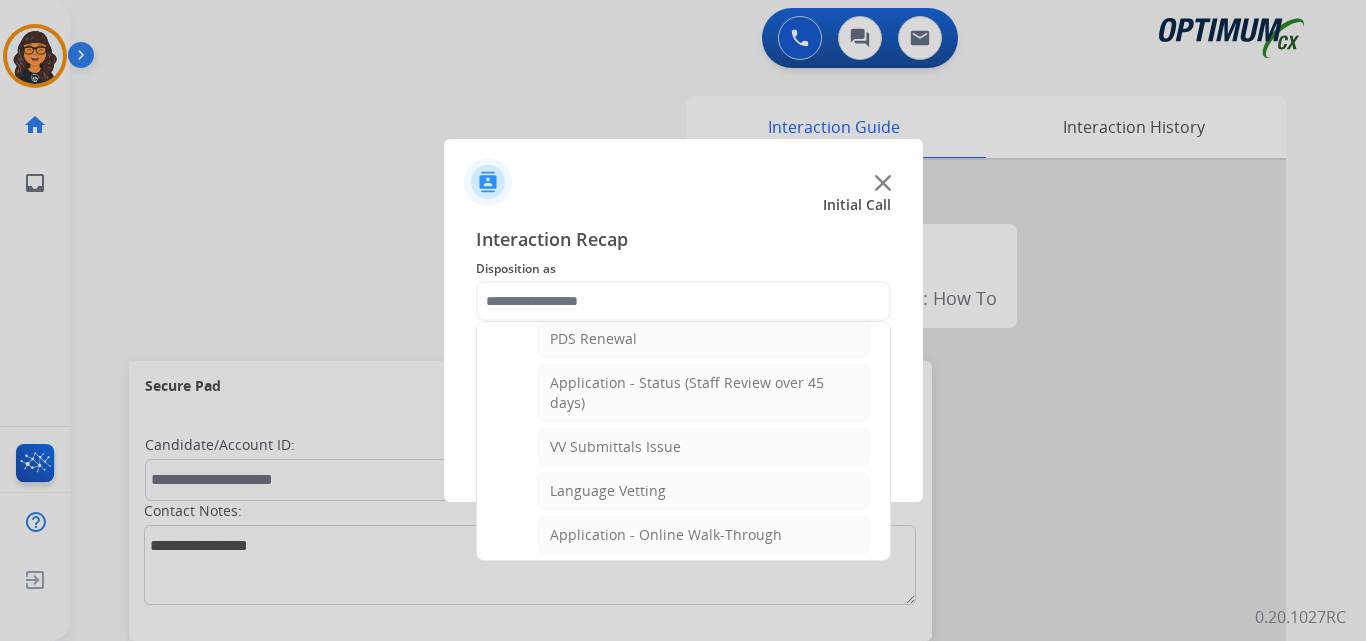 click on "VV Submittals Issue" 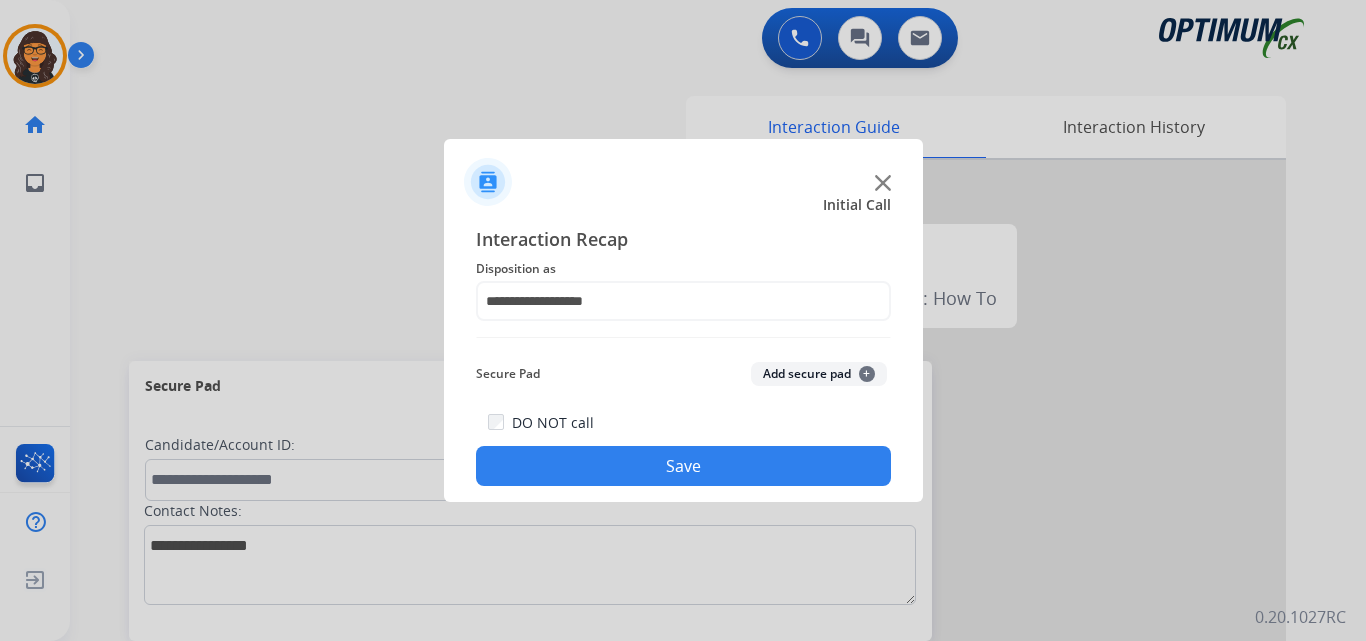 click on "Save" 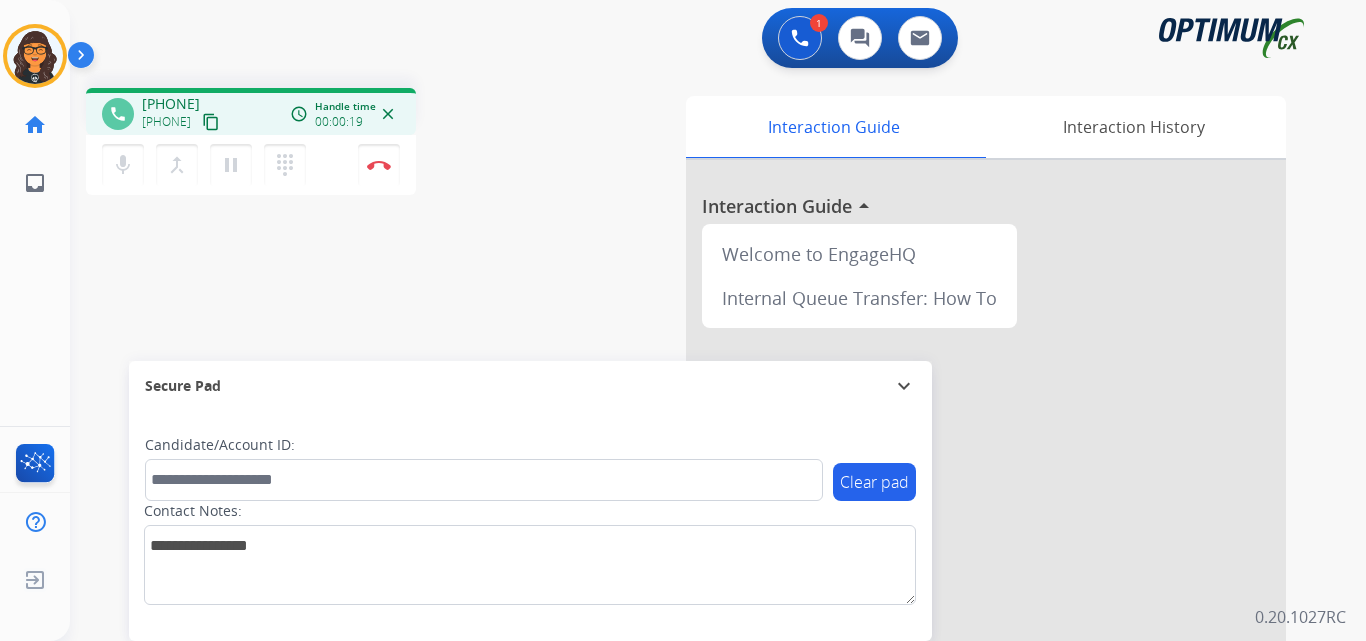 click on "content_copy" at bounding box center [211, 122] 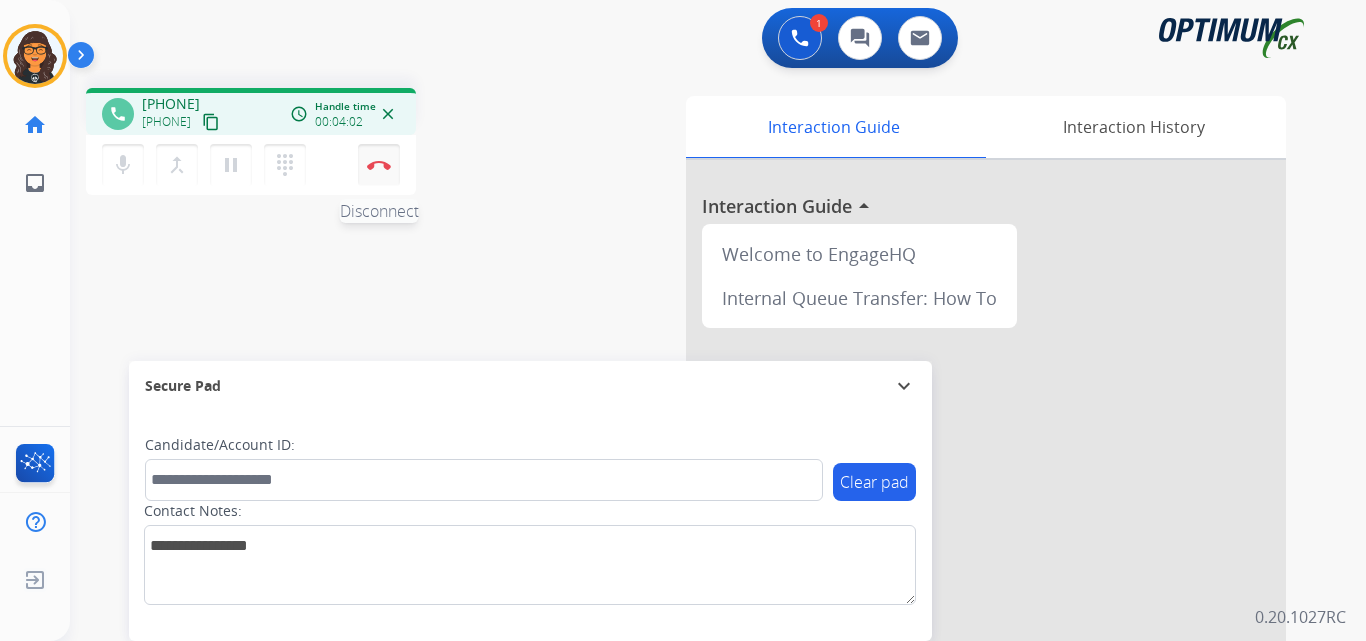 click at bounding box center (379, 165) 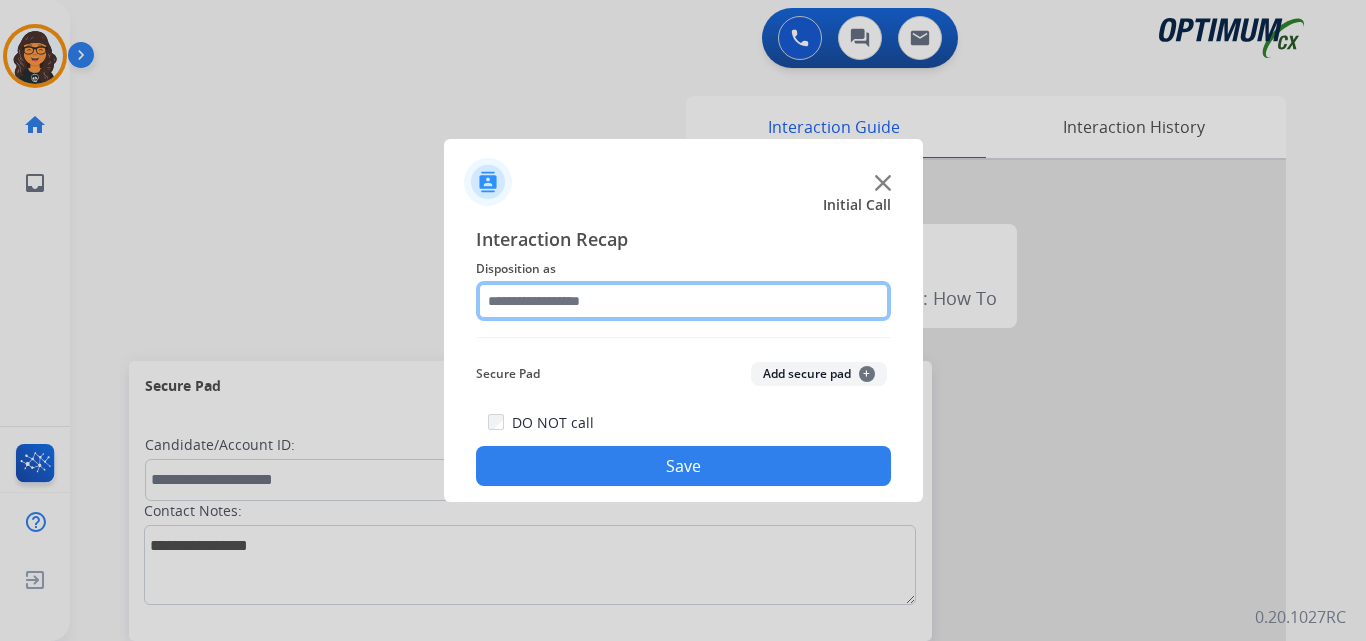 click 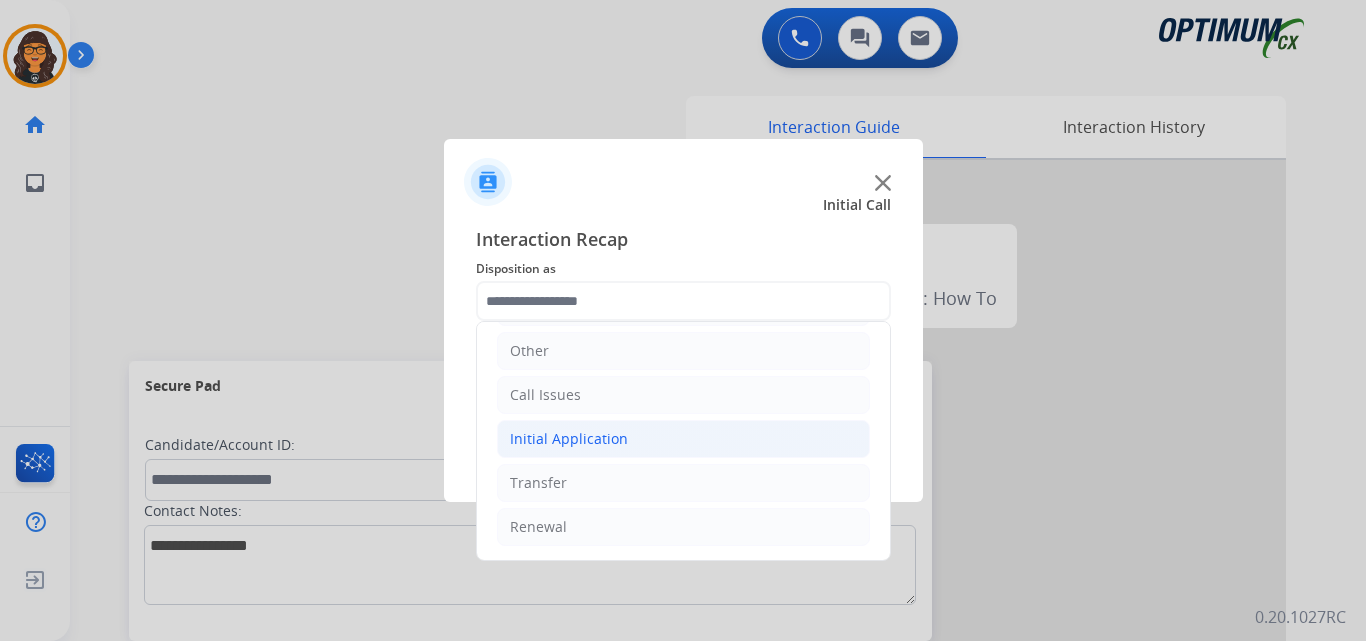 click on "Initial Application" 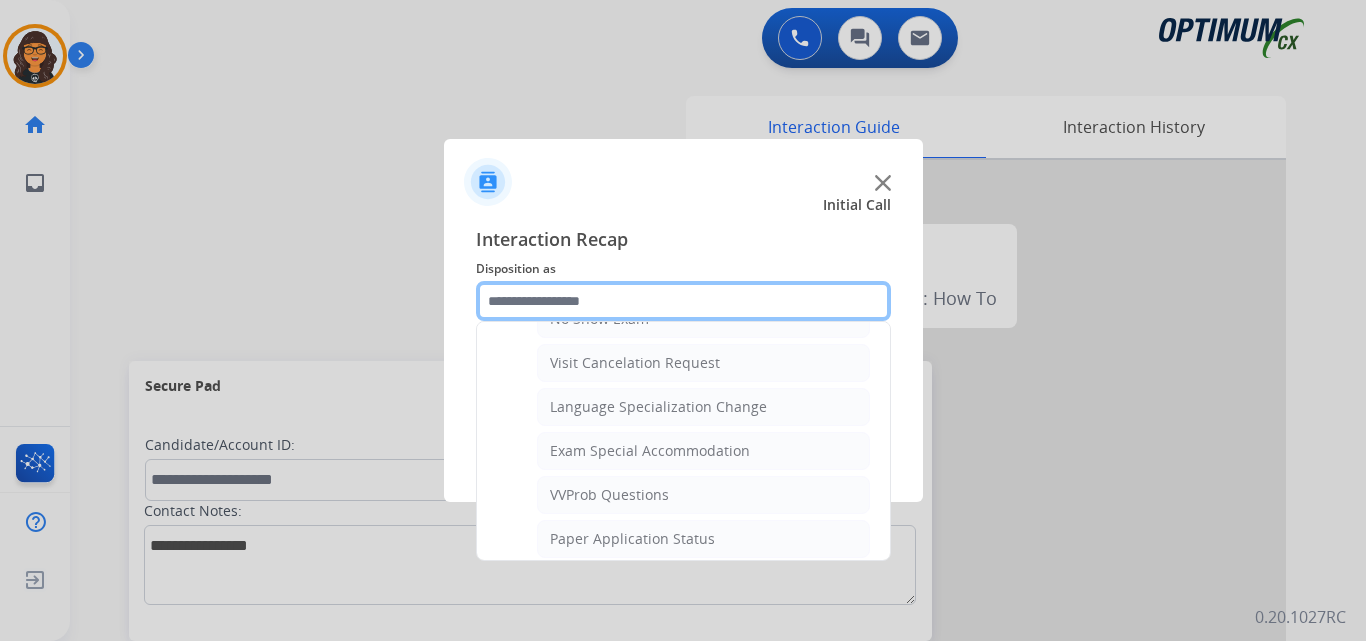 scroll, scrollTop: 1036, scrollLeft: 0, axis: vertical 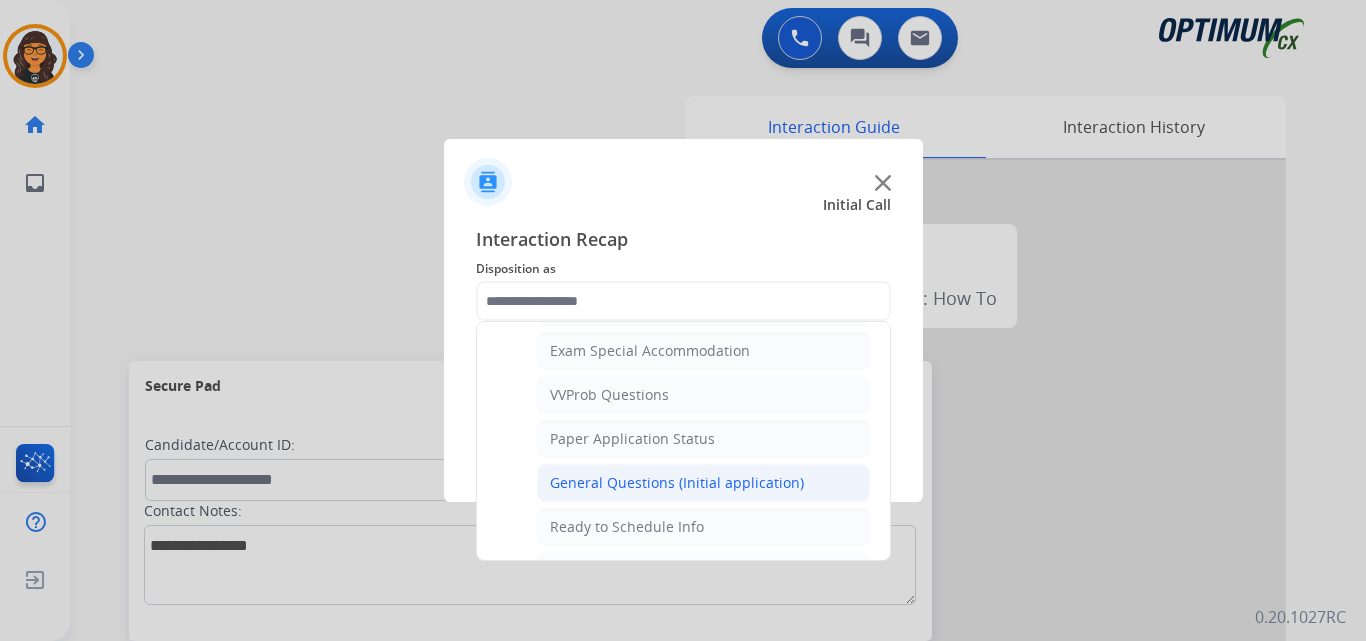 click on "General Questions (Initial application)" 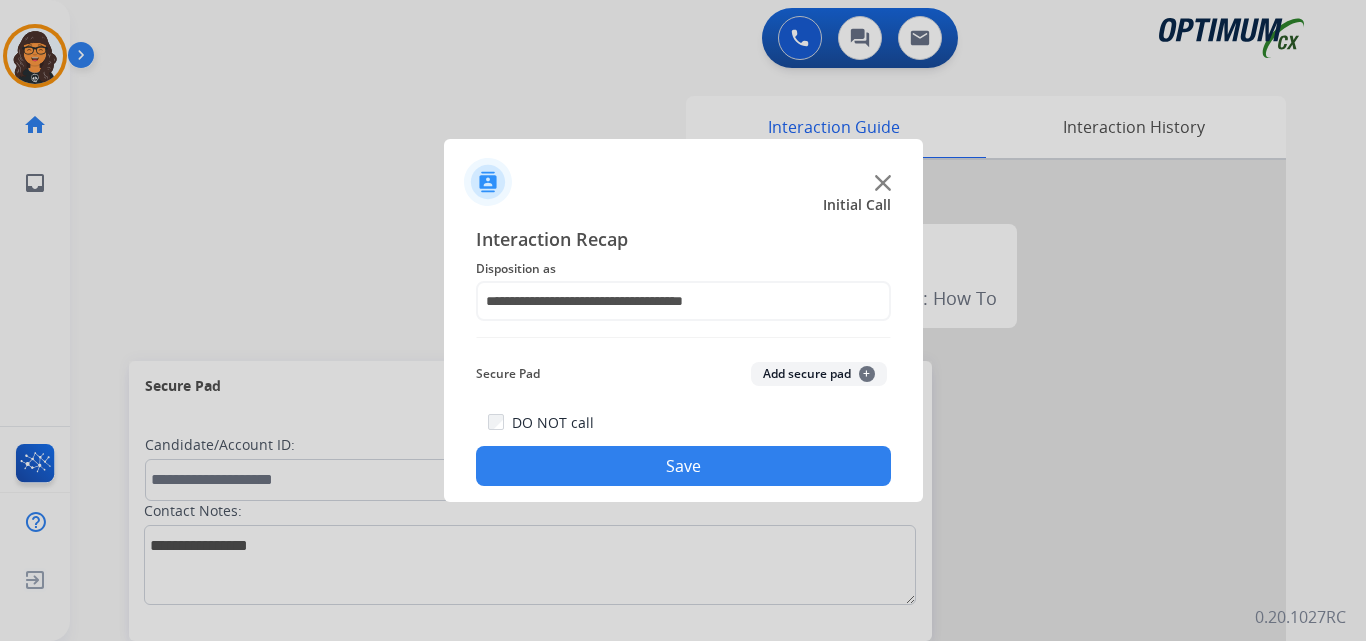 click on "Save" 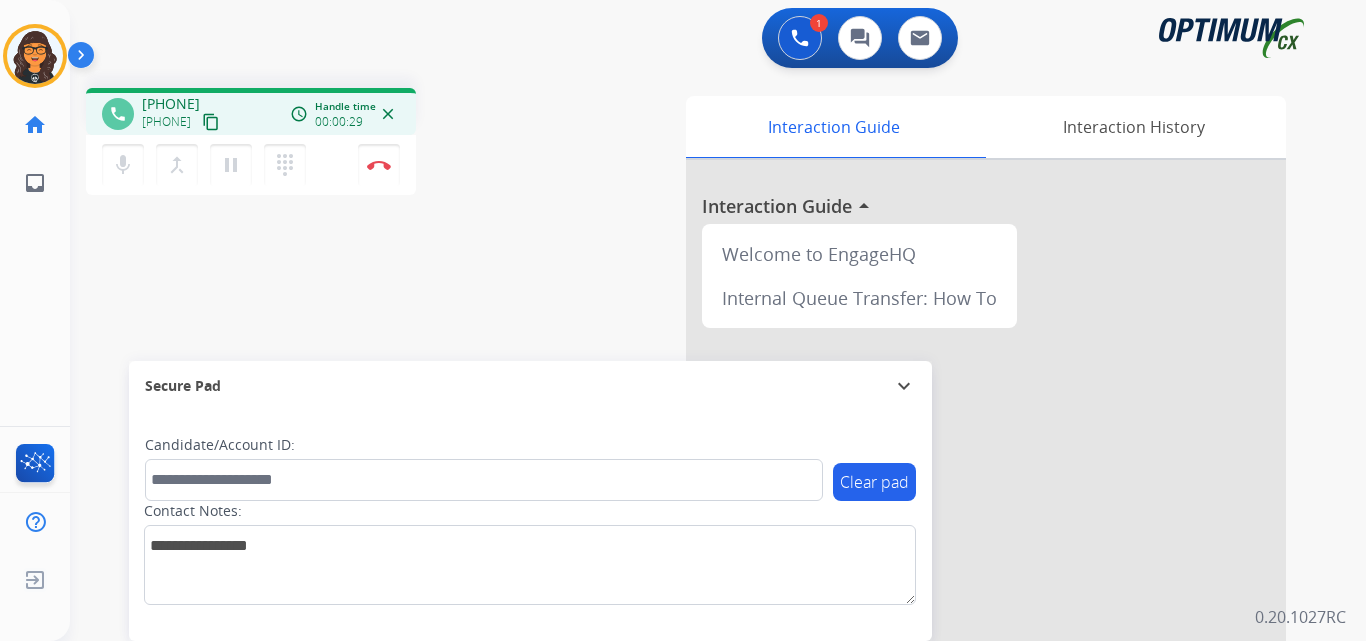 click on "content_copy" at bounding box center (211, 122) 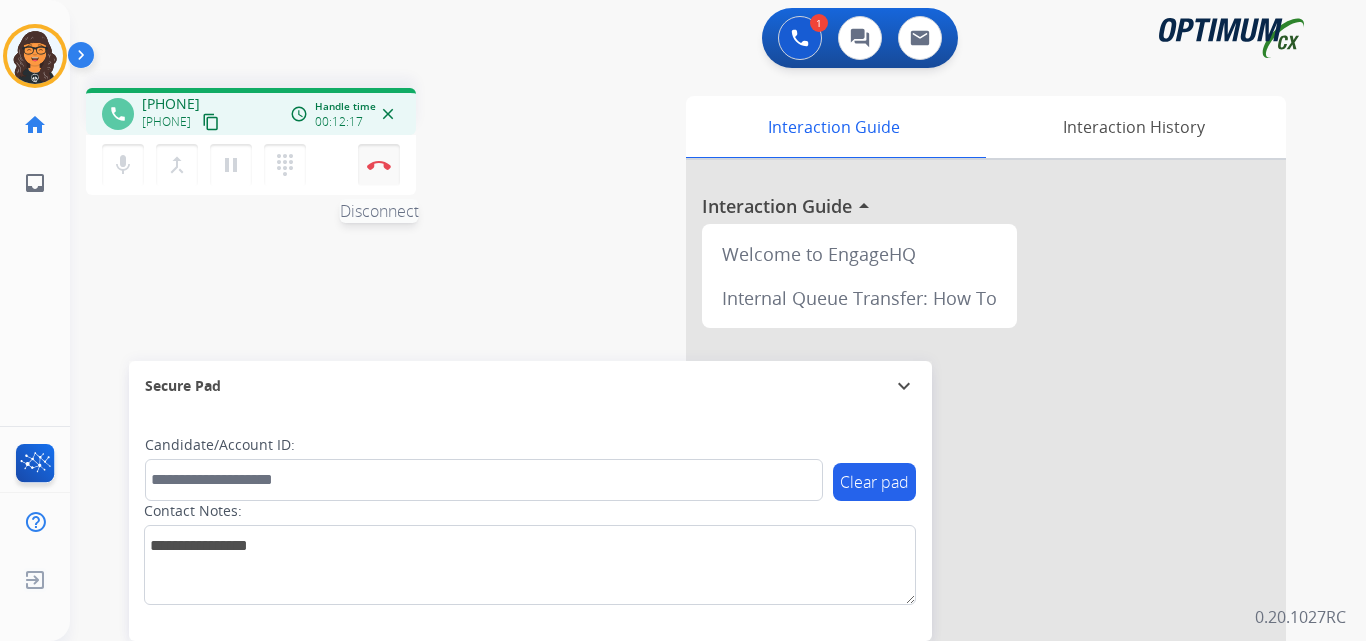 click at bounding box center [379, 165] 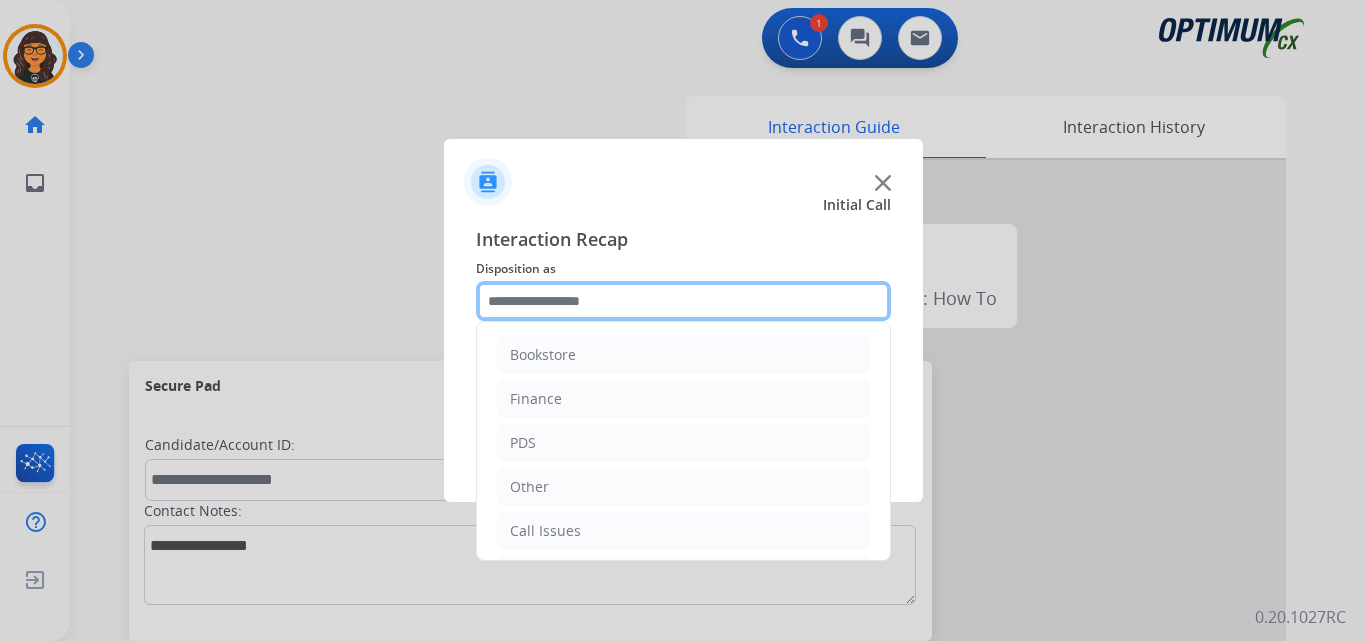 click 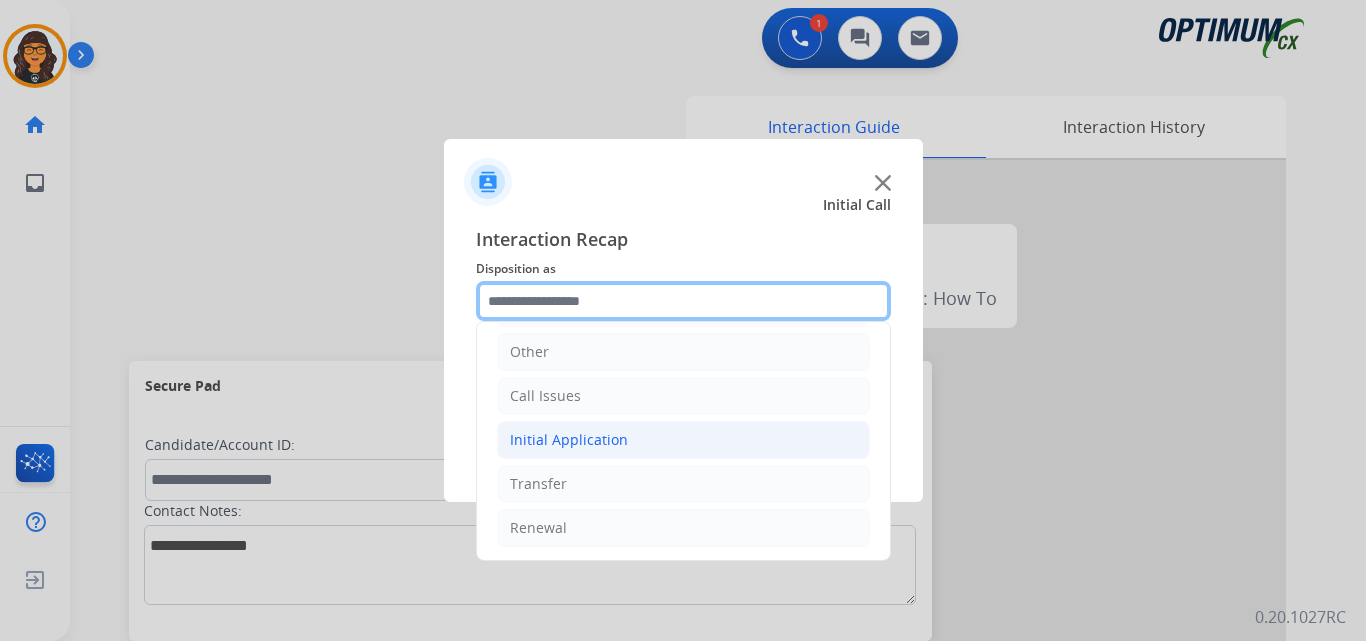 scroll, scrollTop: 136, scrollLeft: 0, axis: vertical 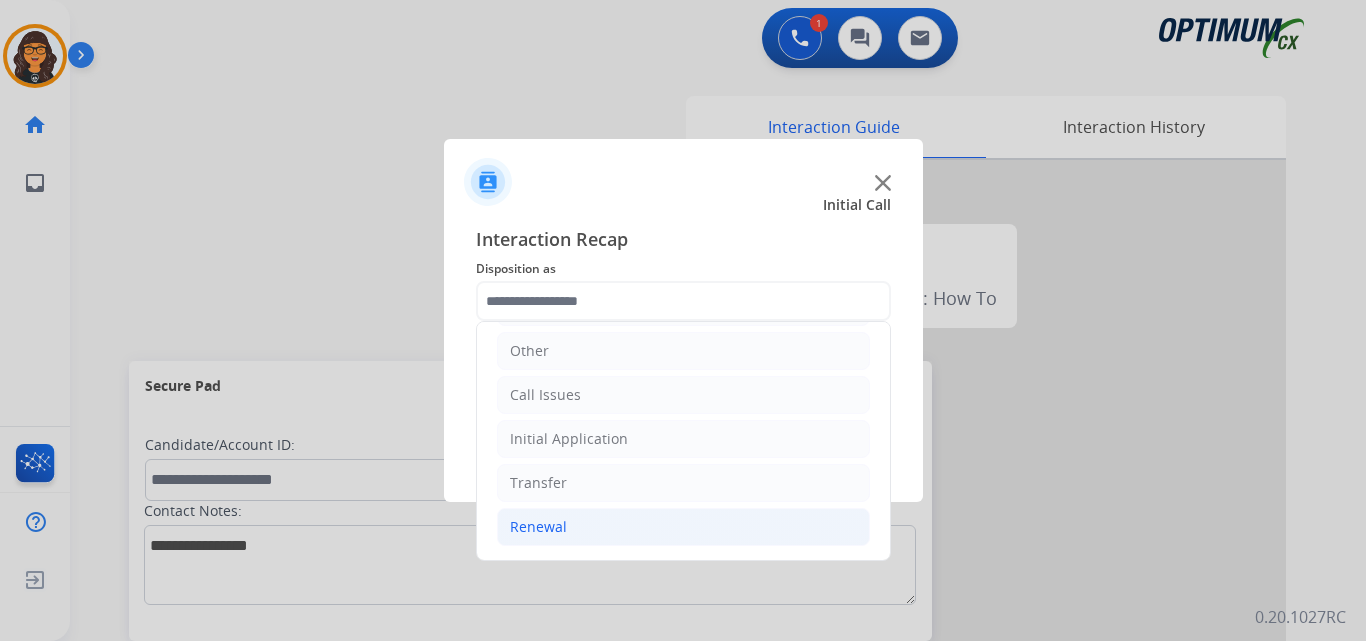 click on "Renewal" 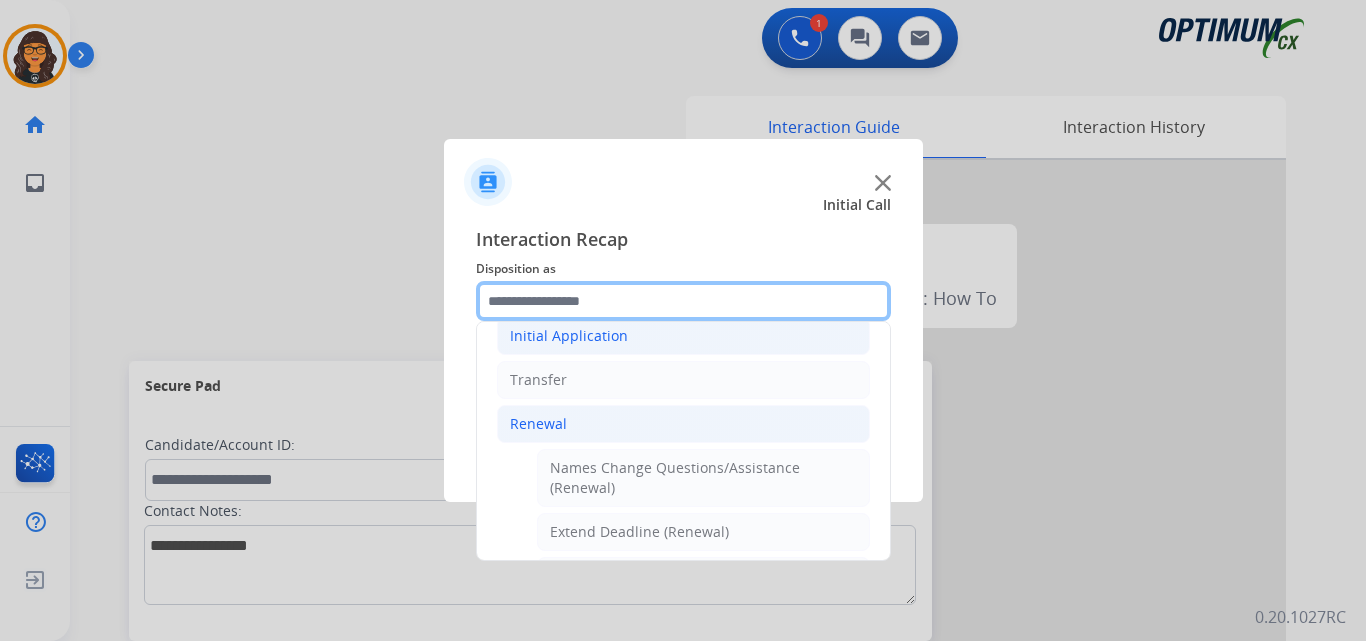 scroll, scrollTop: 436, scrollLeft: 0, axis: vertical 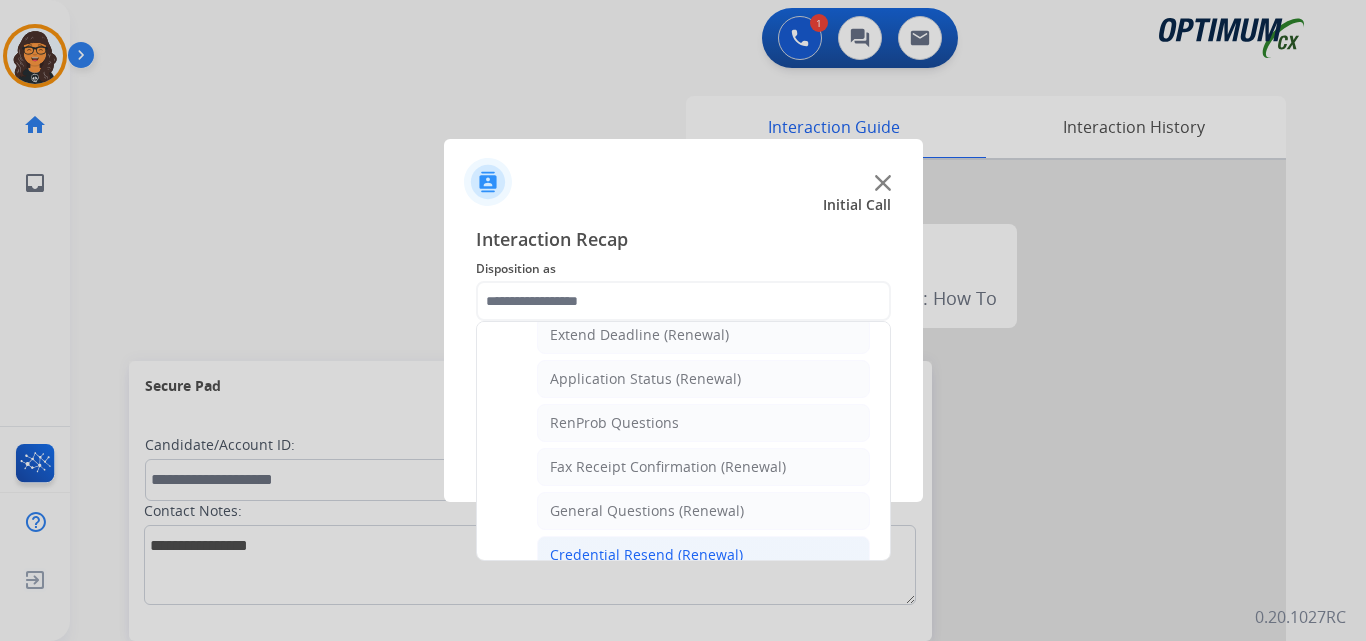 click on "Credential Resend (Renewal)" 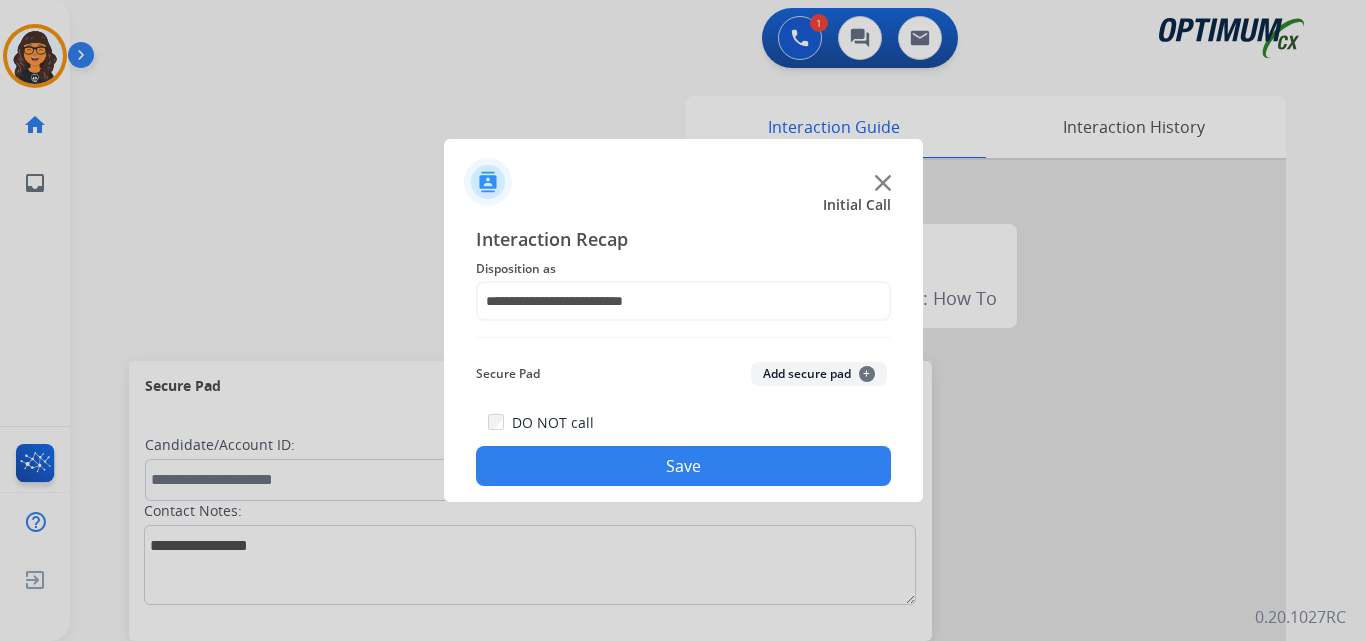click on "Save" 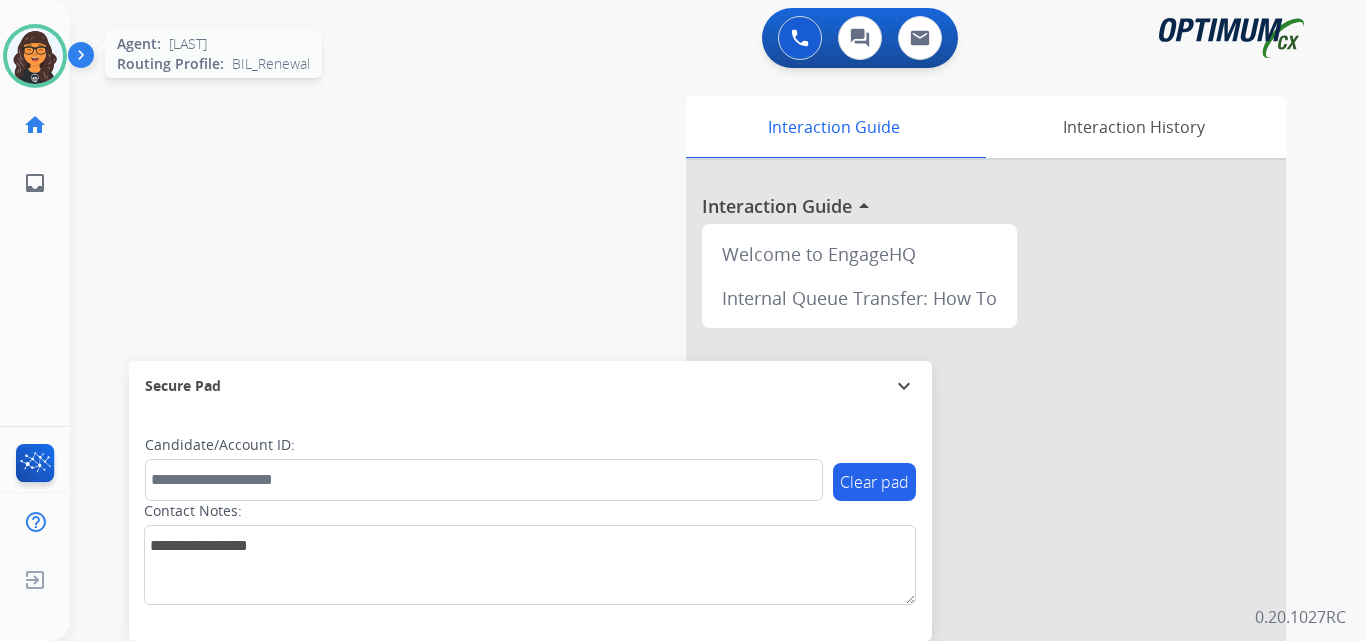 click at bounding box center [35, 56] 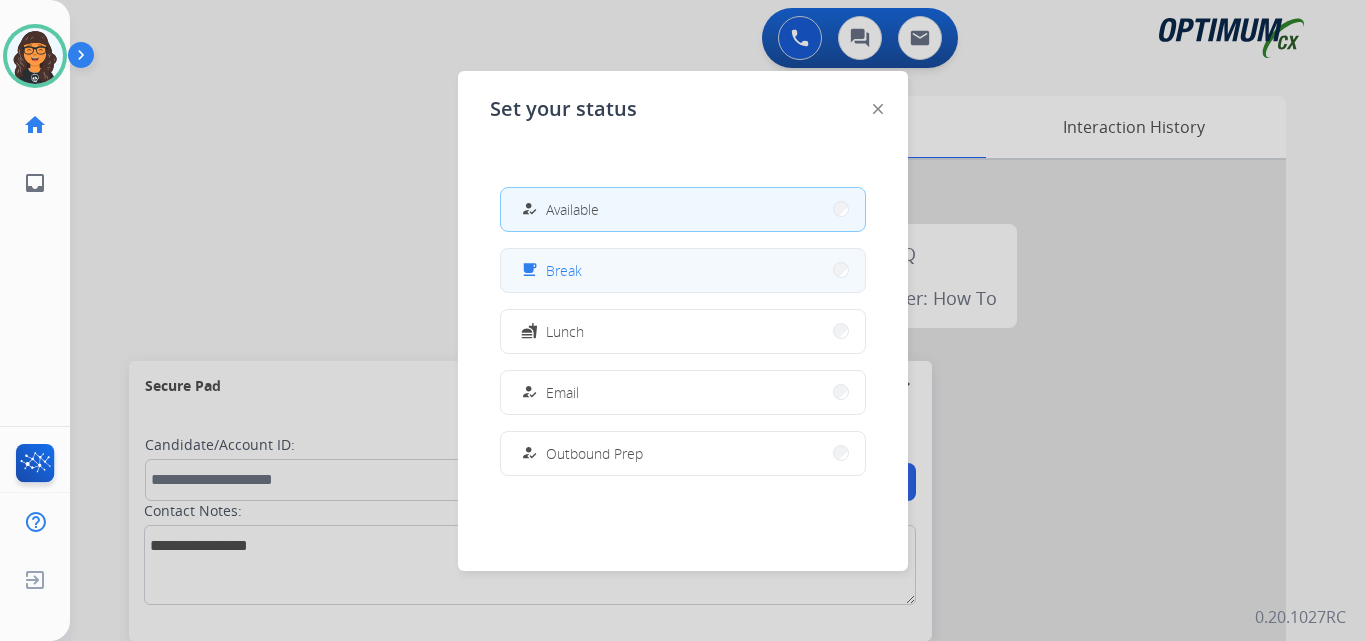 click on "free_breakfast Break" at bounding box center (683, 270) 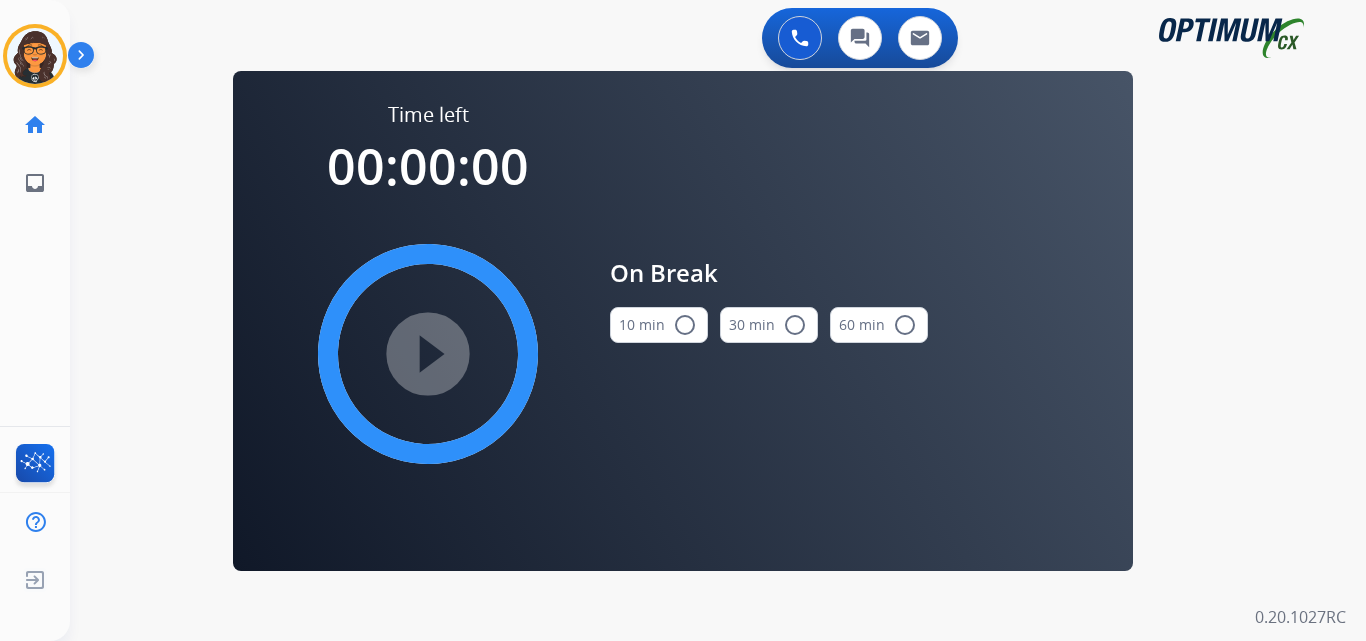 click on "radio_button_unchecked" at bounding box center [685, 325] 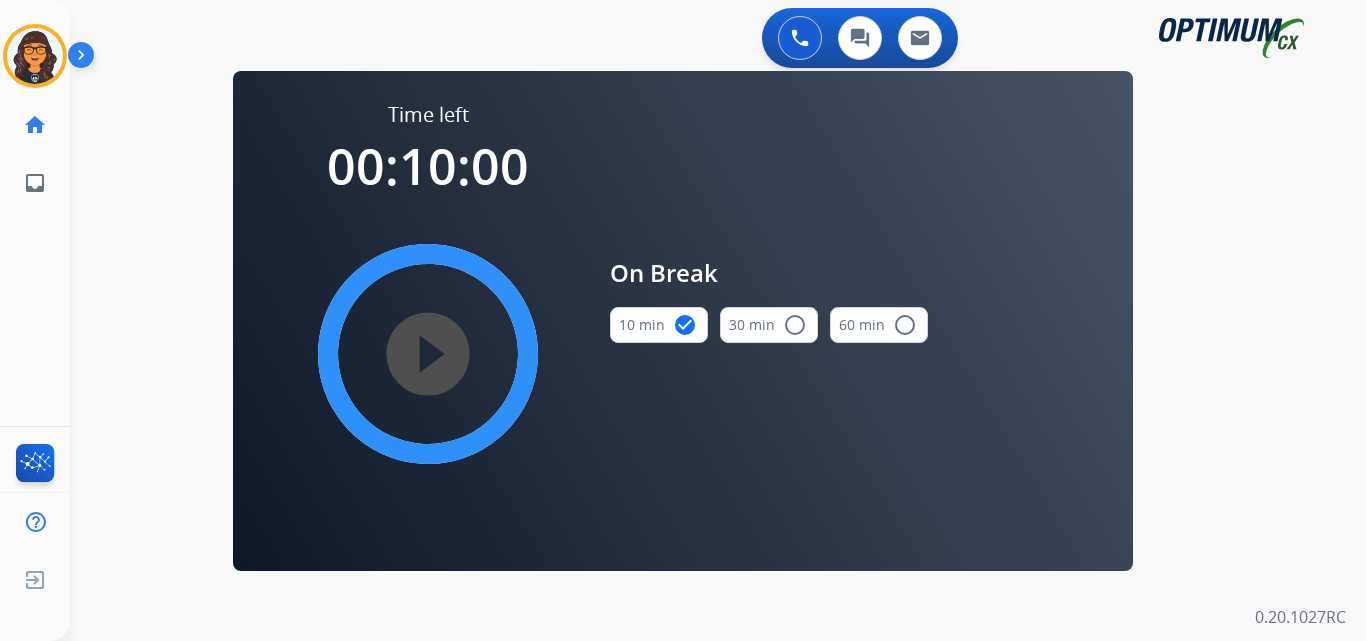 click on "play_circle_filled" at bounding box center [428, 354] 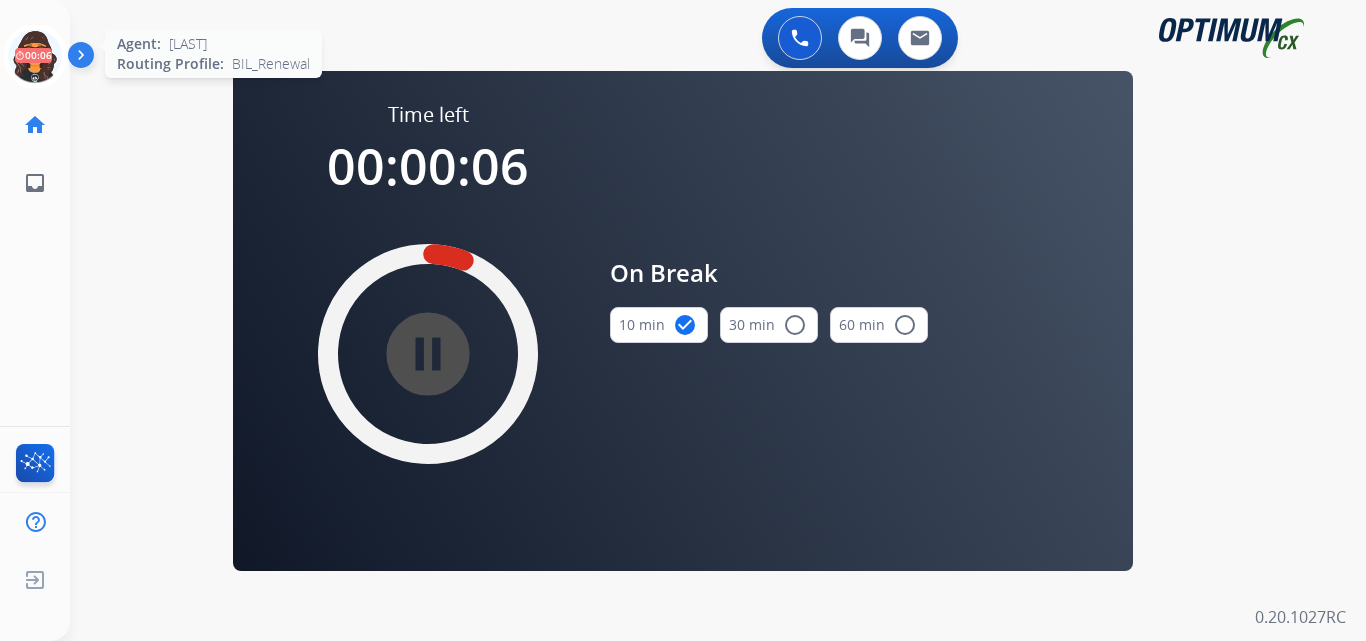 click 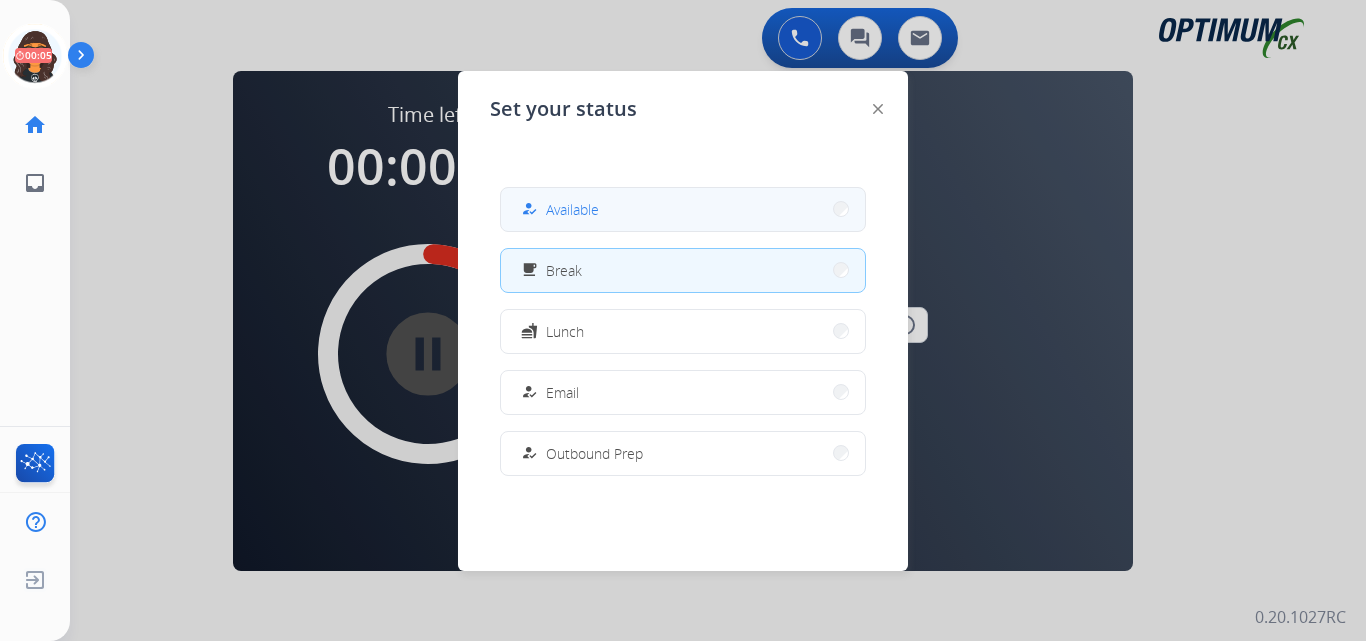 click on "how_to_reg Available" at bounding box center (683, 209) 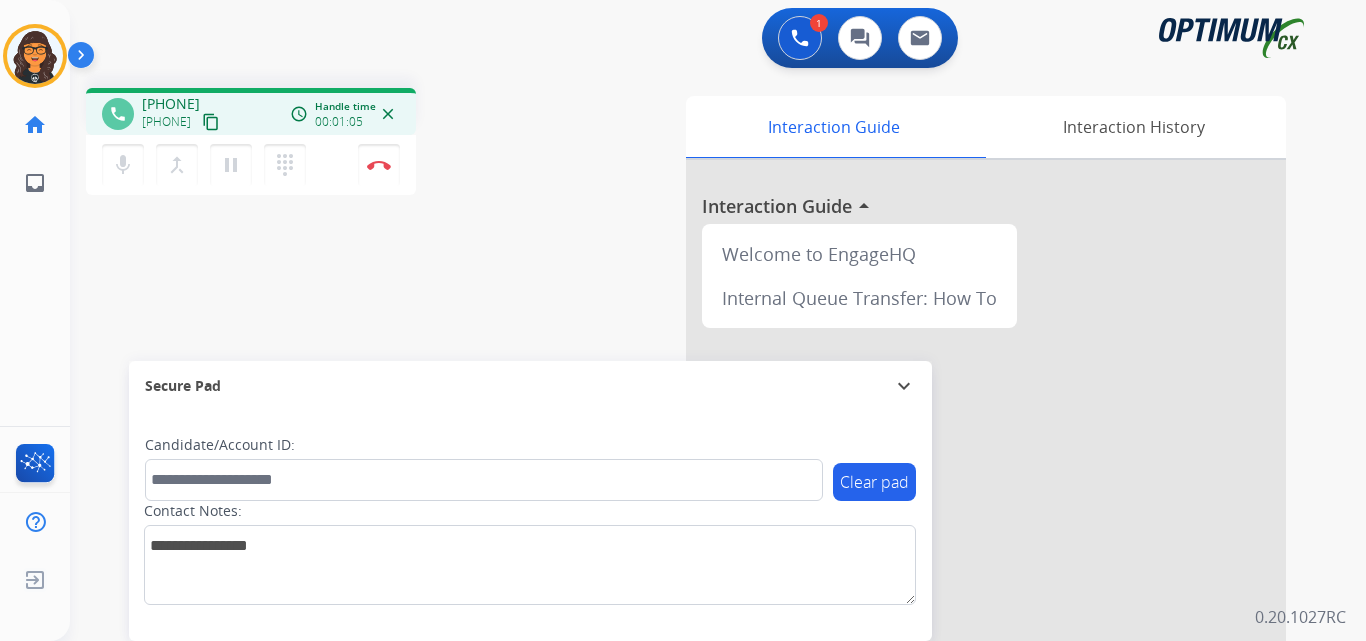 click on "content_copy" at bounding box center (211, 122) 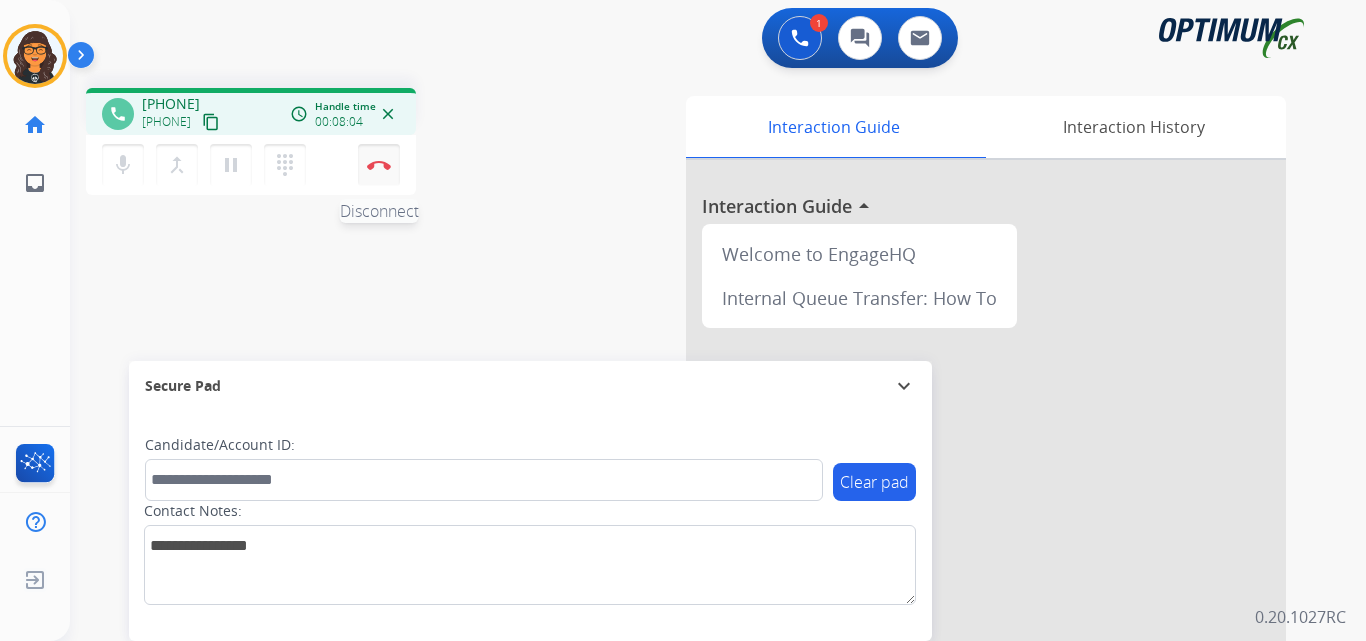 click on "Disconnect" at bounding box center [379, 165] 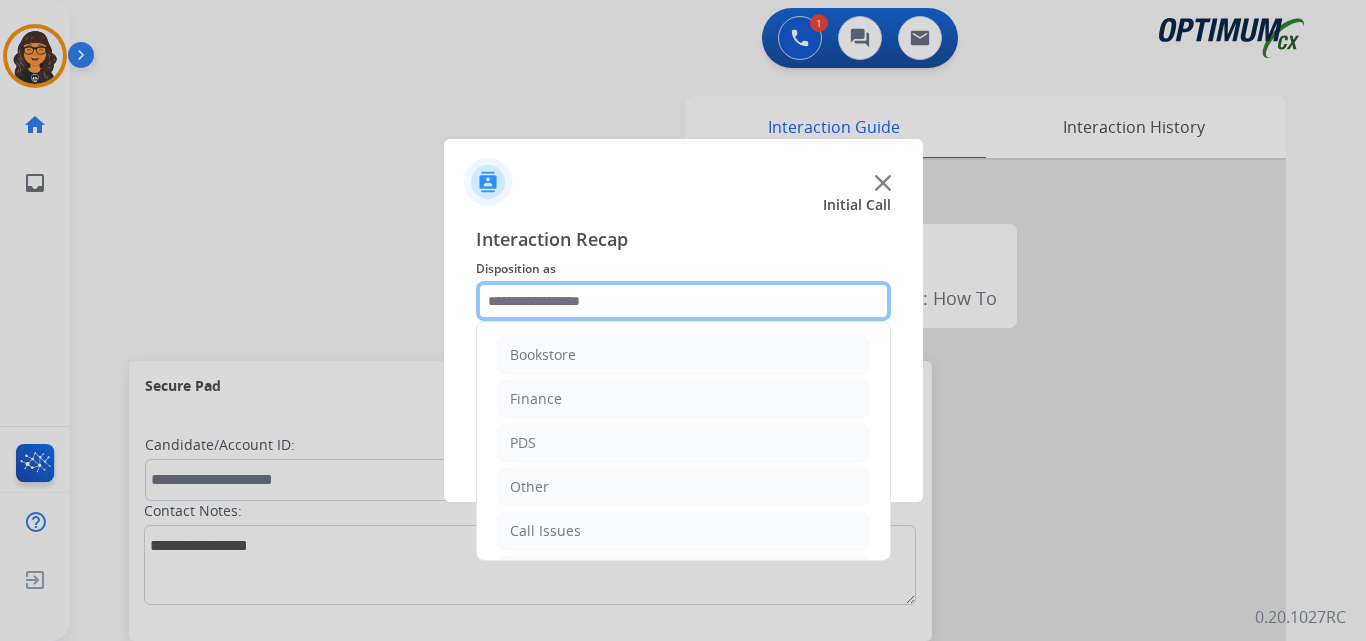 click 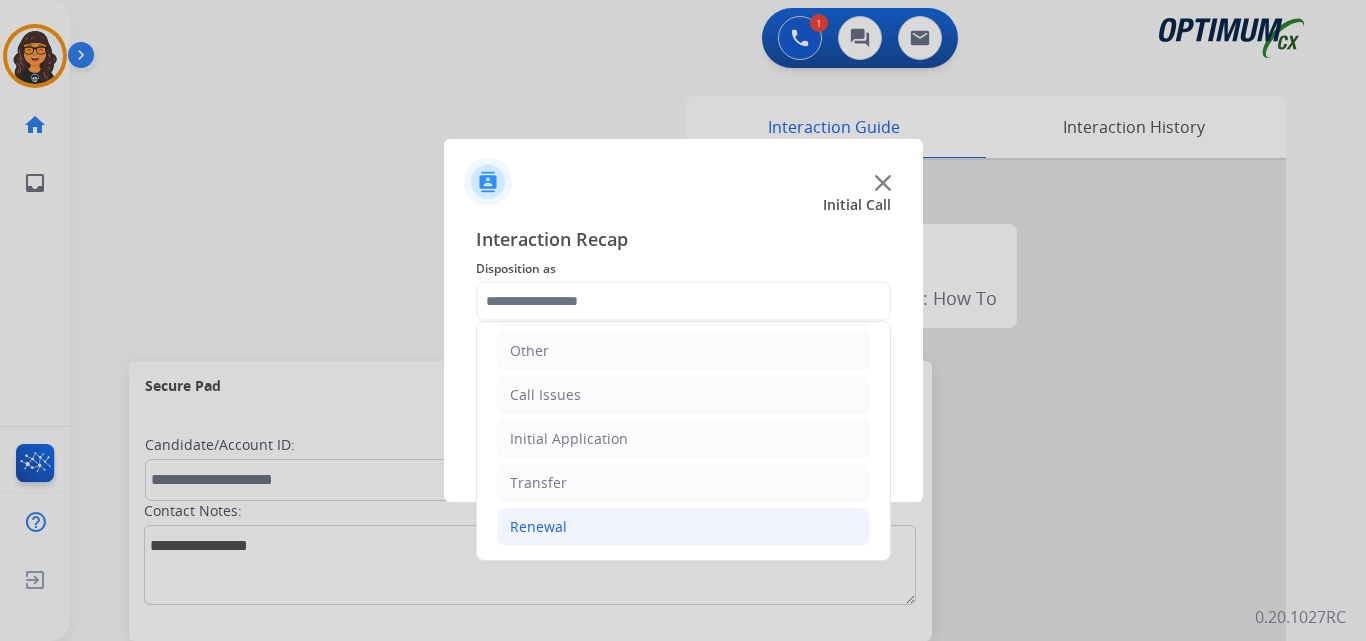 click on "Renewal" 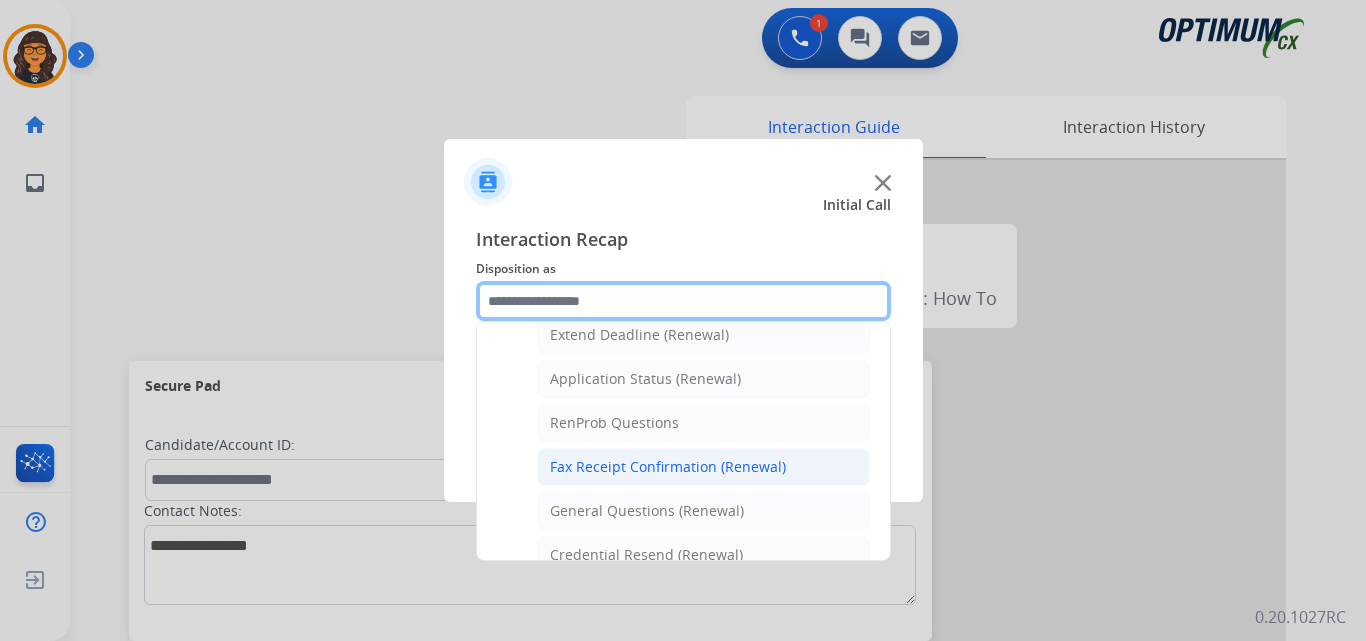 scroll, scrollTop: 536, scrollLeft: 0, axis: vertical 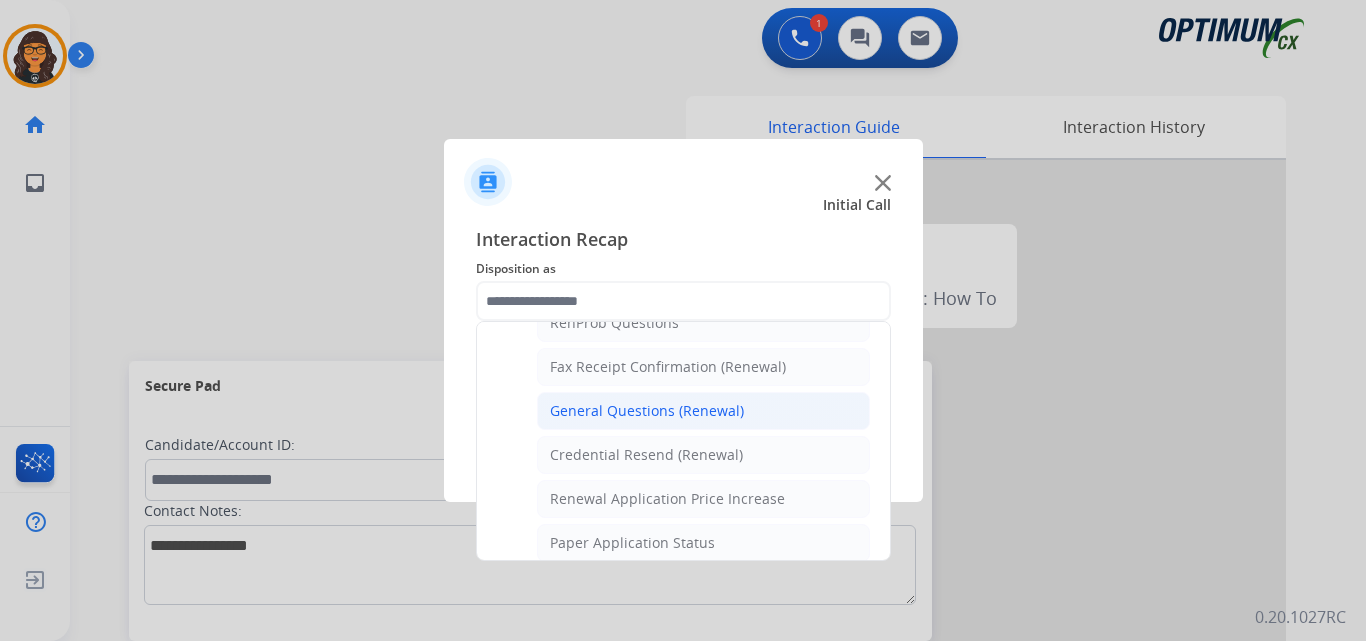 drag, startPoint x: 682, startPoint y: 412, endPoint x: 647, endPoint y: 467, distance: 65.192024 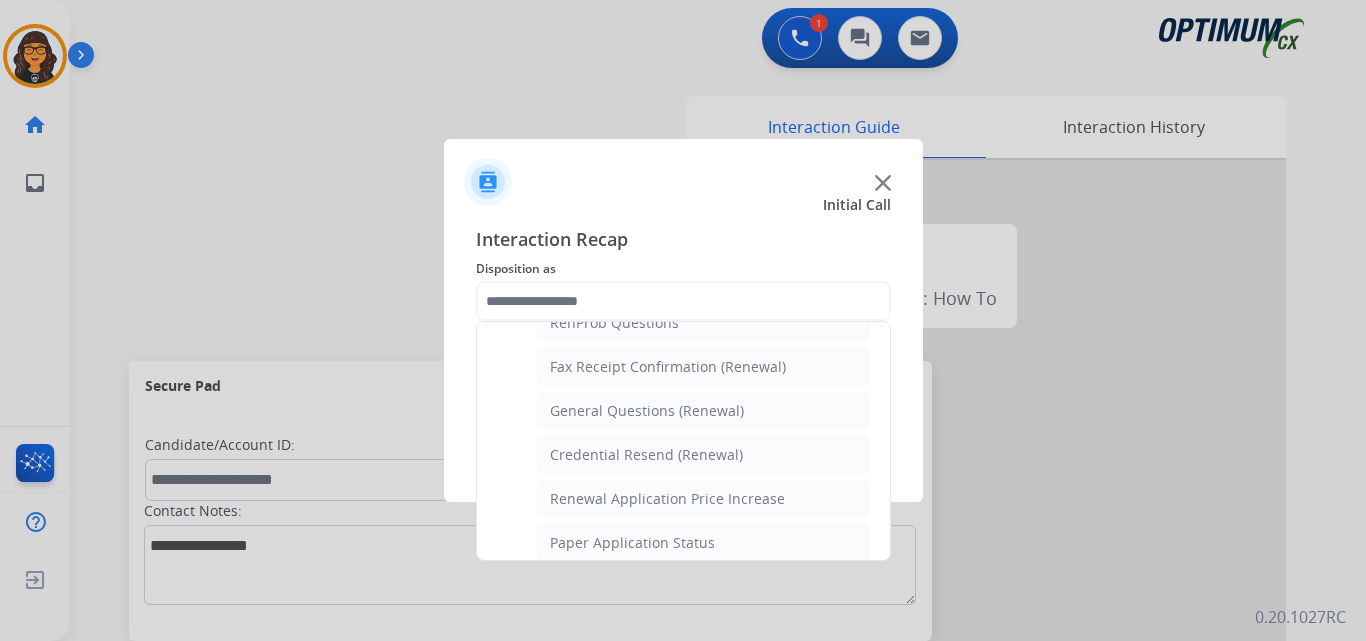 type on "**********" 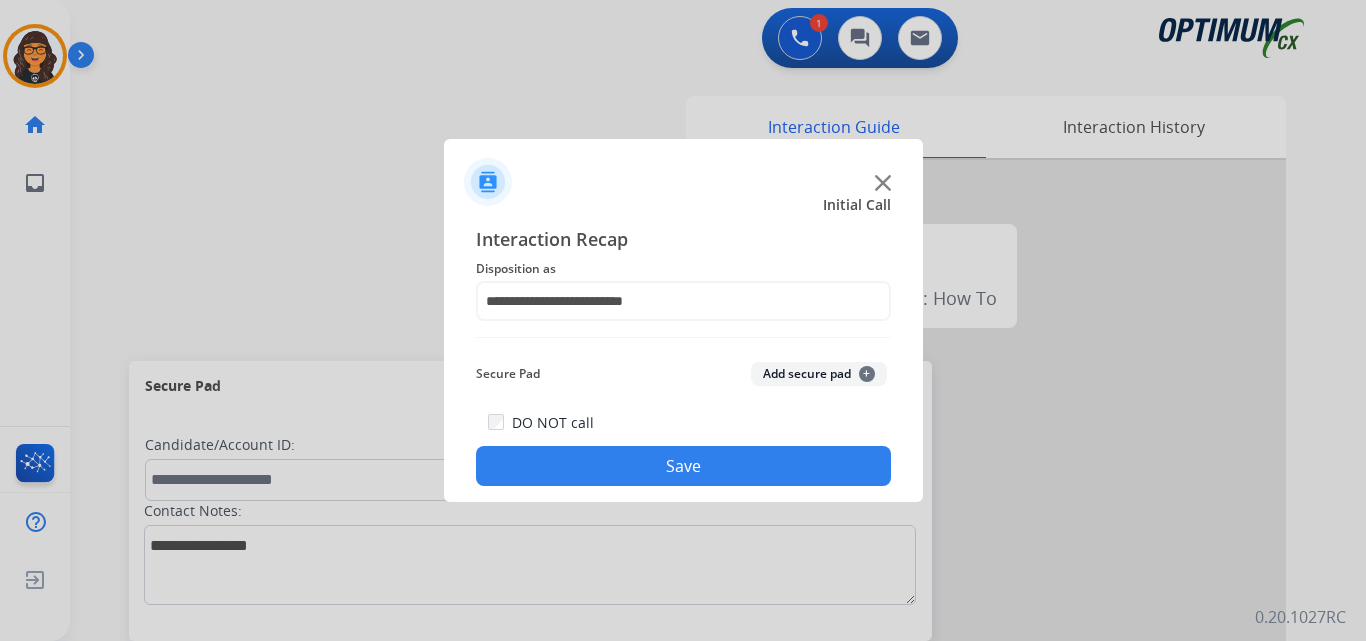 click on "Save" 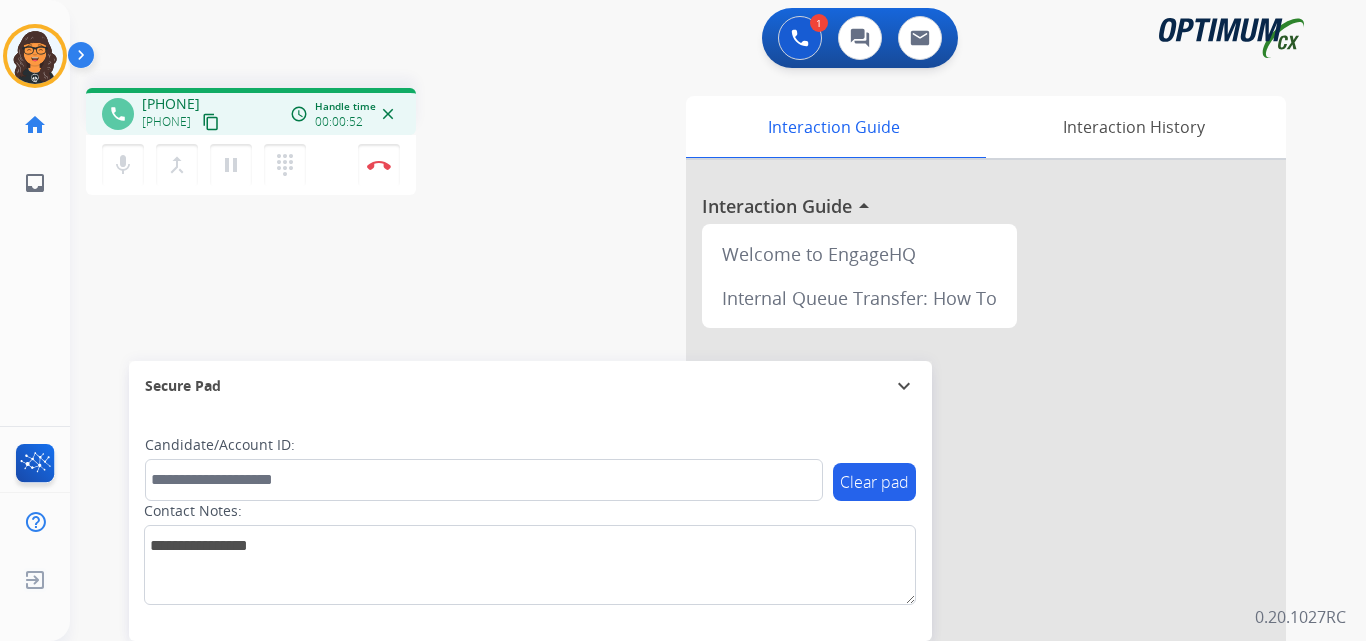 drag, startPoint x: 245, startPoint y: 124, endPoint x: 246, endPoint y: 97, distance: 27.018513 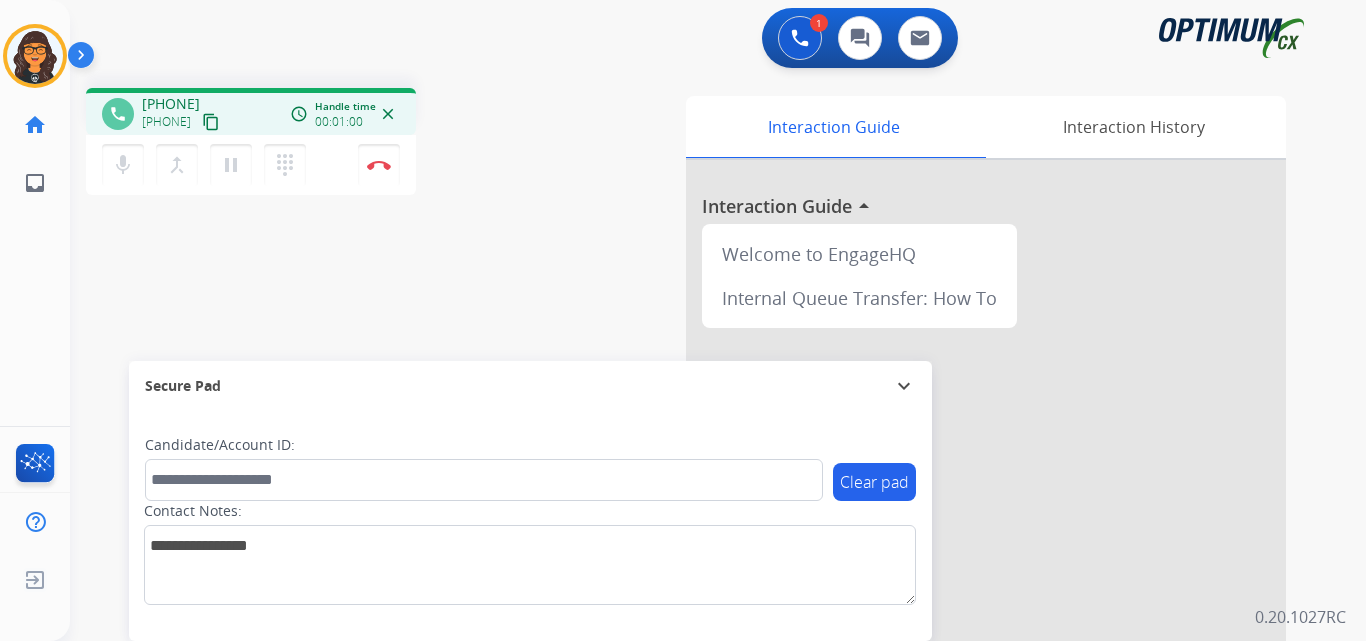 click on "content_copy" at bounding box center (211, 122) 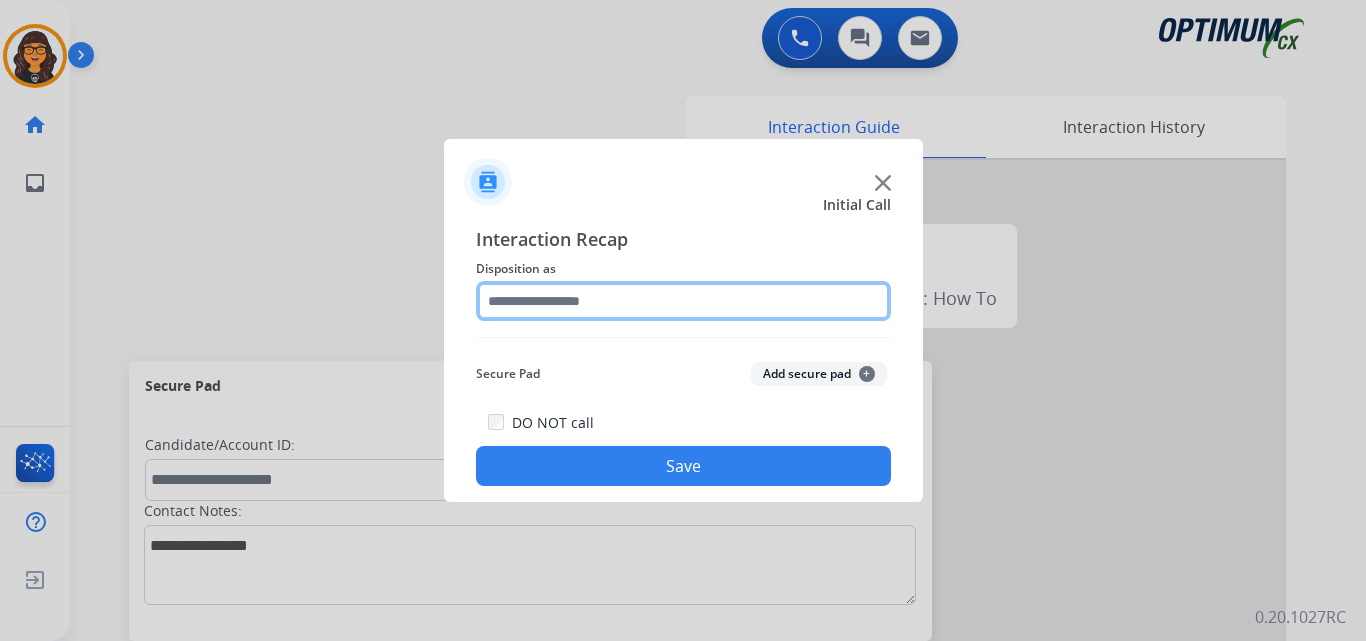 click 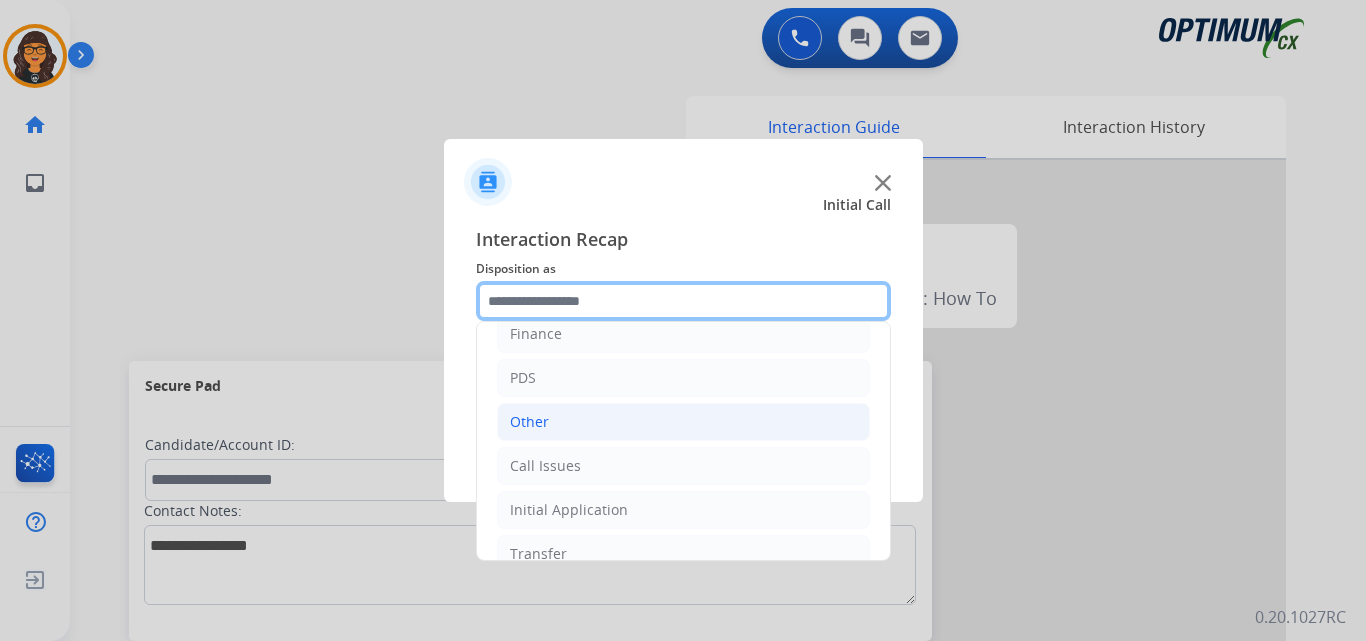 scroll, scrollTop: 100, scrollLeft: 0, axis: vertical 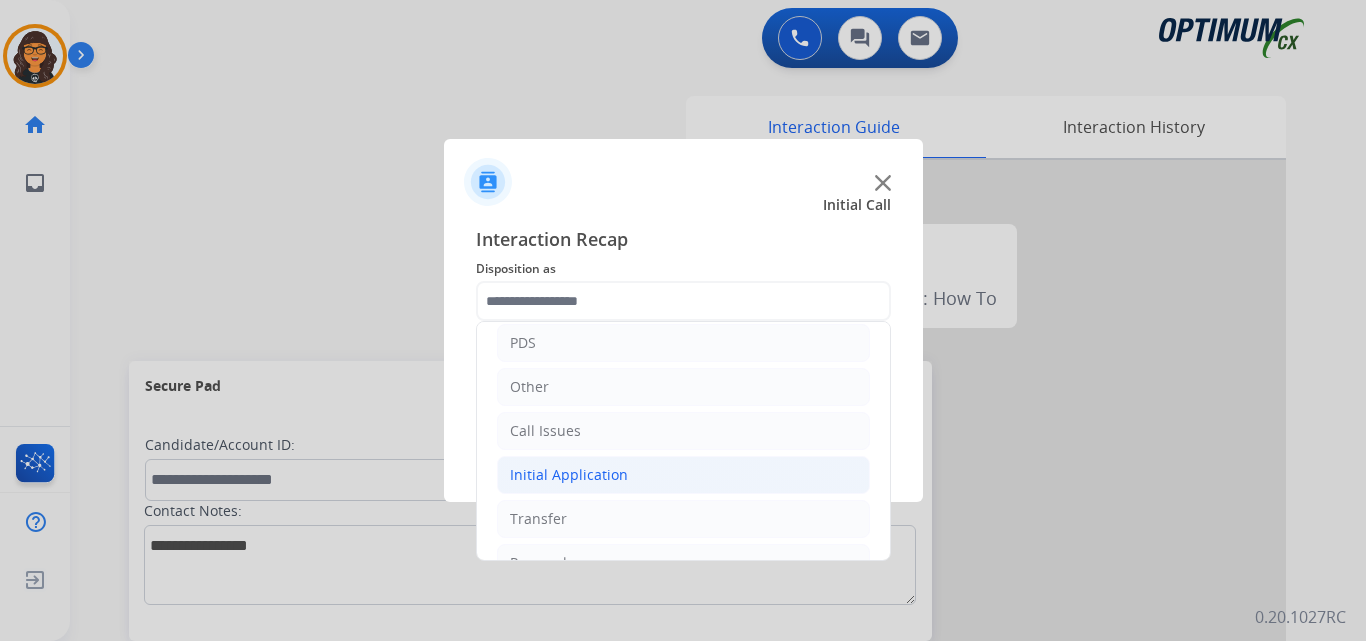 click on "Initial Application" 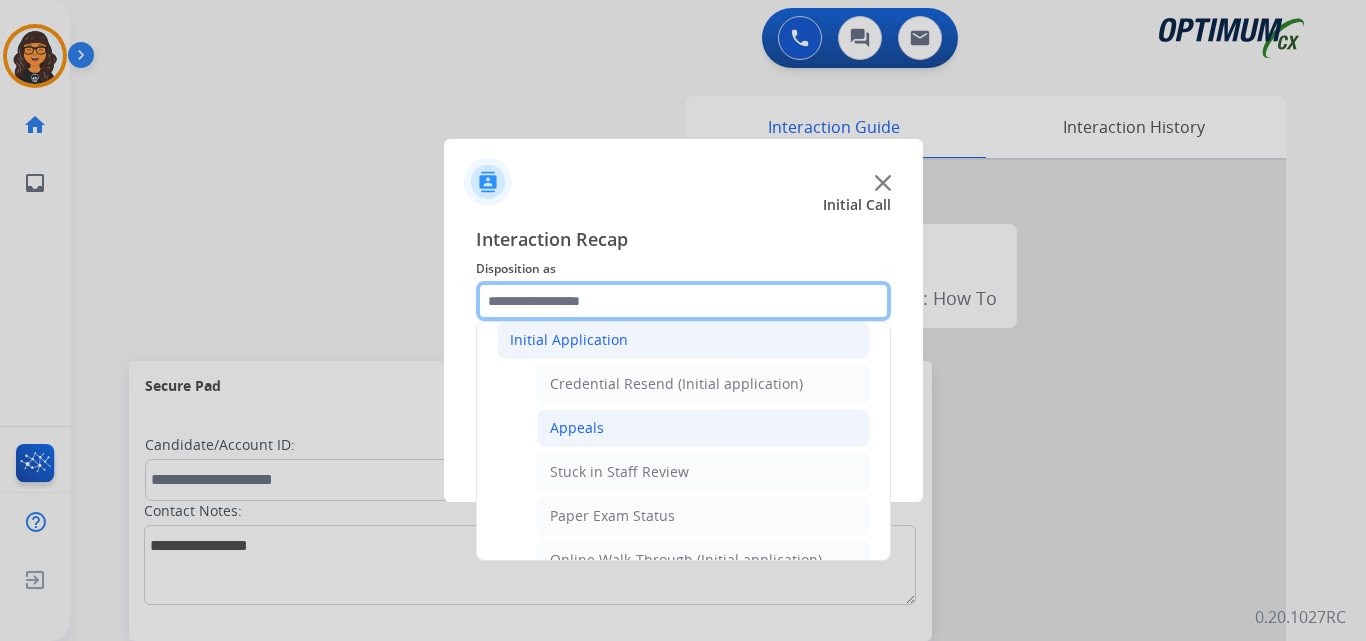 scroll, scrollTop: 200, scrollLeft: 0, axis: vertical 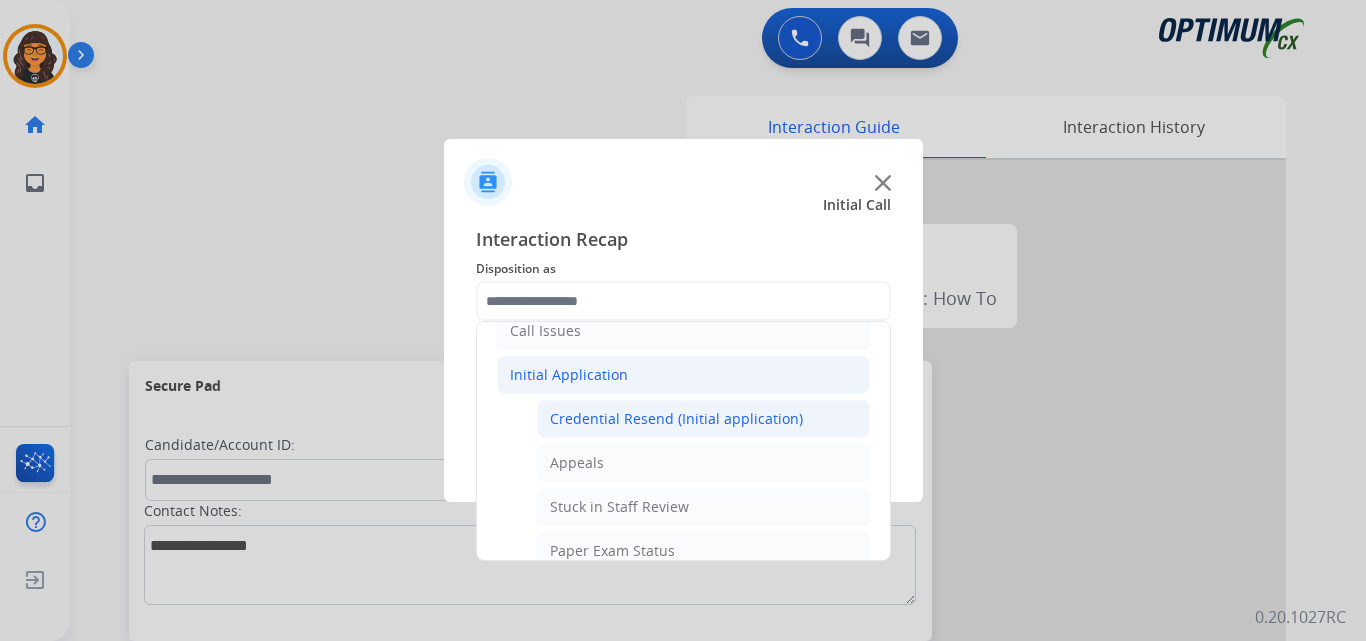 click on "Credential Resend (Initial application)" 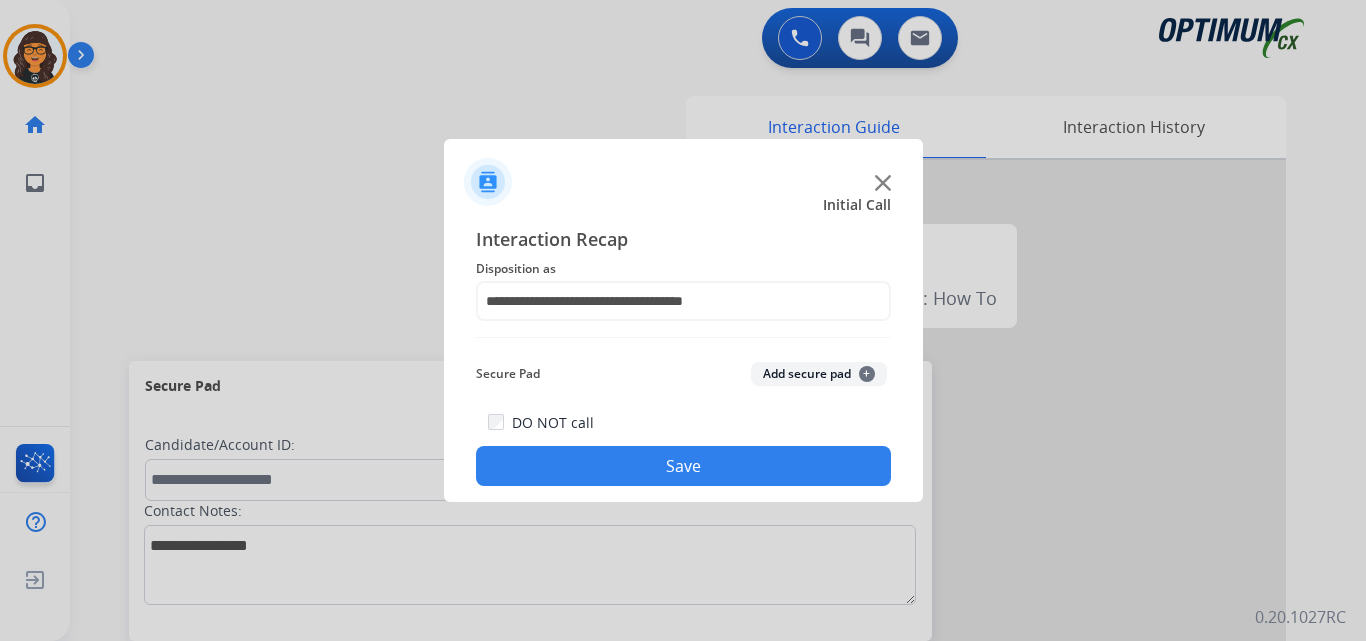 click on "Save" 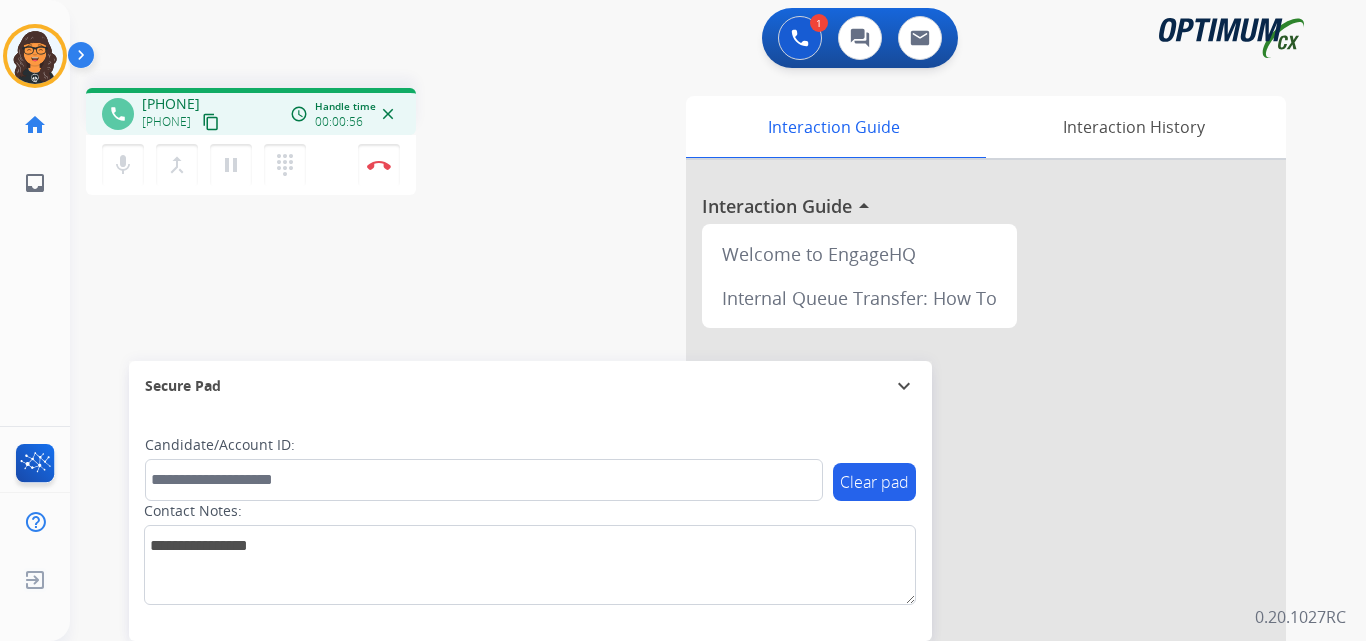 click on "content_copy" at bounding box center [211, 122] 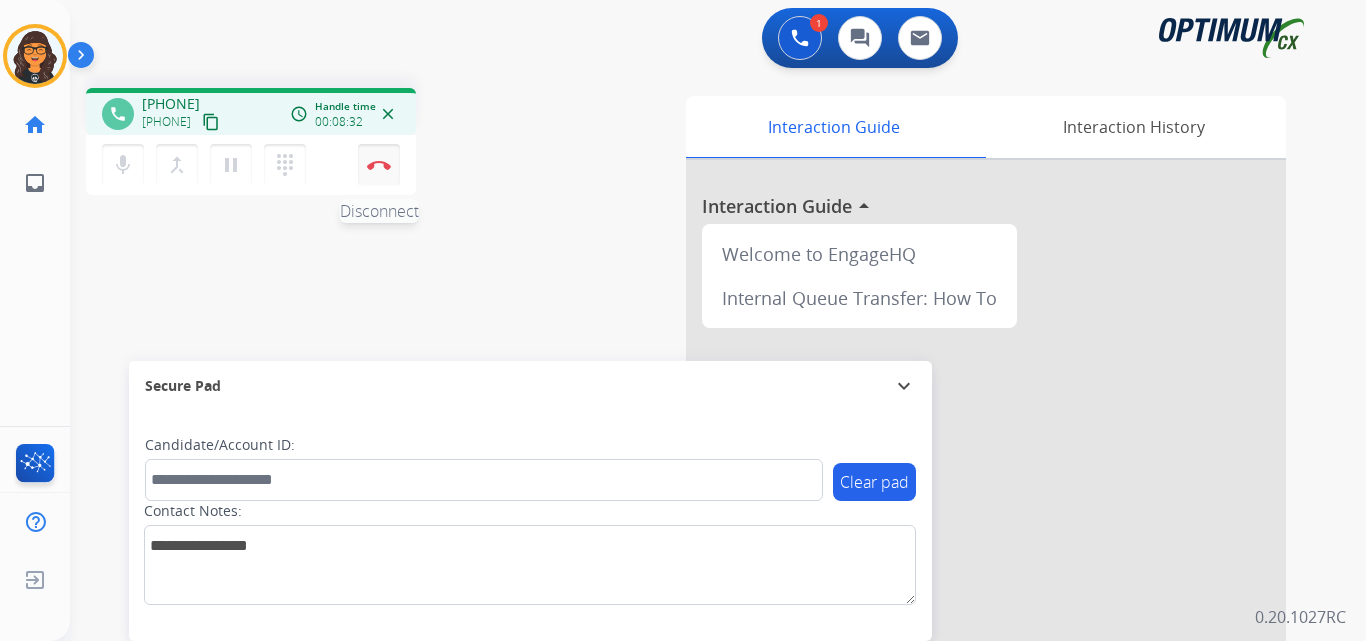 click on "Disconnect" at bounding box center (379, 165) 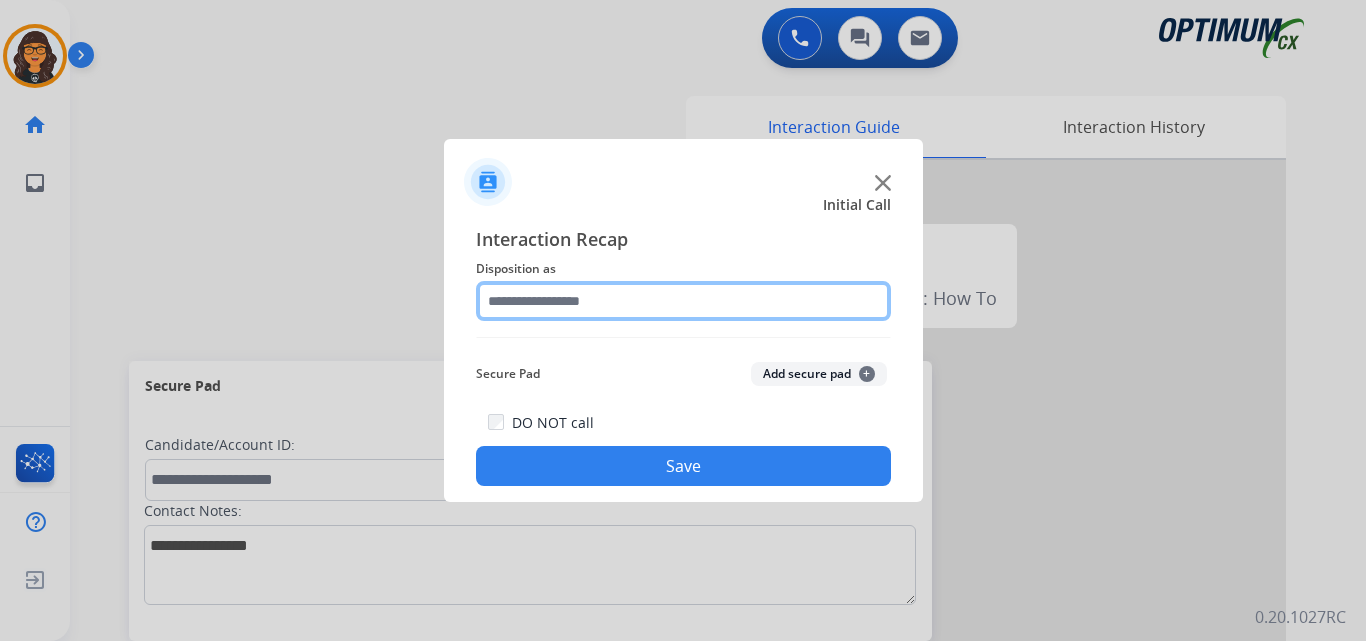 drag, startPoint x: 589, startPoint y: 287, endPoint x: 592, endPoint y: 309, distance: 22.203604 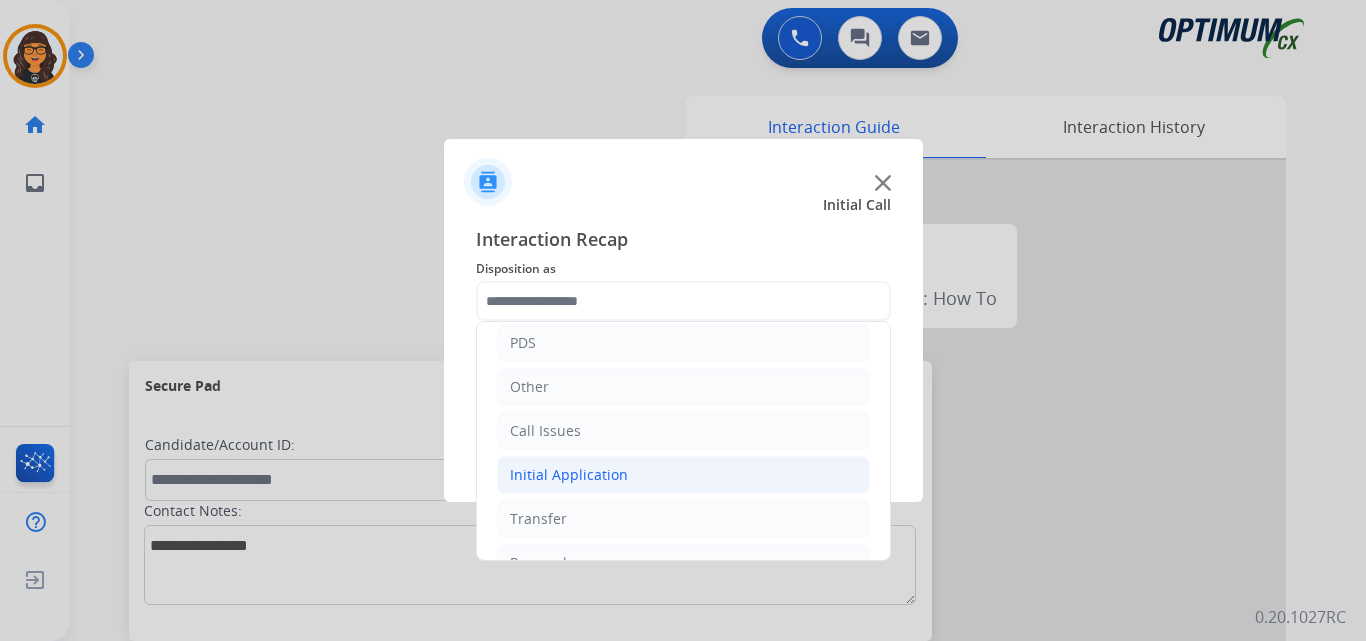 drag, startPoint x: 568, startPoint y: 465, endPoint x: 736, endPoint y: 470, distance: 168.07439 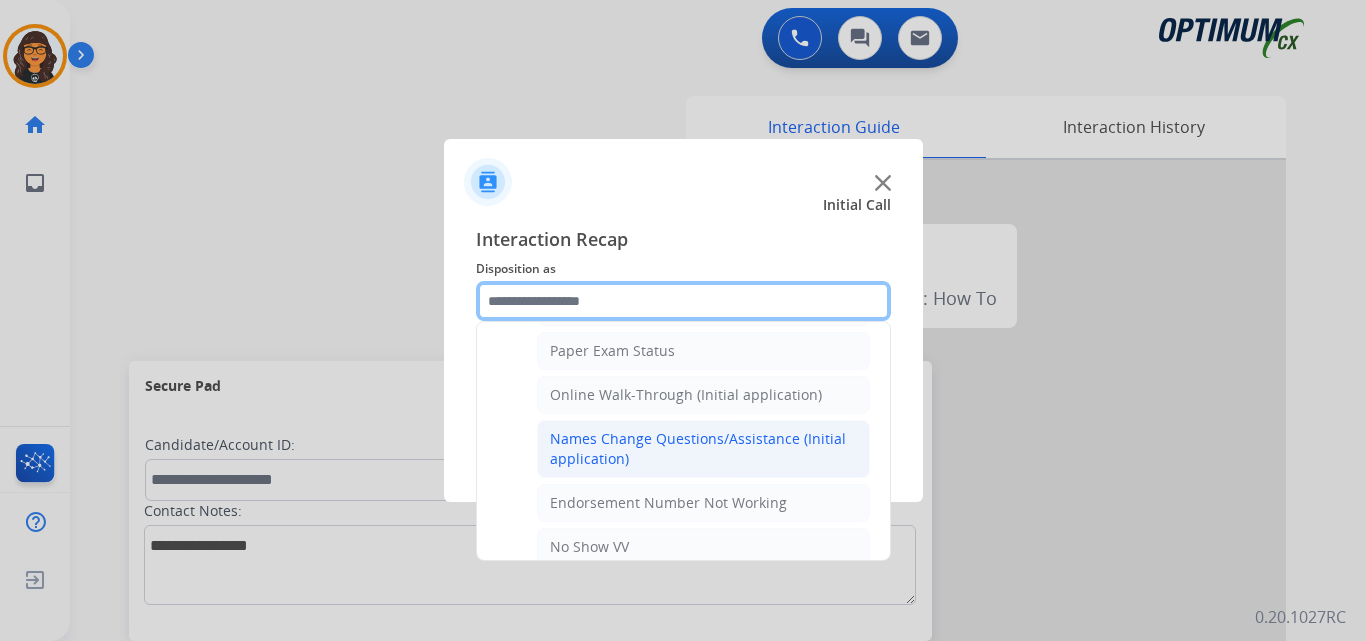 scroll, scrollTop: 500, scrollLeft: 0, axis: vertical 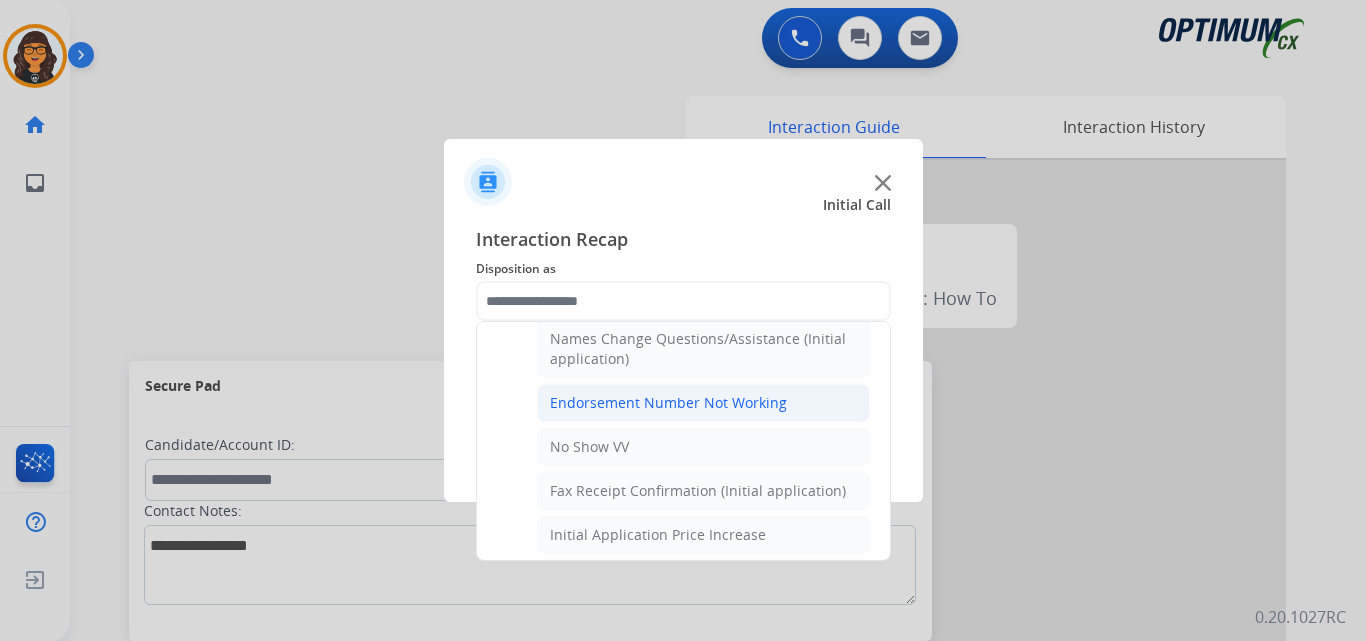 click on "Endorsement Number Not Working" 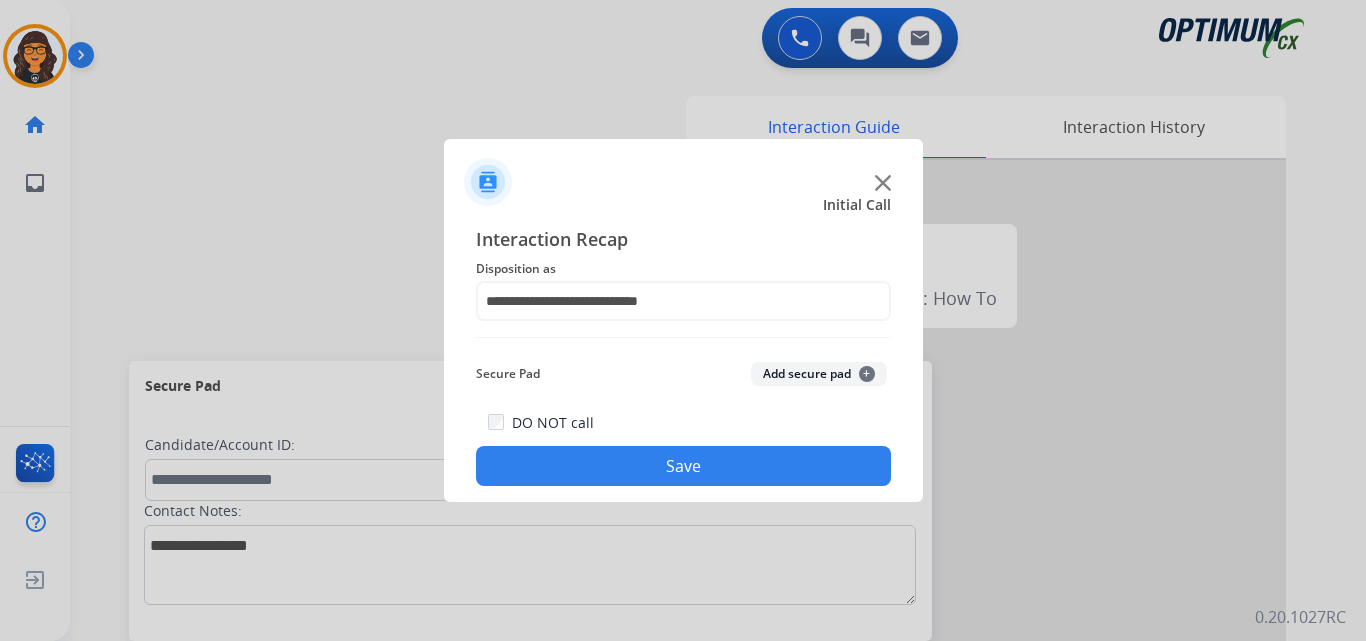 click on "Save" 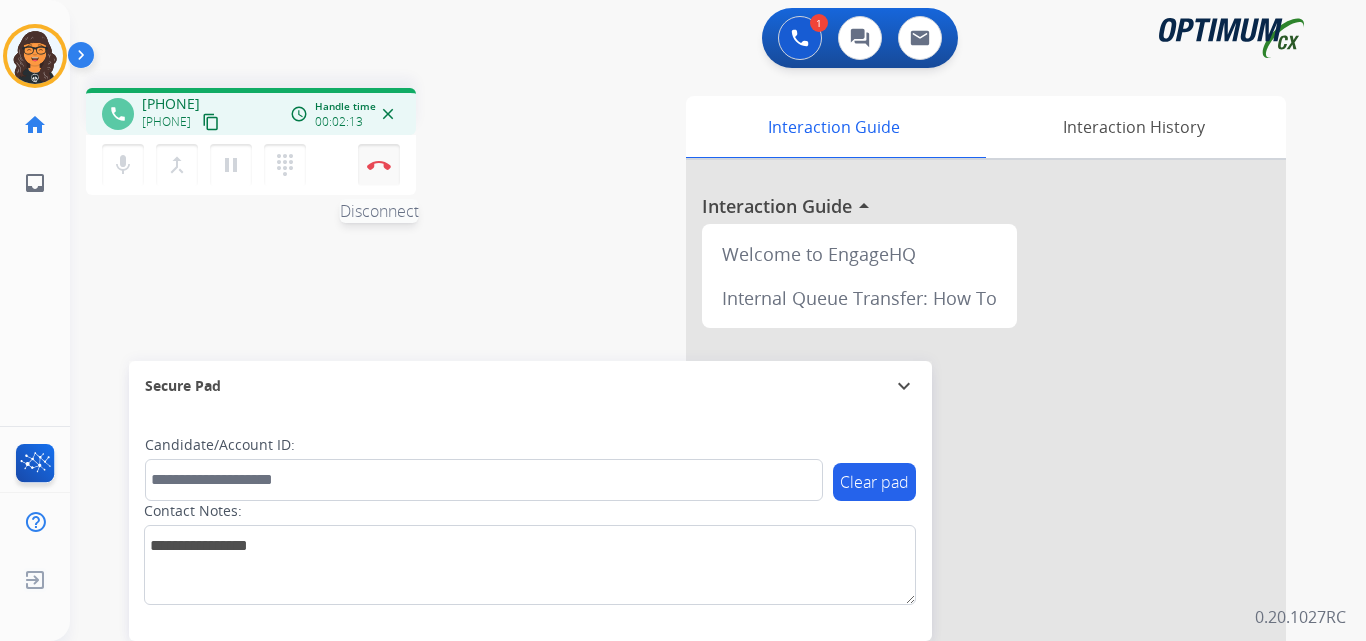click at bounding box center (379, 165) 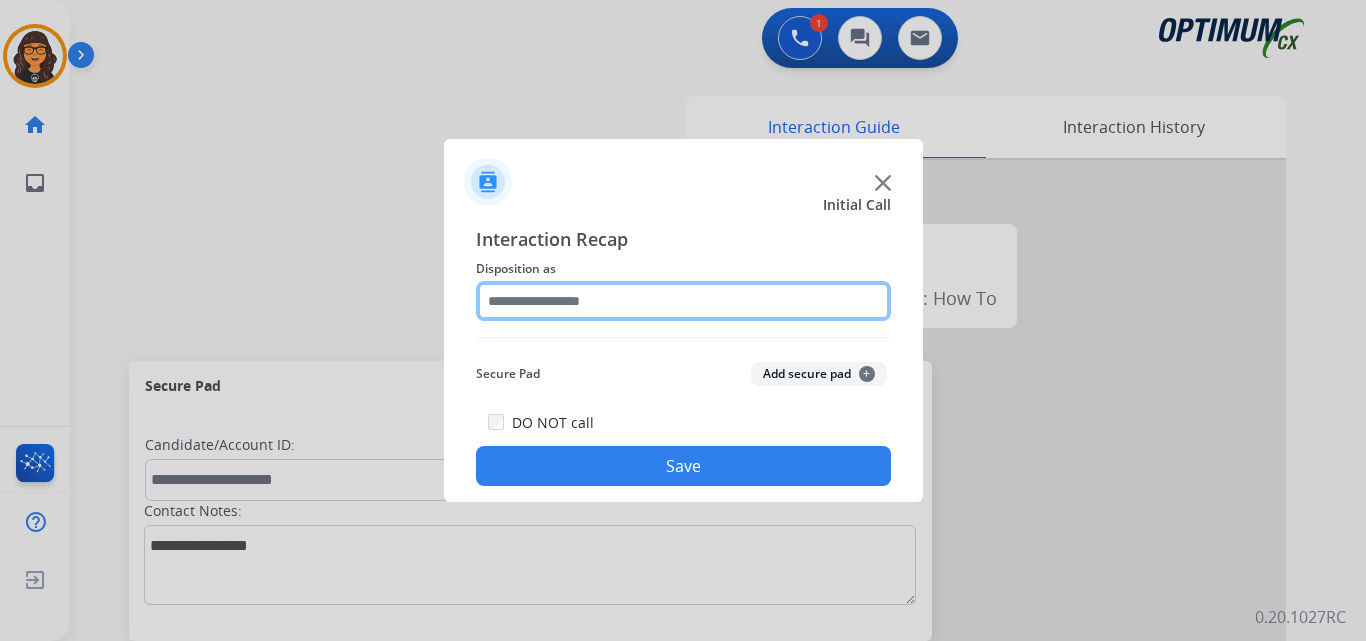 click 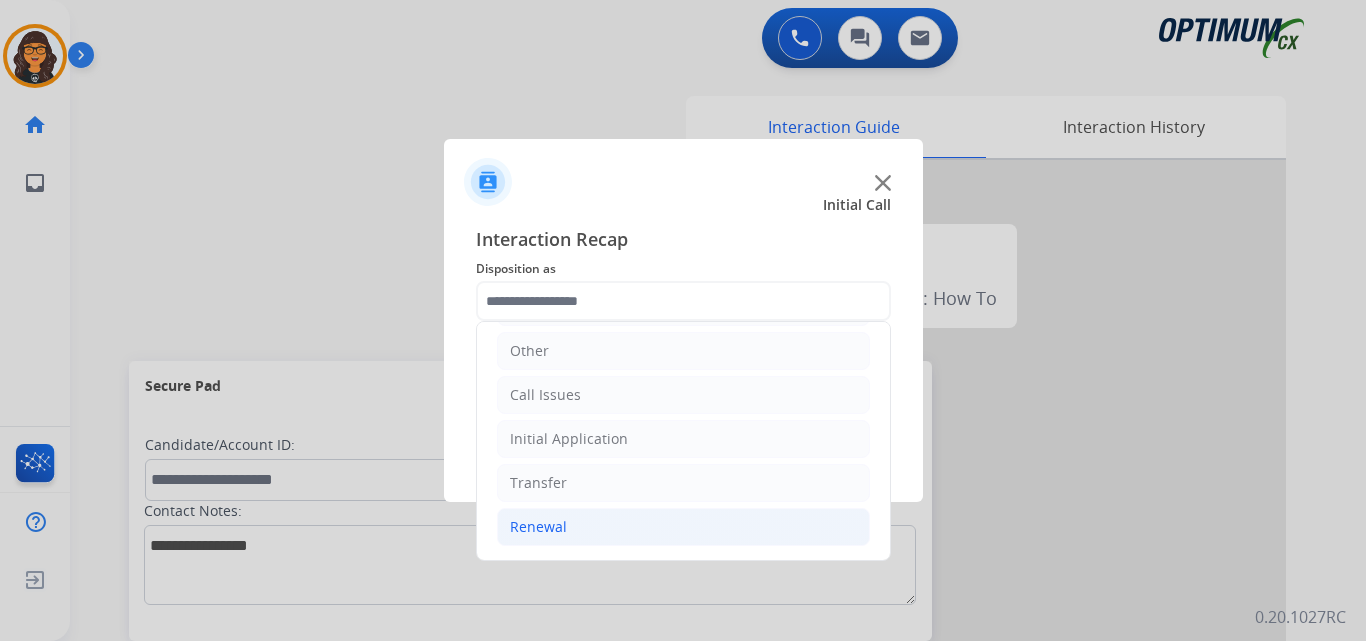 click on "Renewal" 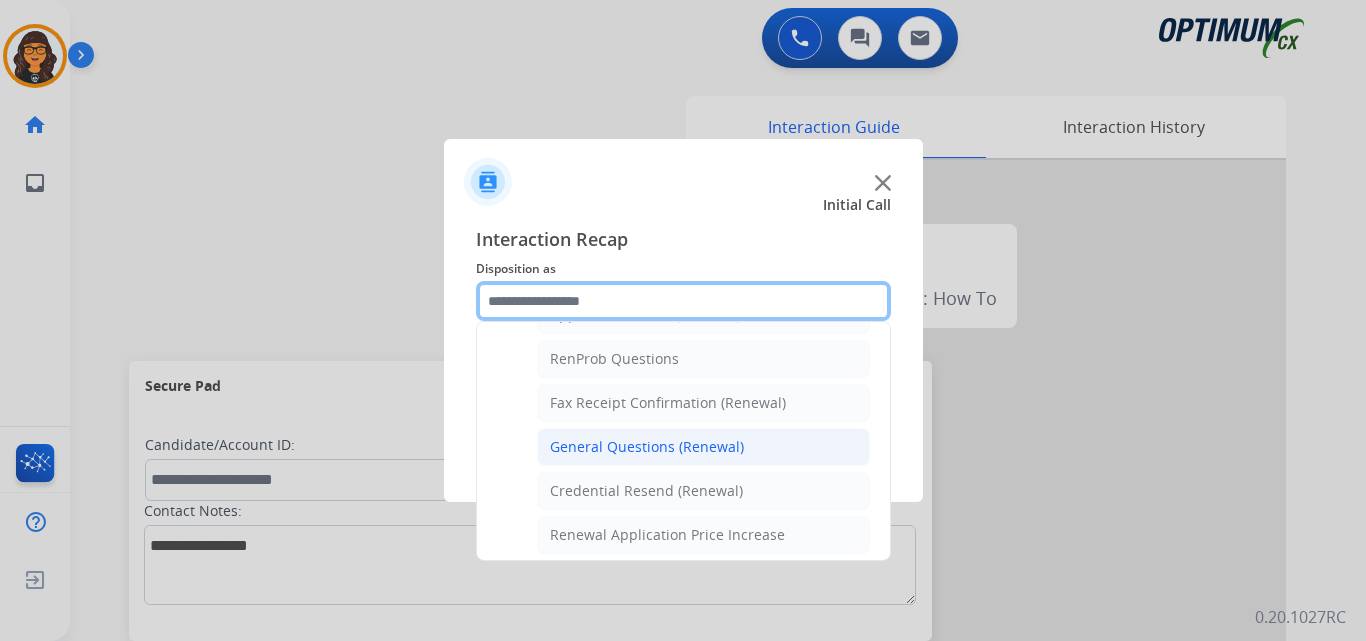 scroll, scrollTop: 536, scrollLeft: 0, axis: vertical 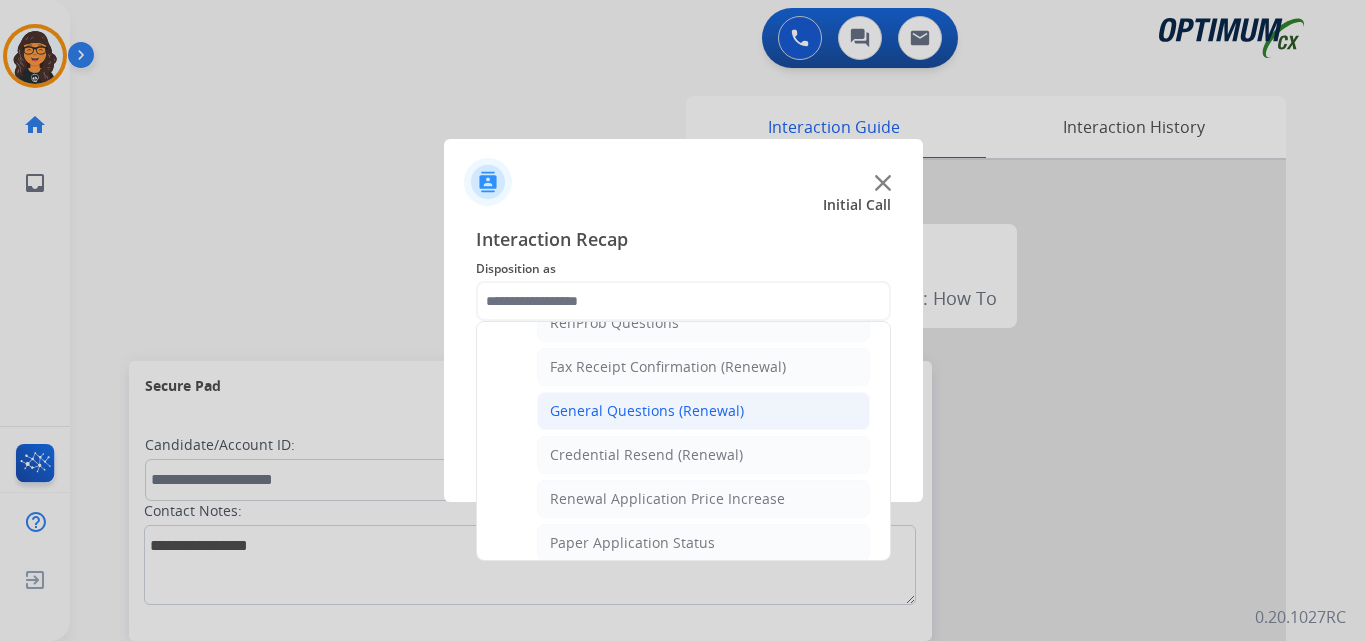 click on "General Questions (Renewal)" 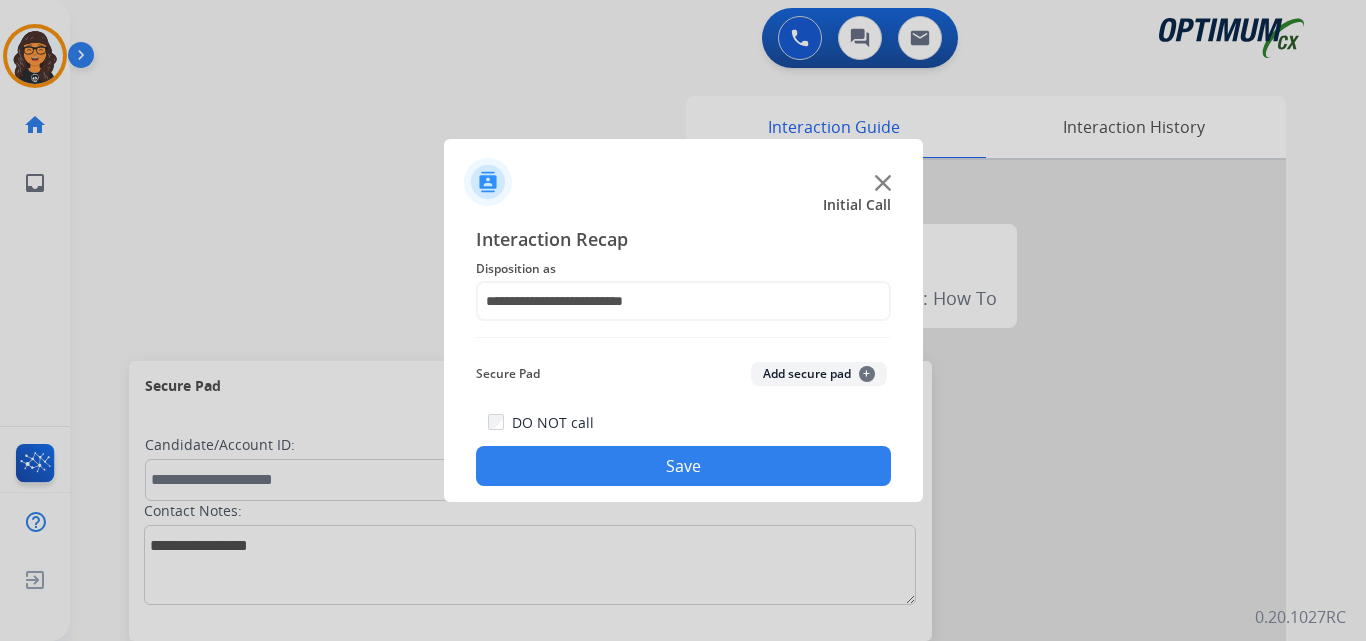 drag, startPoint x: 621, startPoint y: 459, endPoint x: 423, endPoint y: 228, distance: 304.24496 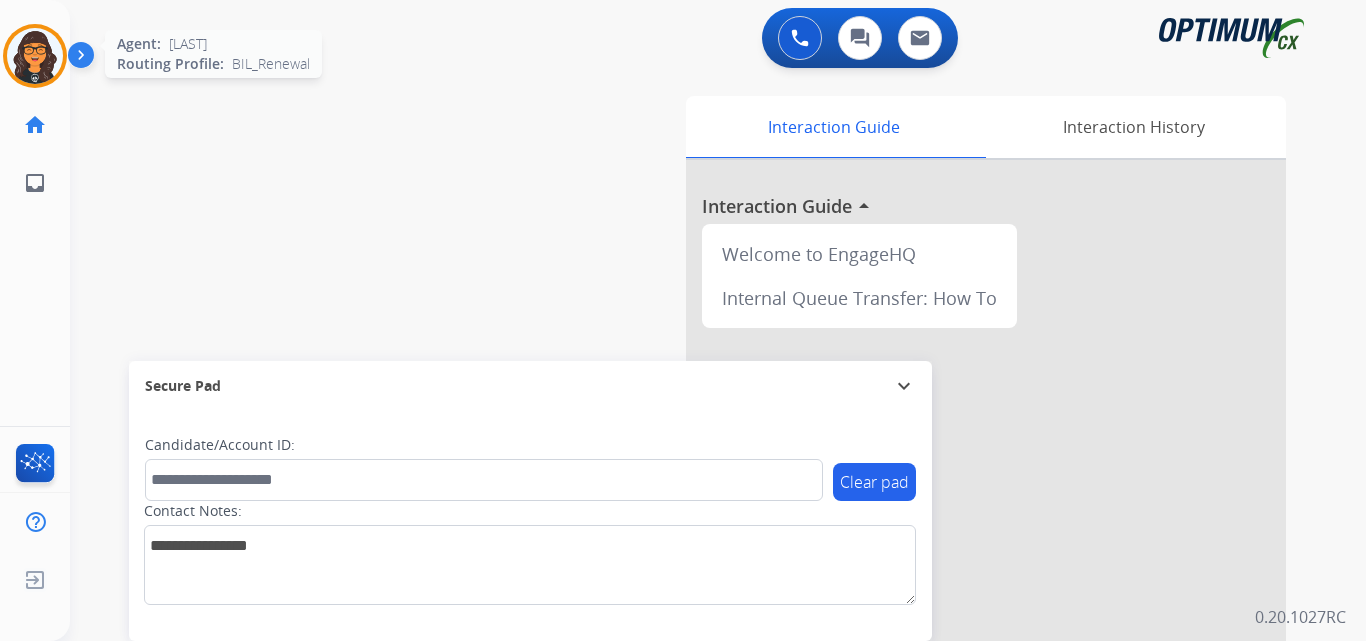 drag, startPoint x: 20, startPoint y: 48, endPoint x: 56, endPoint y: 61, distance: 38.27532 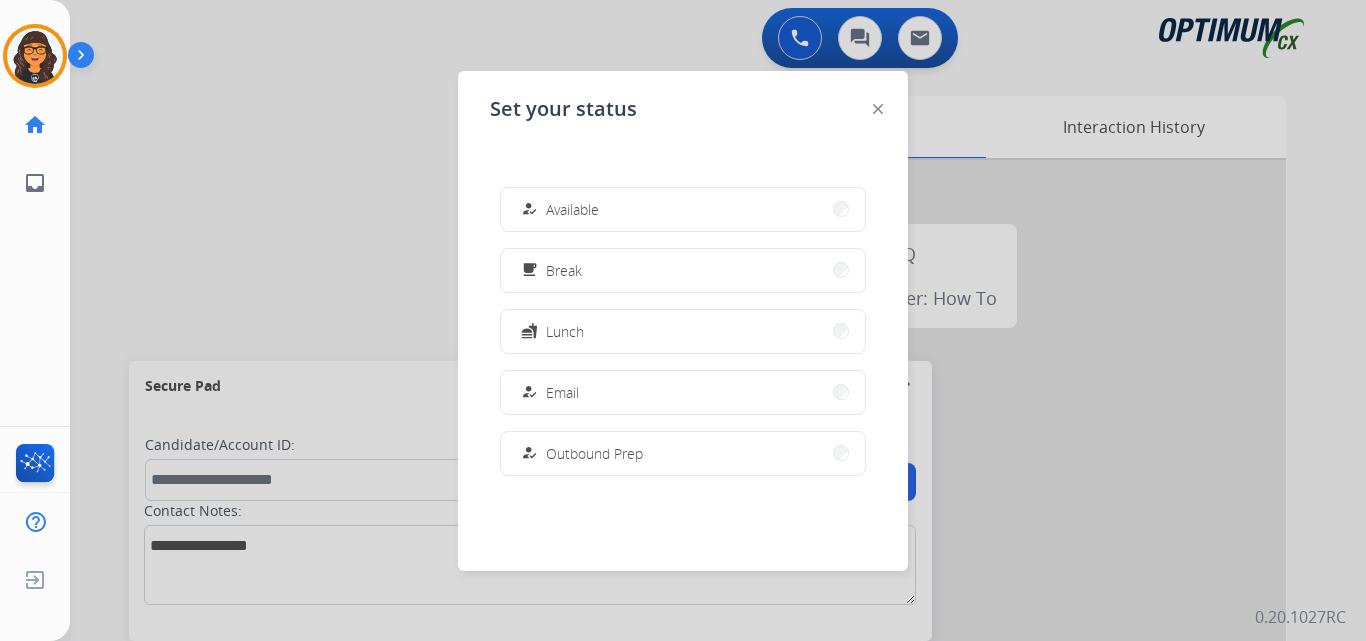 drag, startPoint x: 551, startPoint y: 207, endPoint x: 584, endPoint y: 207, distance: 33 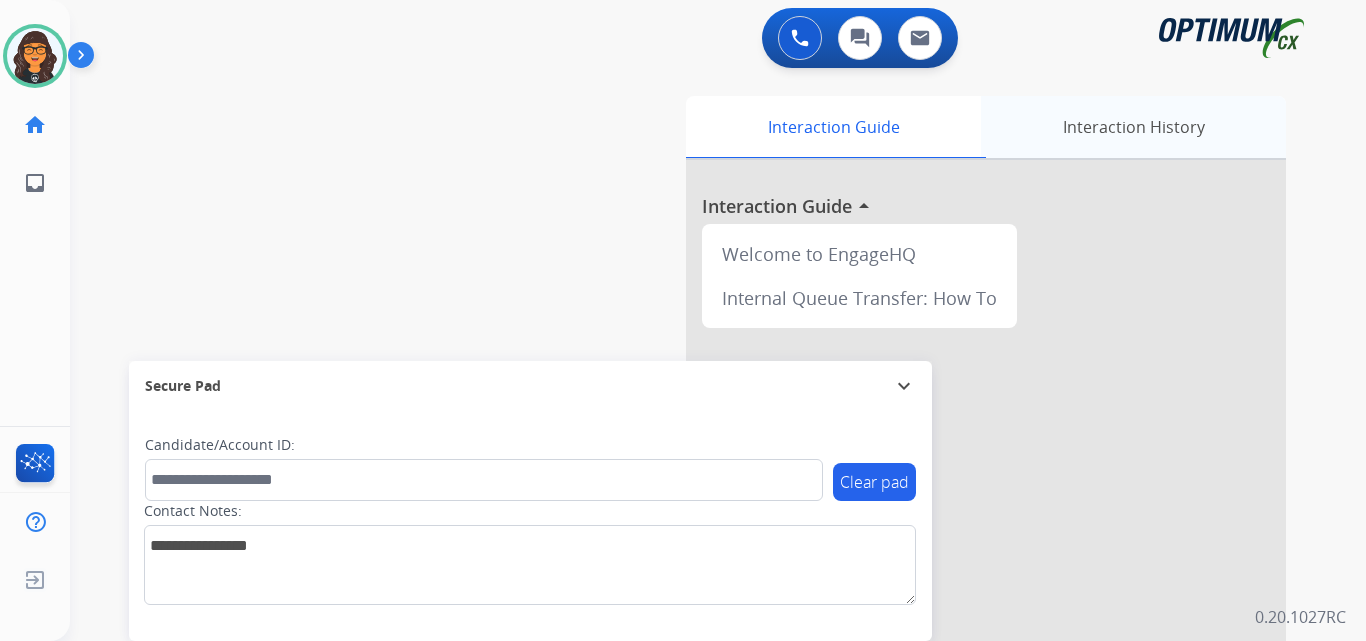 click on "Interaction History" at bounding box center (1133, 127) 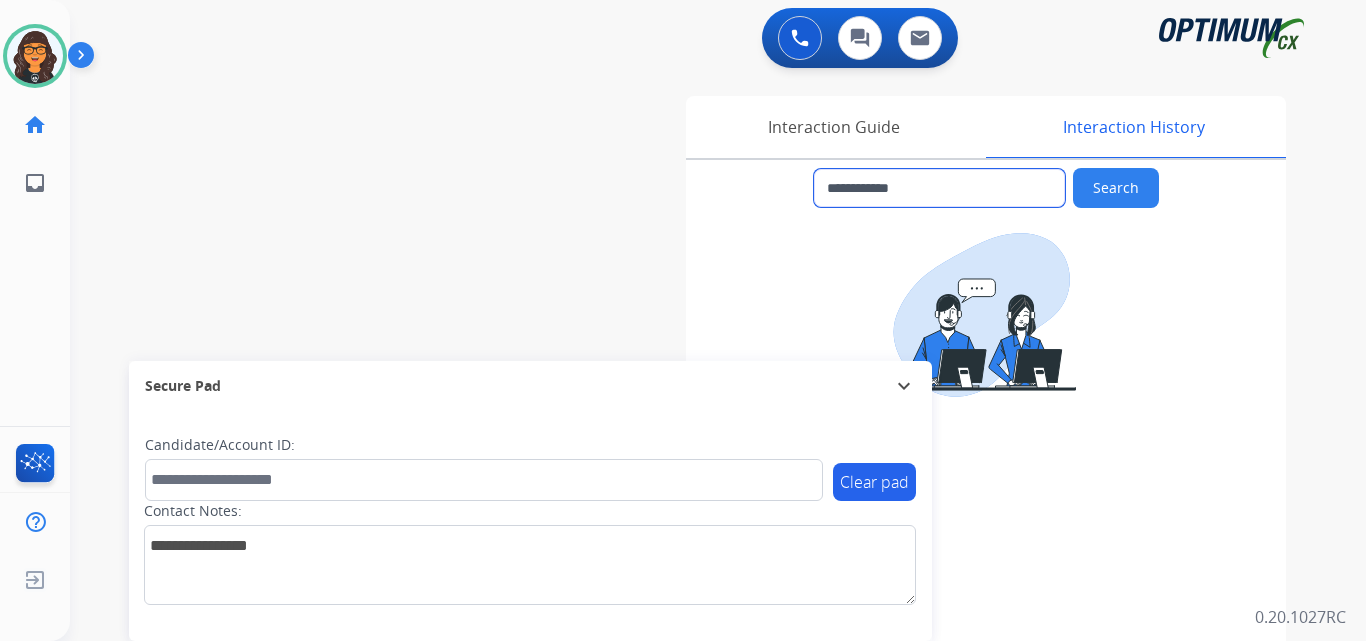 drag, startPoint x: 940, startPoint y: 190, endPoint x: 845, endPoint y: 189, distance: 95.005264 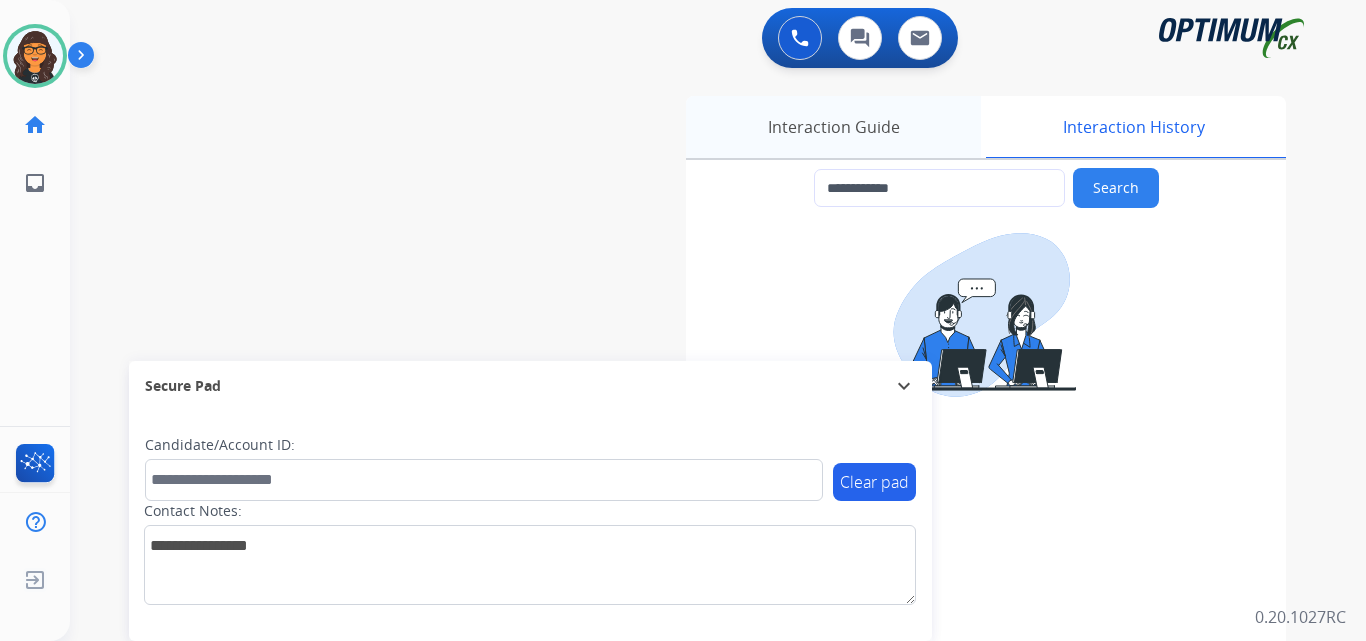 click on "Interaction Guide" at bounding box center (833, 127) 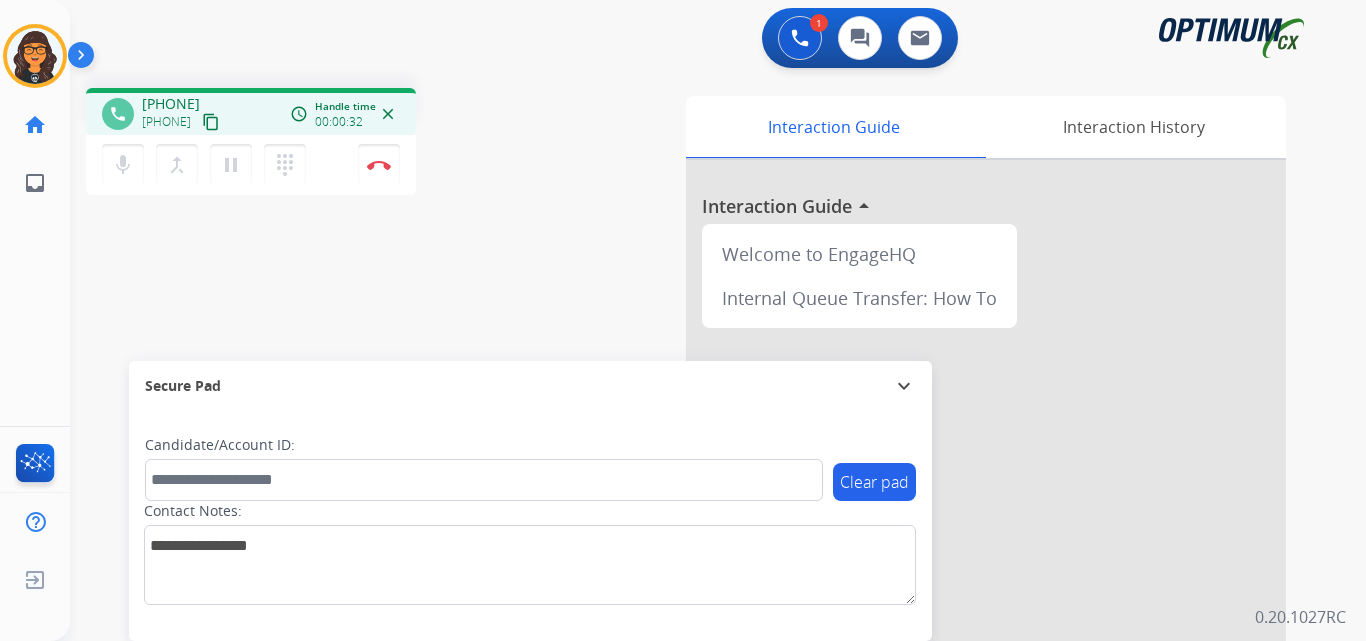 click on "content_copy" at bounding box center (211, 122) 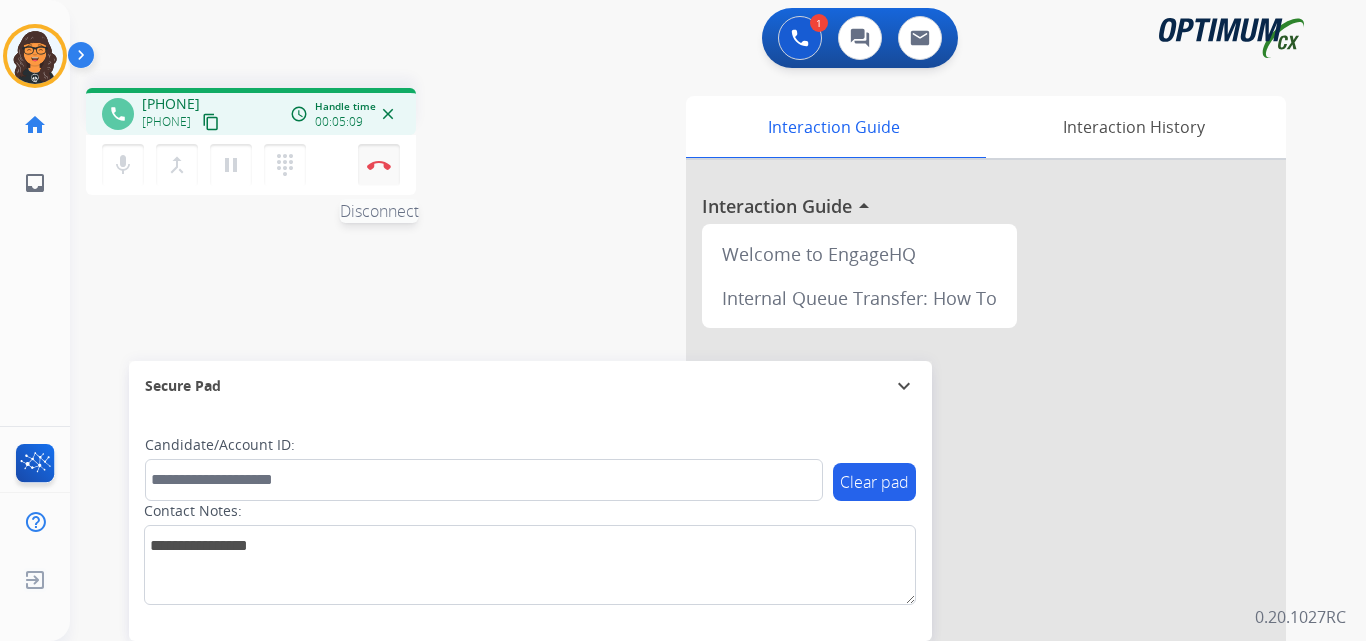 click at bounding box center (379, 165) 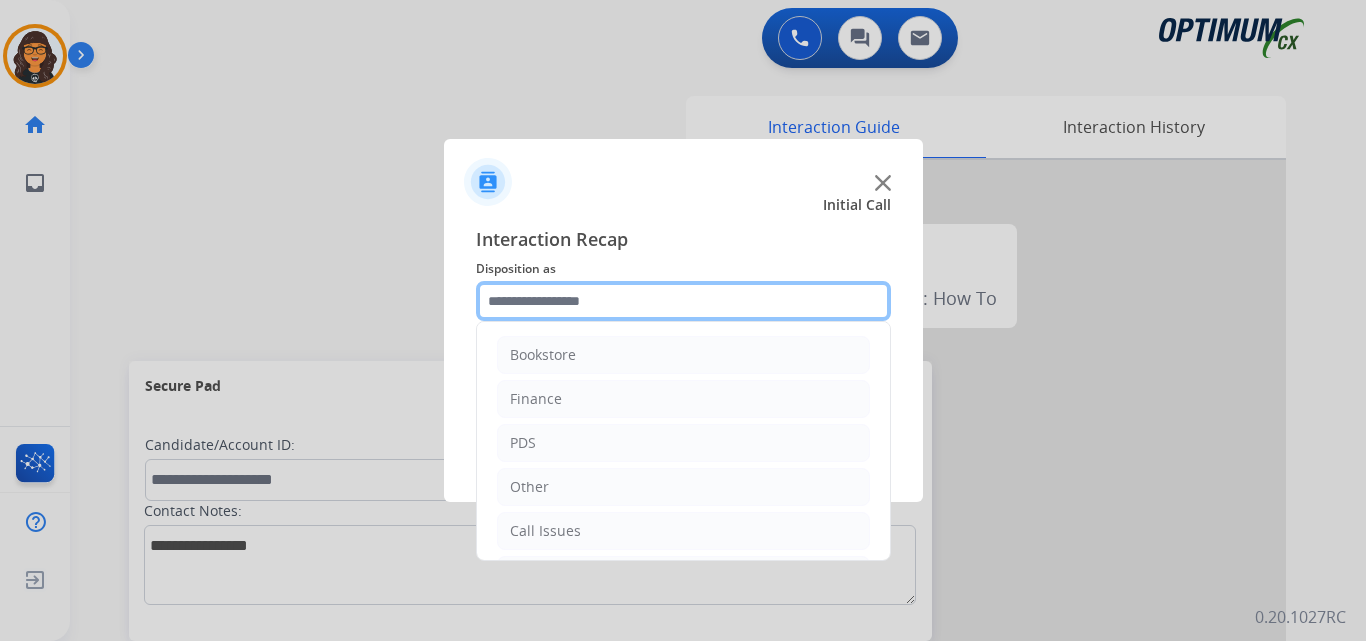 drag, startPoint x: 579, startPoint y: 284, endPoint x: 597, endPoint y: 331, distance: 50.32892 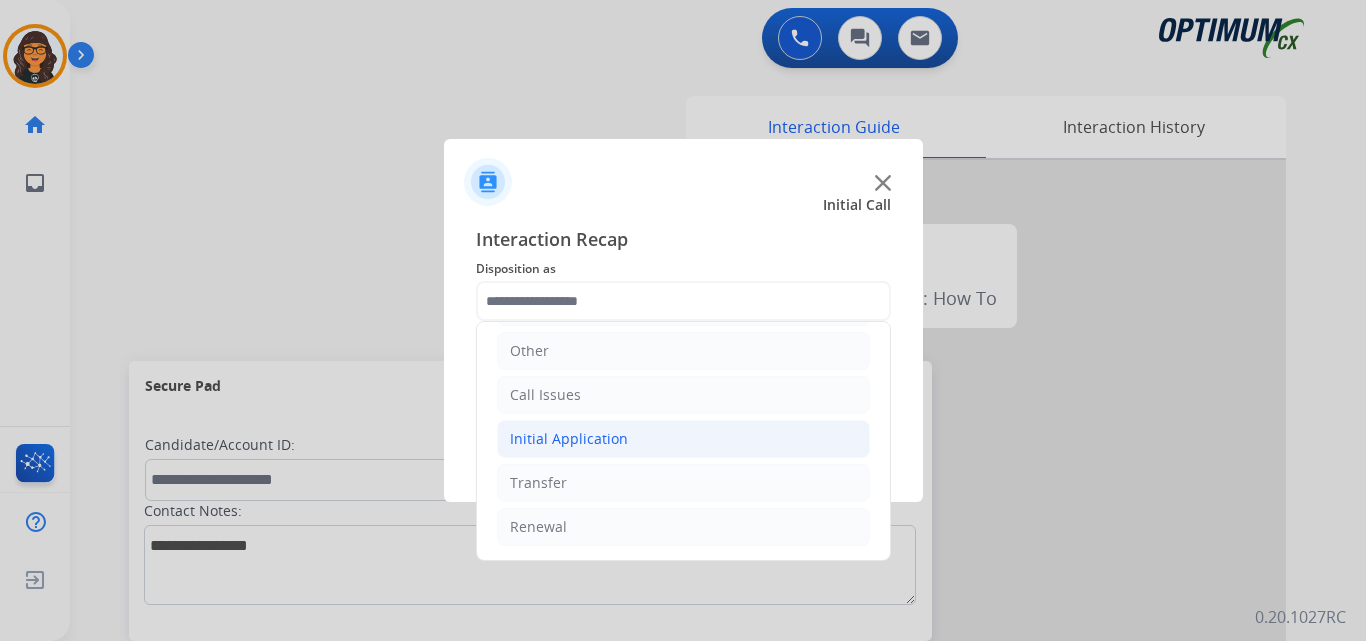 click on "Initial Application" 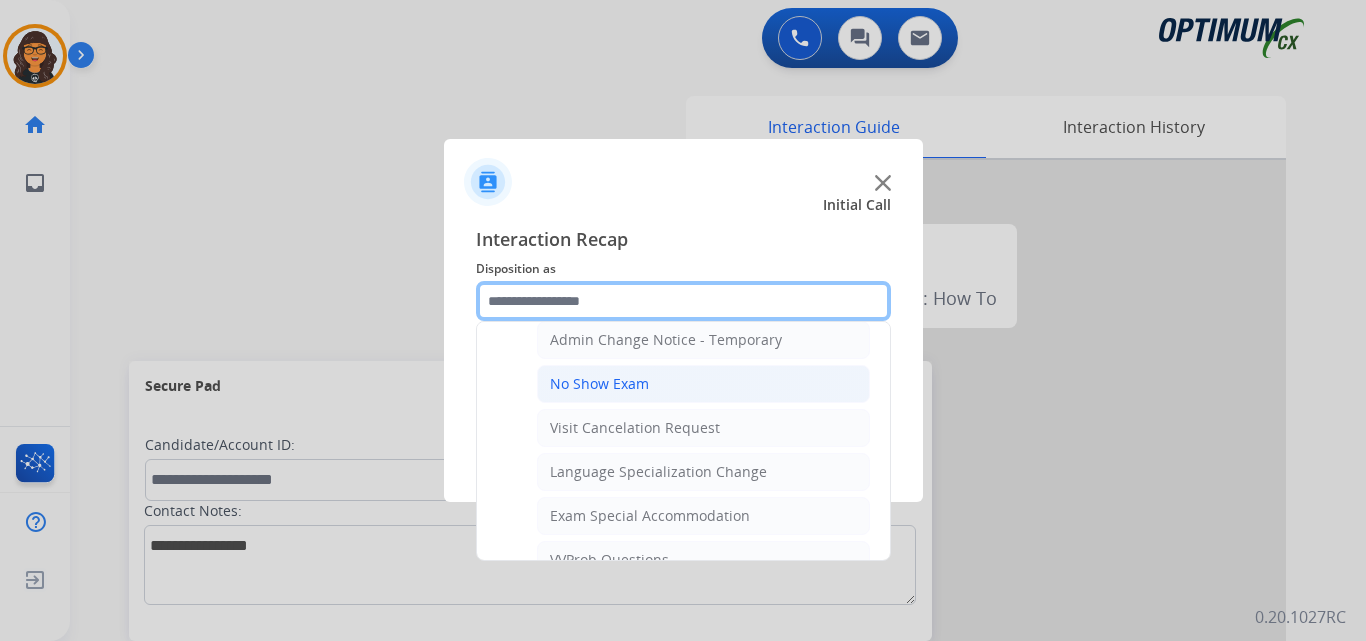 scroll, scrollTop: 836, scrollLeft: 0, axis: vertical 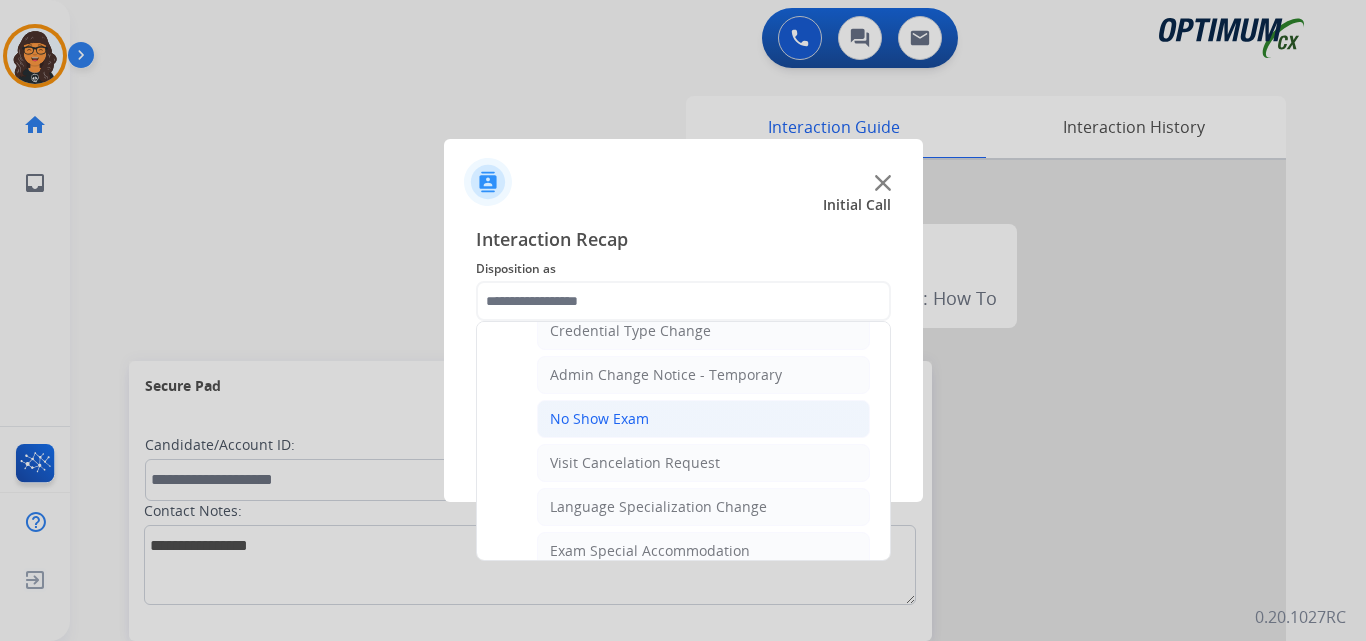 click on "No Show Exam" 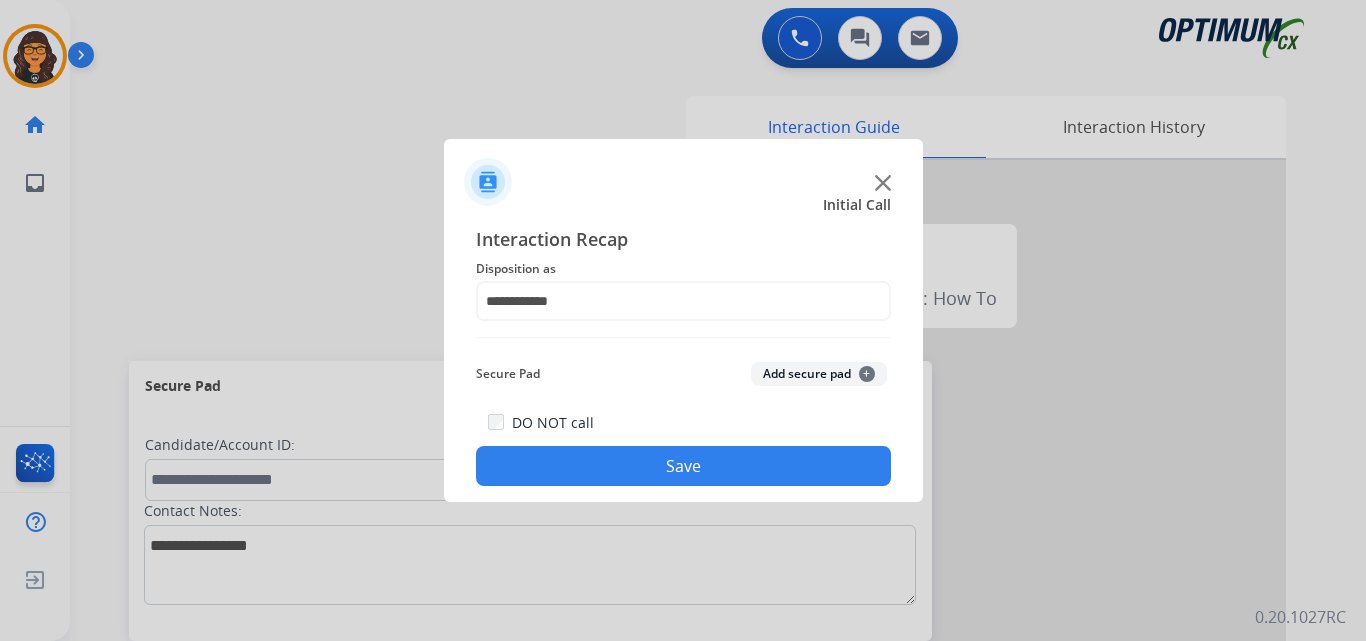 drag, startPoint x: 585, startPoint y: 455, endPoint x: 546, endPoint y: 376, distance: 88.10221 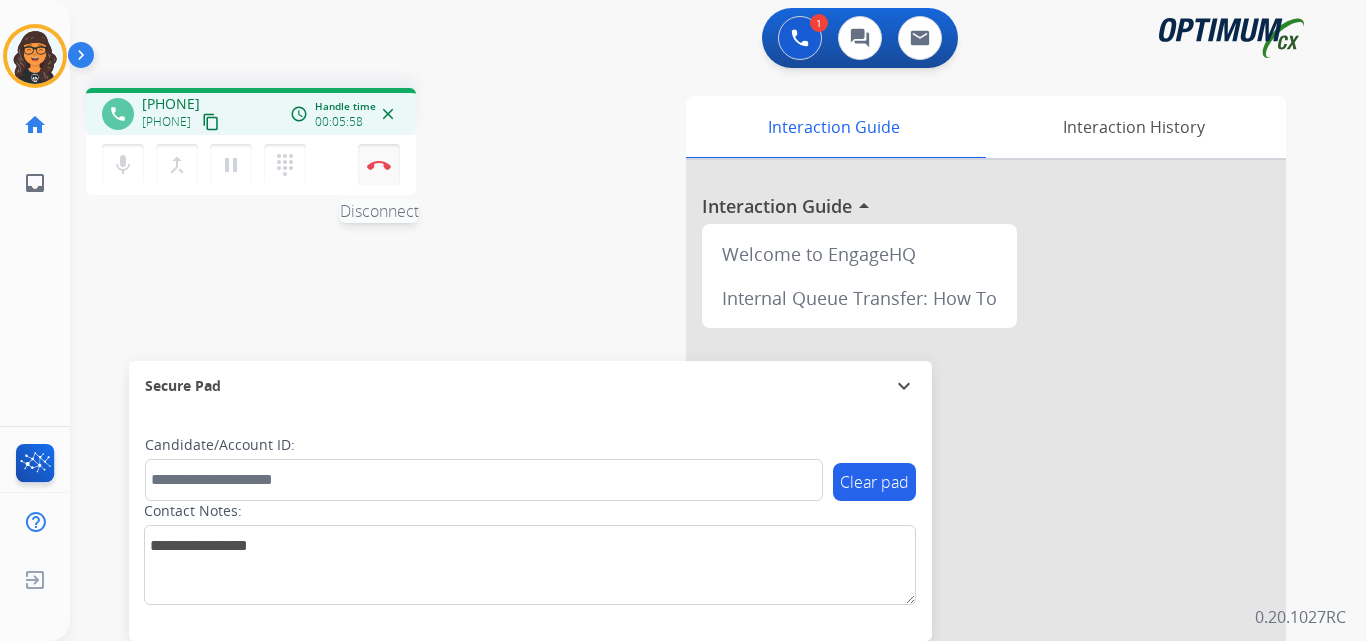 click at bounding box center (379, 165) 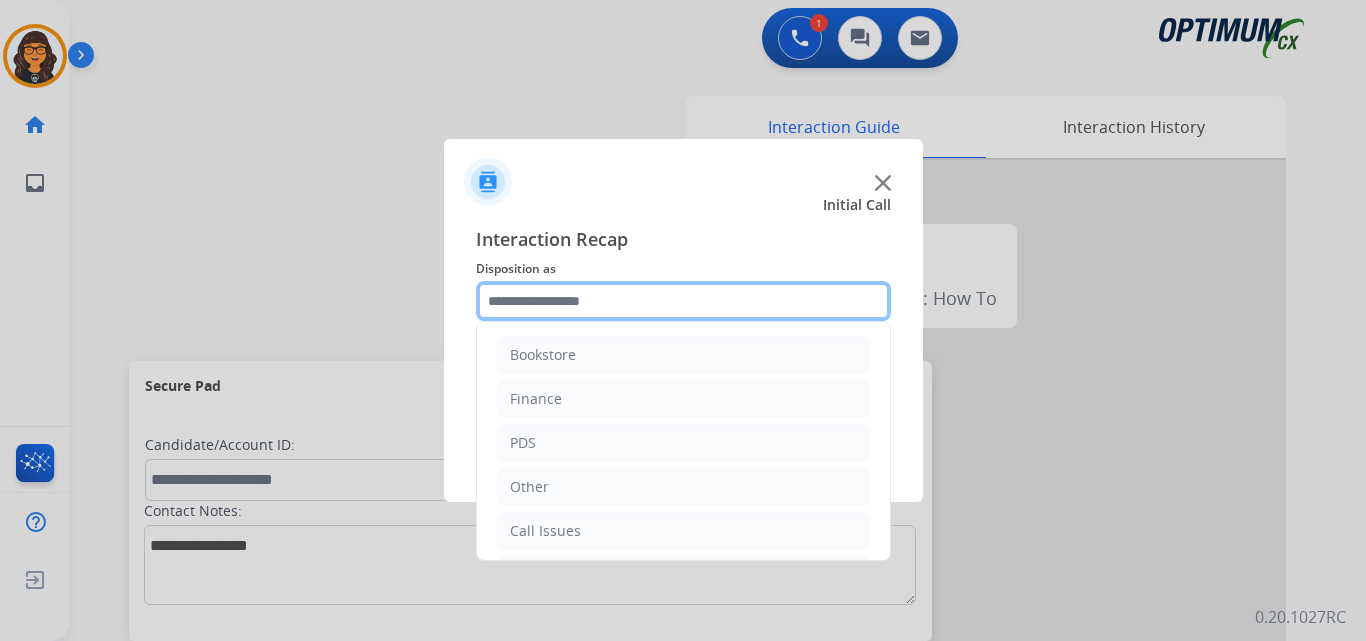 click 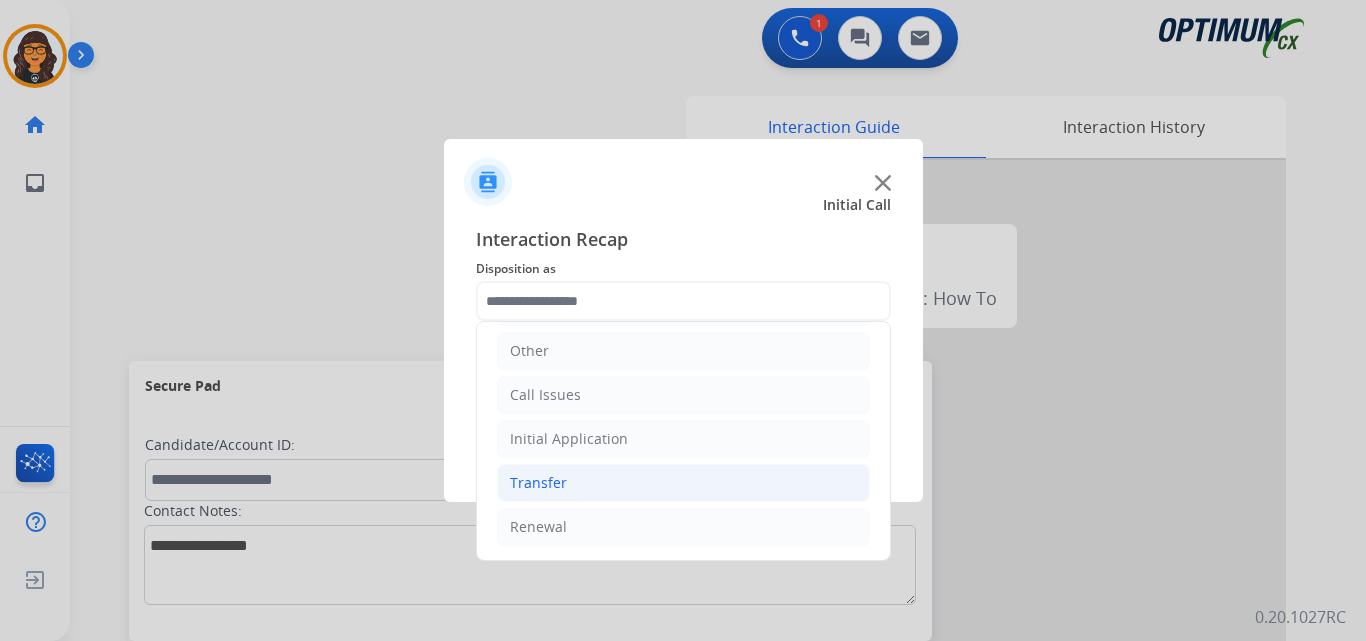 drag, startPoint x: 543, startPoint y: 517, endPoint x: 607, endPoint y: 498, distance: 66.760765 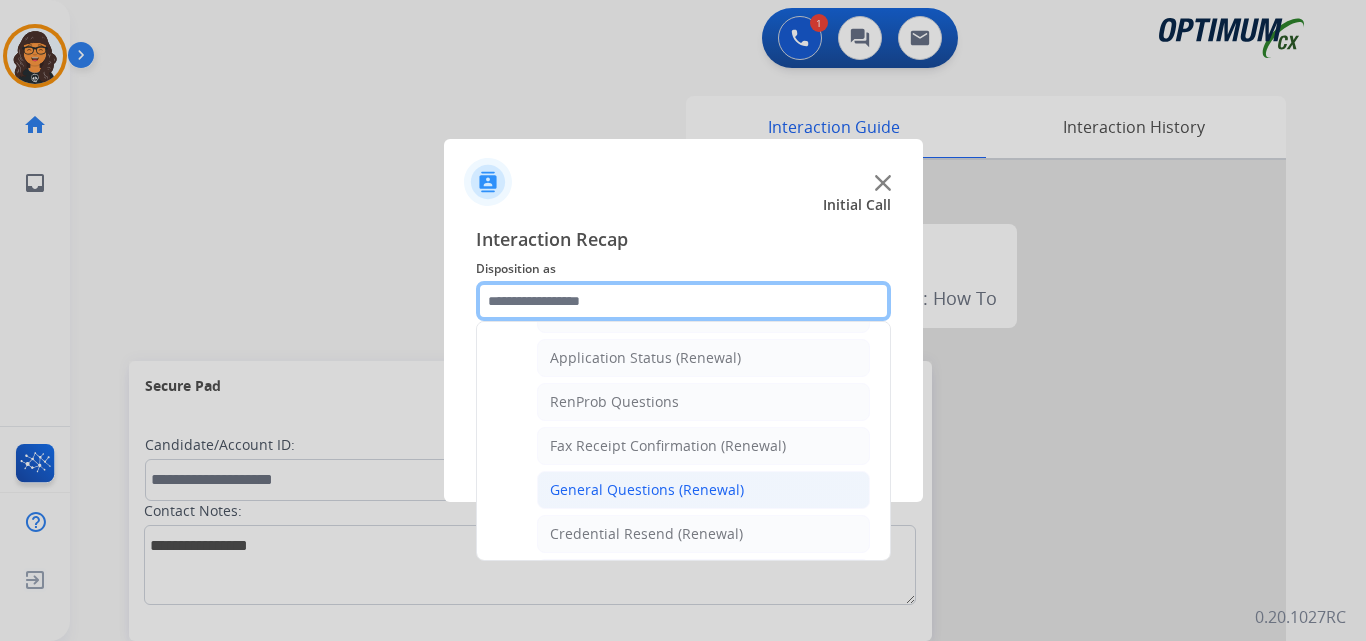 scroll, scrollTop: 436, scrollLeft: 0, axis: vertical 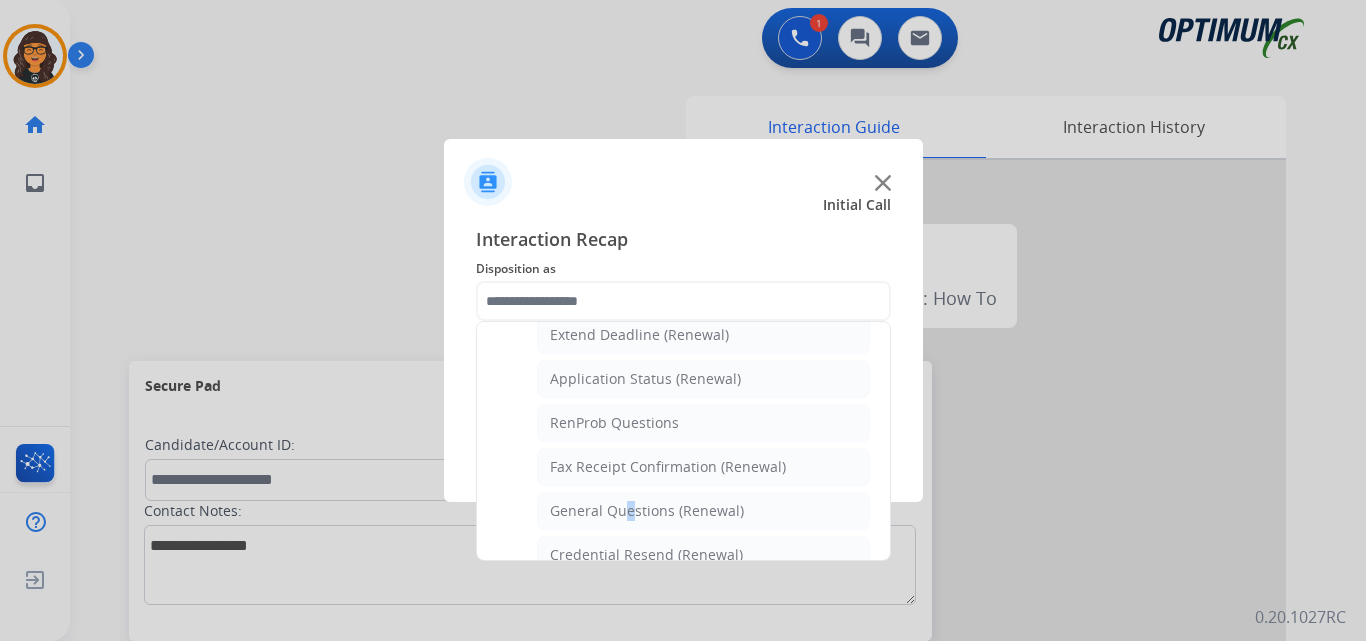 click on "General Questions (Renewal)" 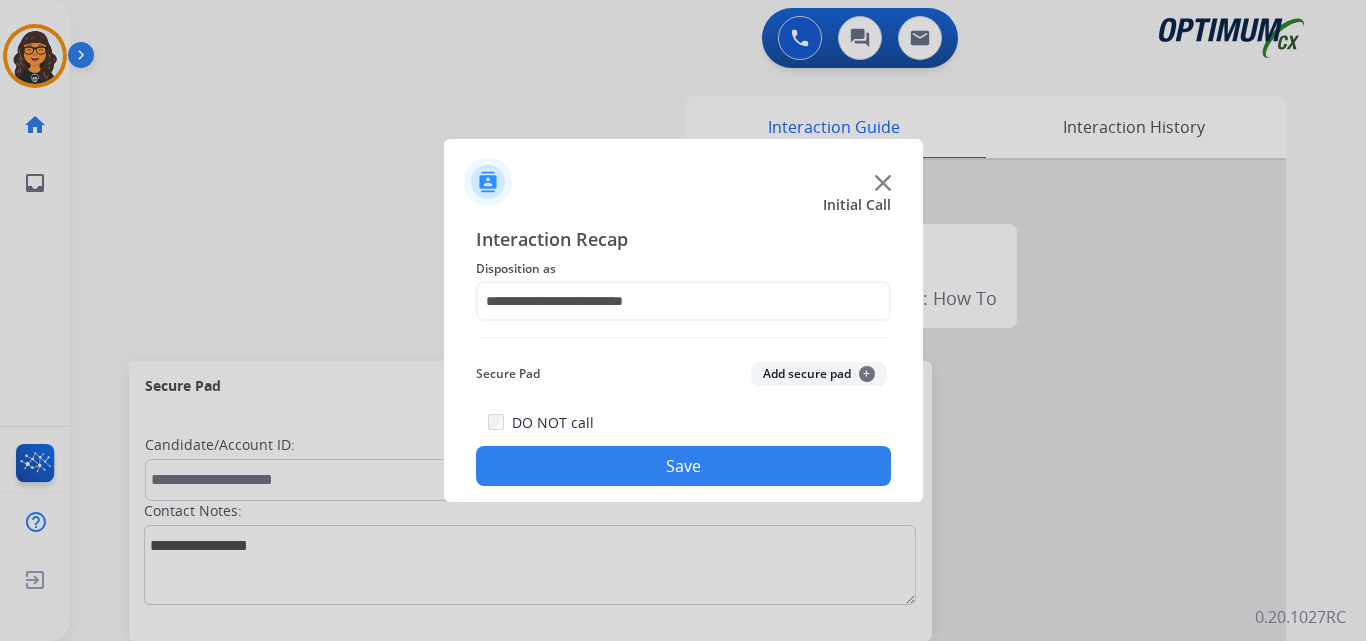 click on "Save" 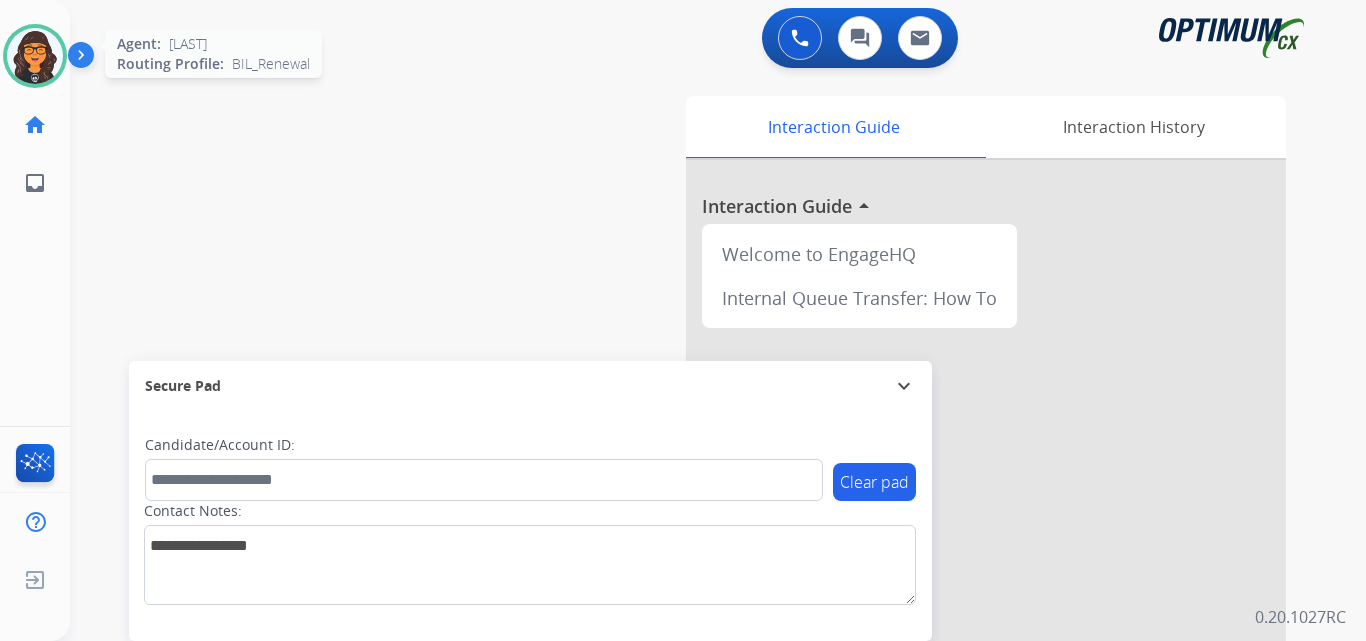 click at bounding box center (35, 56) 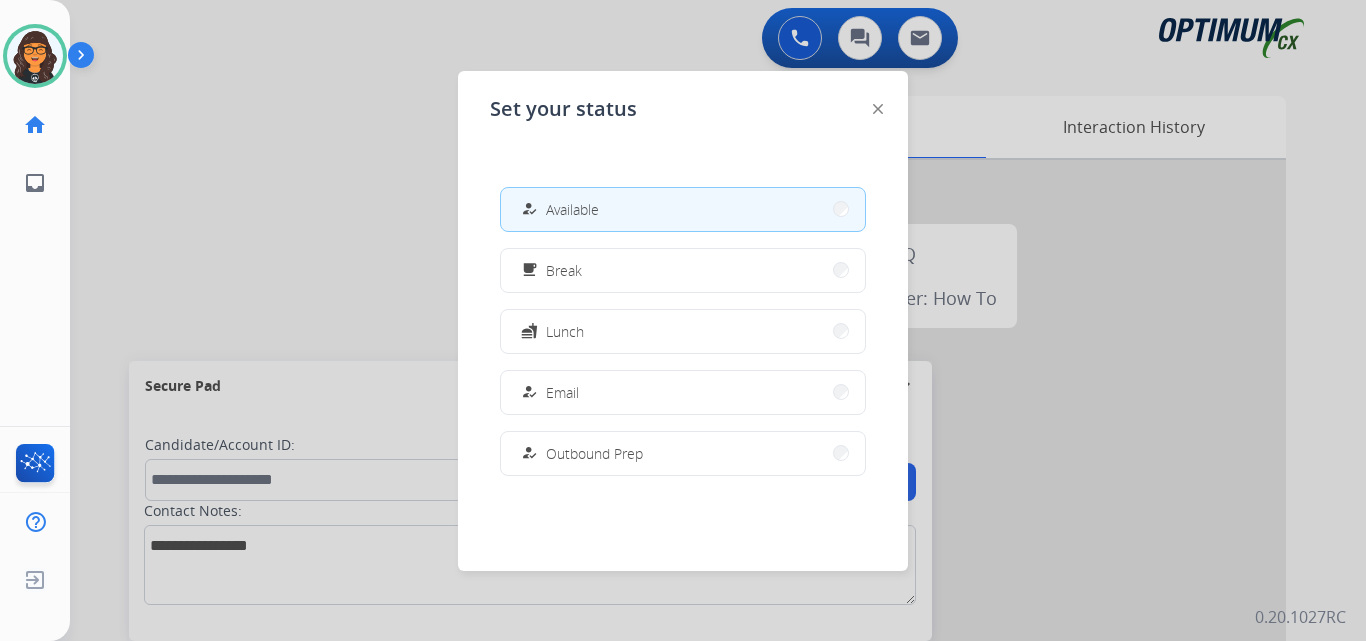 click on "fastfood Lunch" at bounding box center [683, 331] 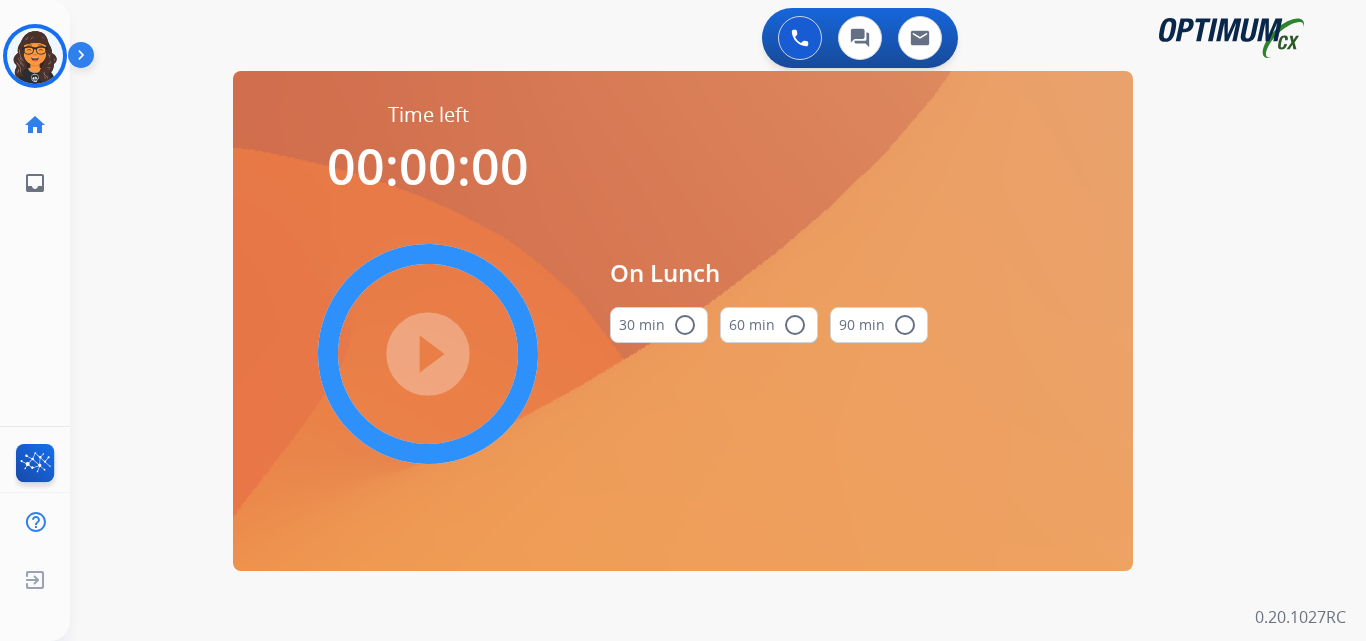 click on "radio_button_unchecked" at bounding box center [685, 325] 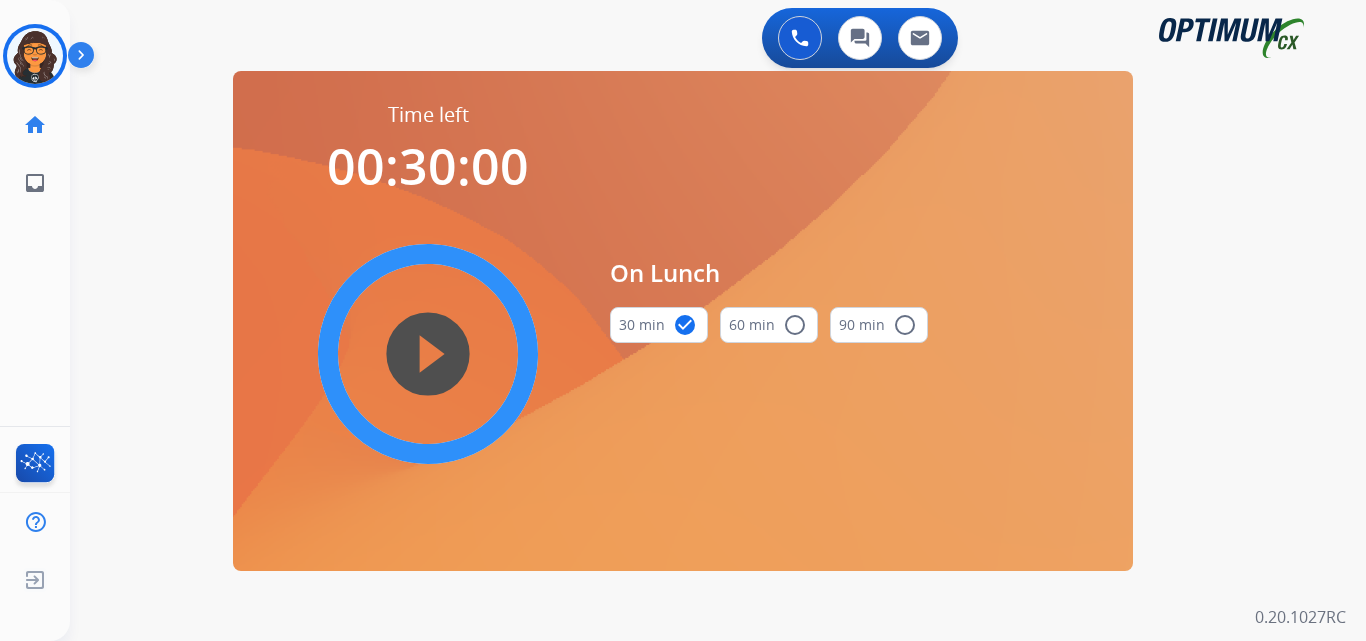 click on "play_circle_filled" at bounding box center [428, 354] 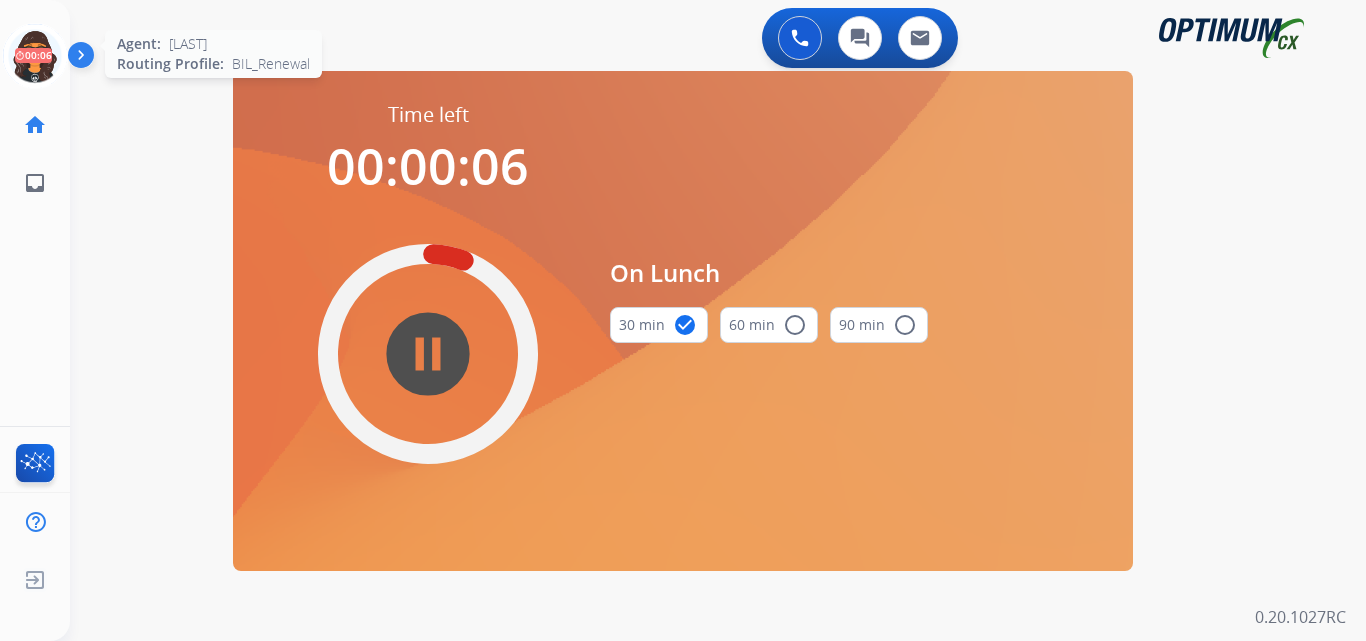 click 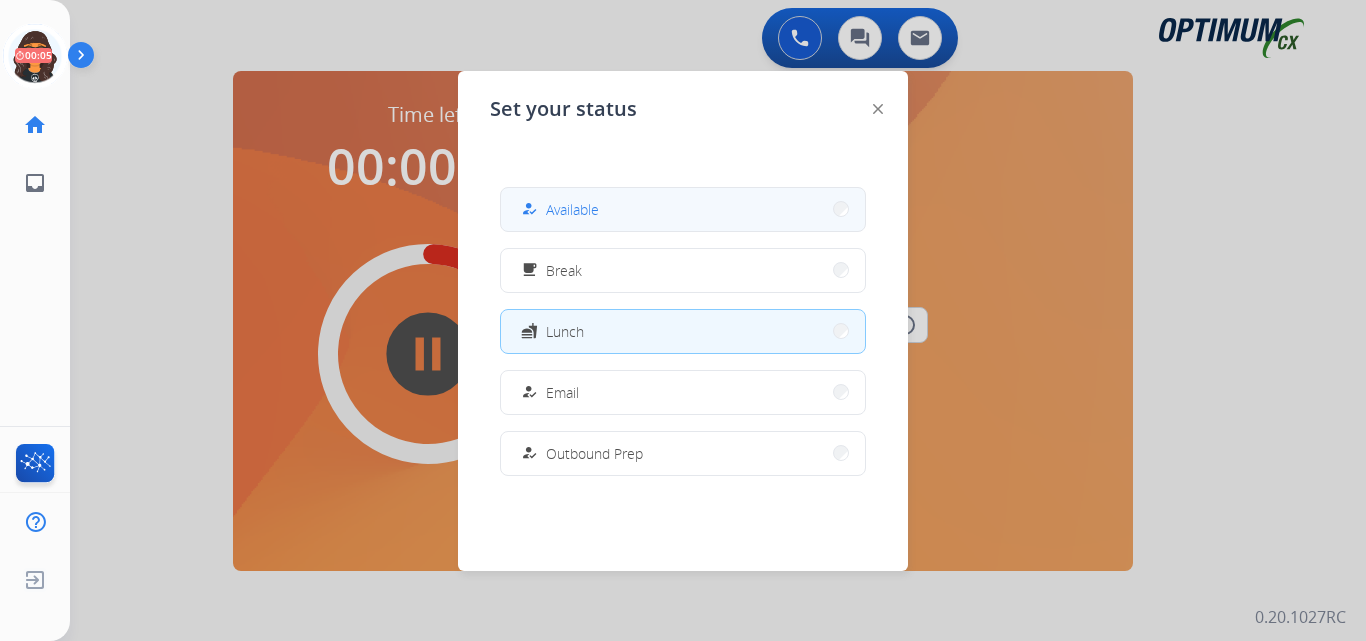 click on "Available" at bounding box center (572, 209) 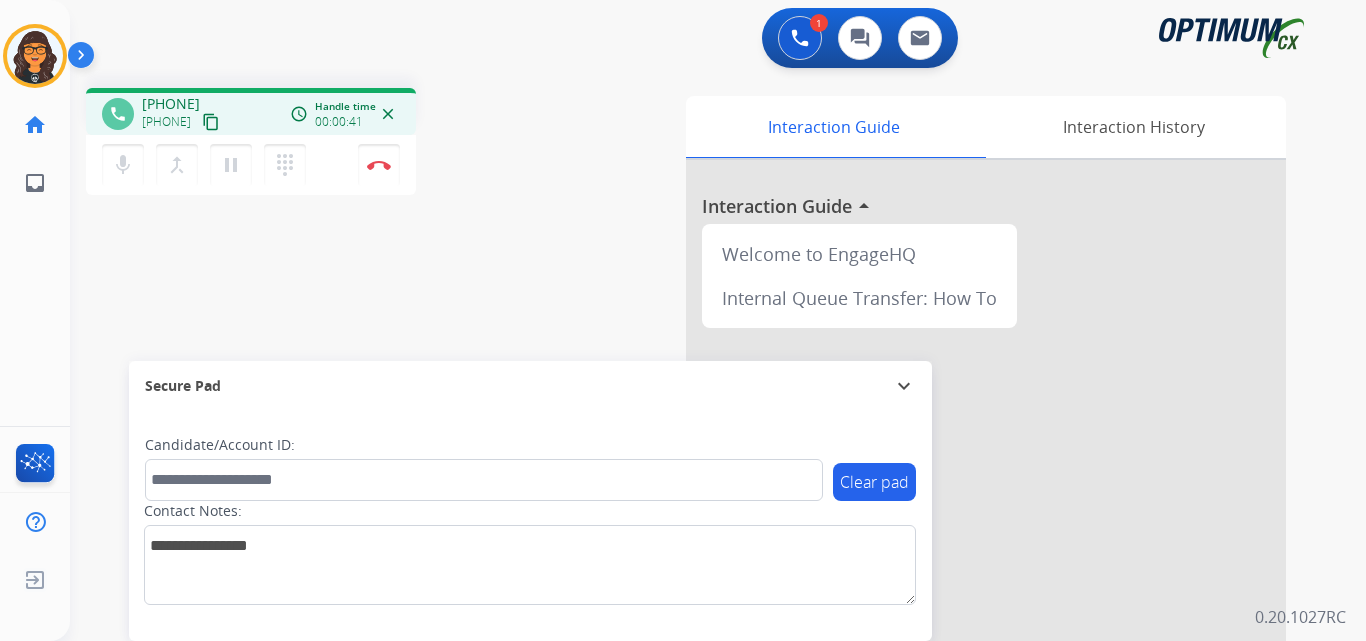 click on "content_copy" at bounding box center (211, 122) 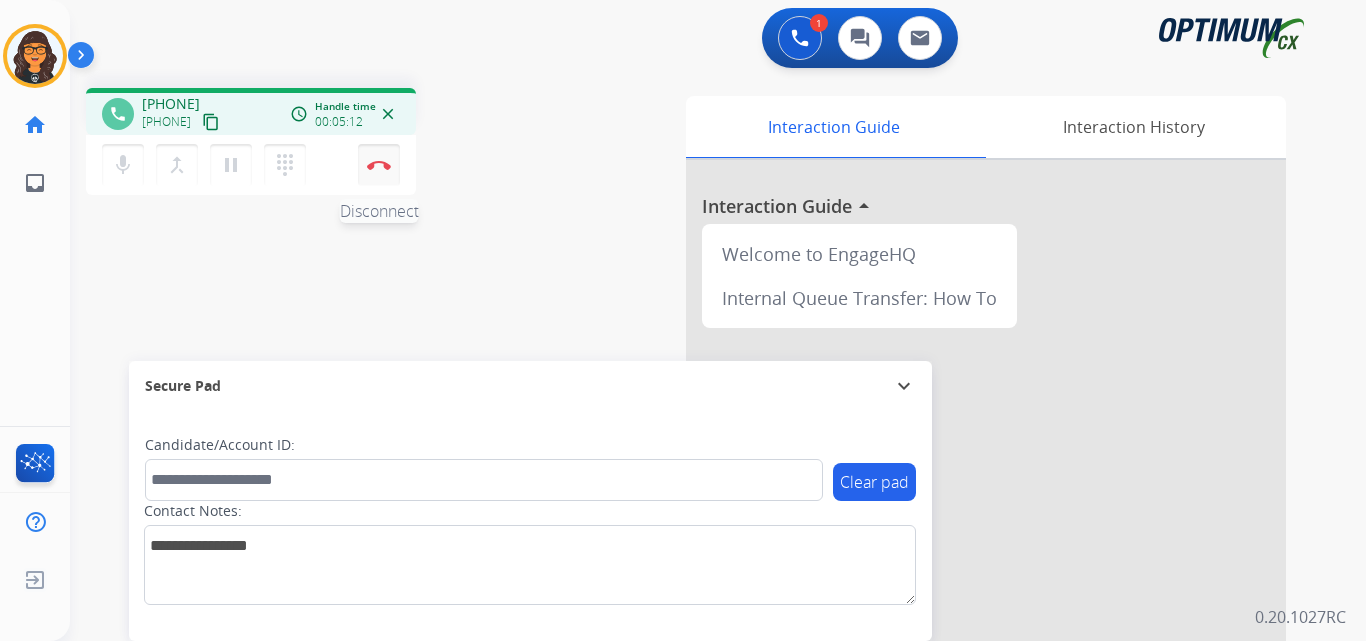 click at bounding box center [379, 165] 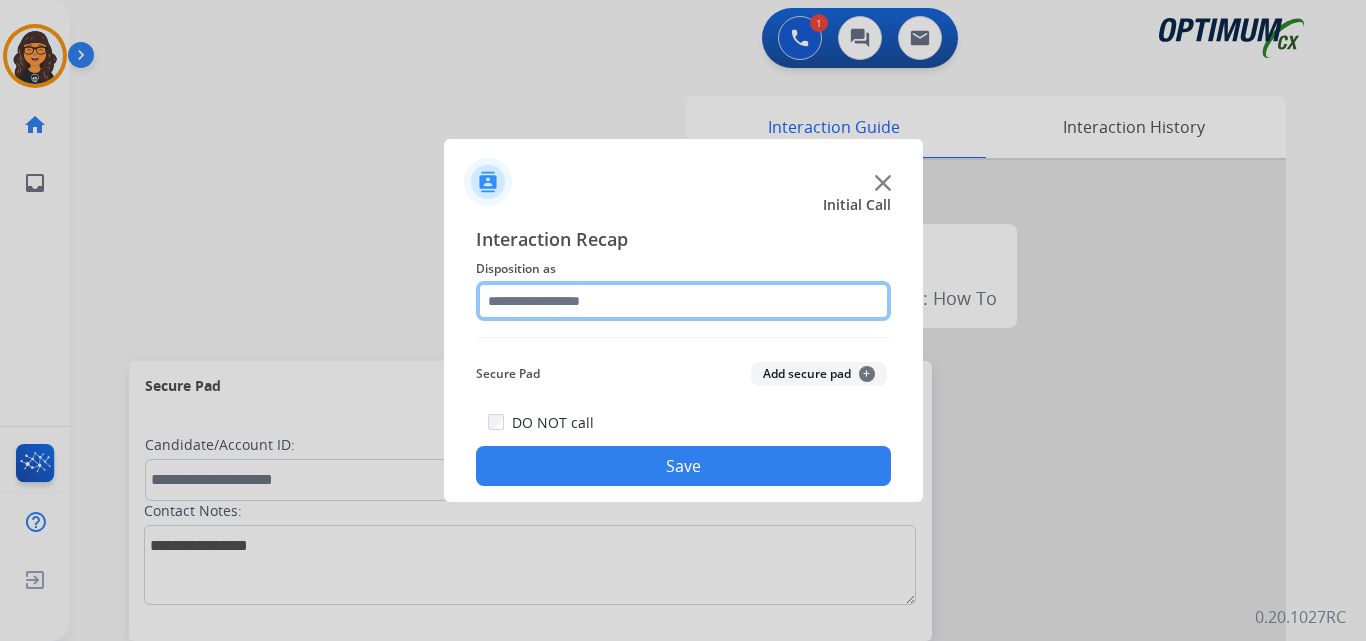 click 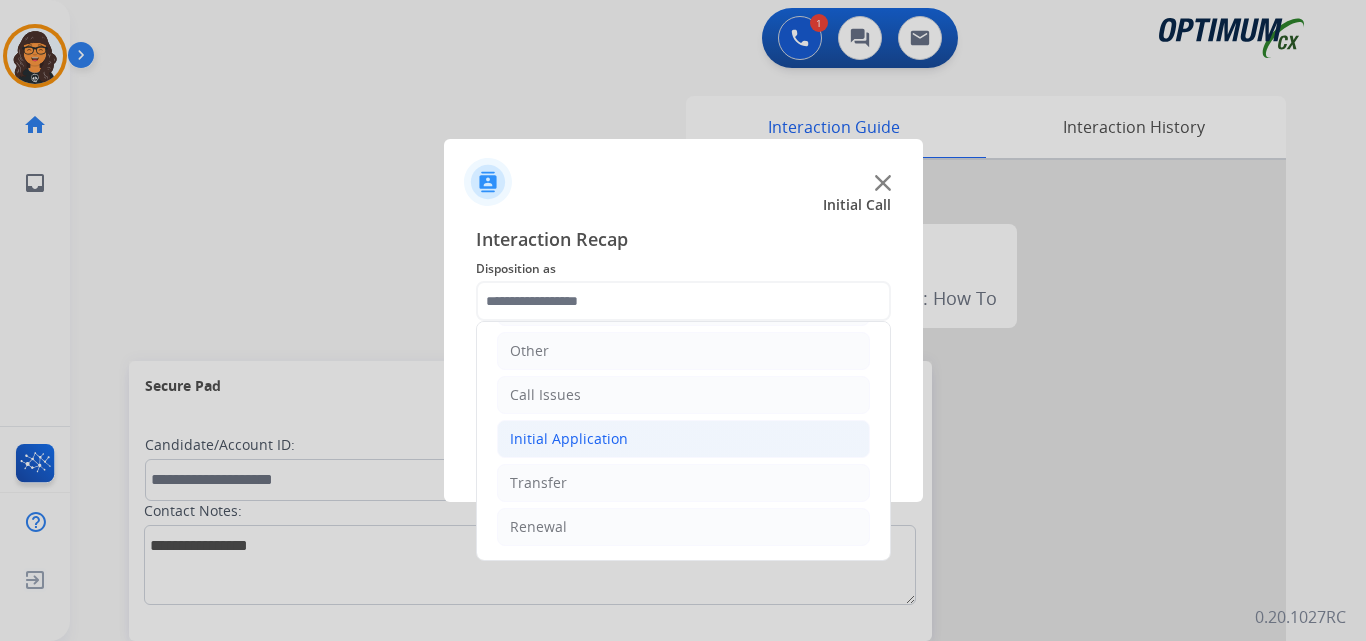 click on "Initial Application" 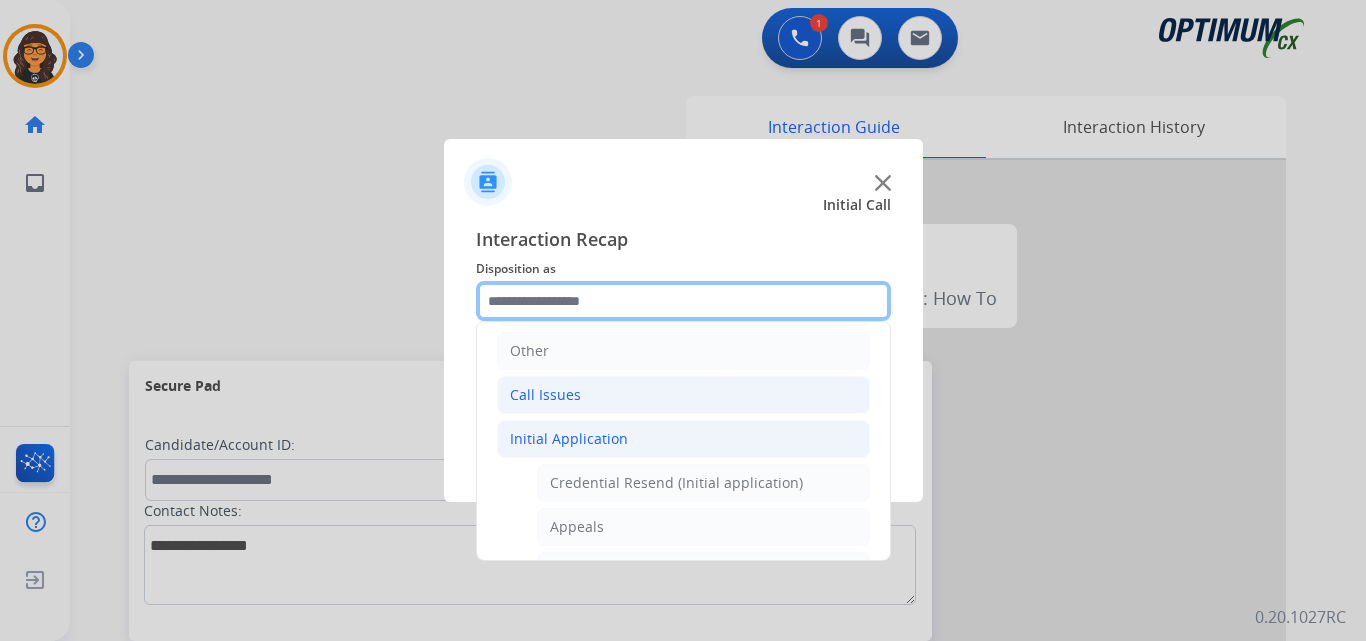 scroll, scrollTop: 336, scrollLeft: 0, axis: vertical 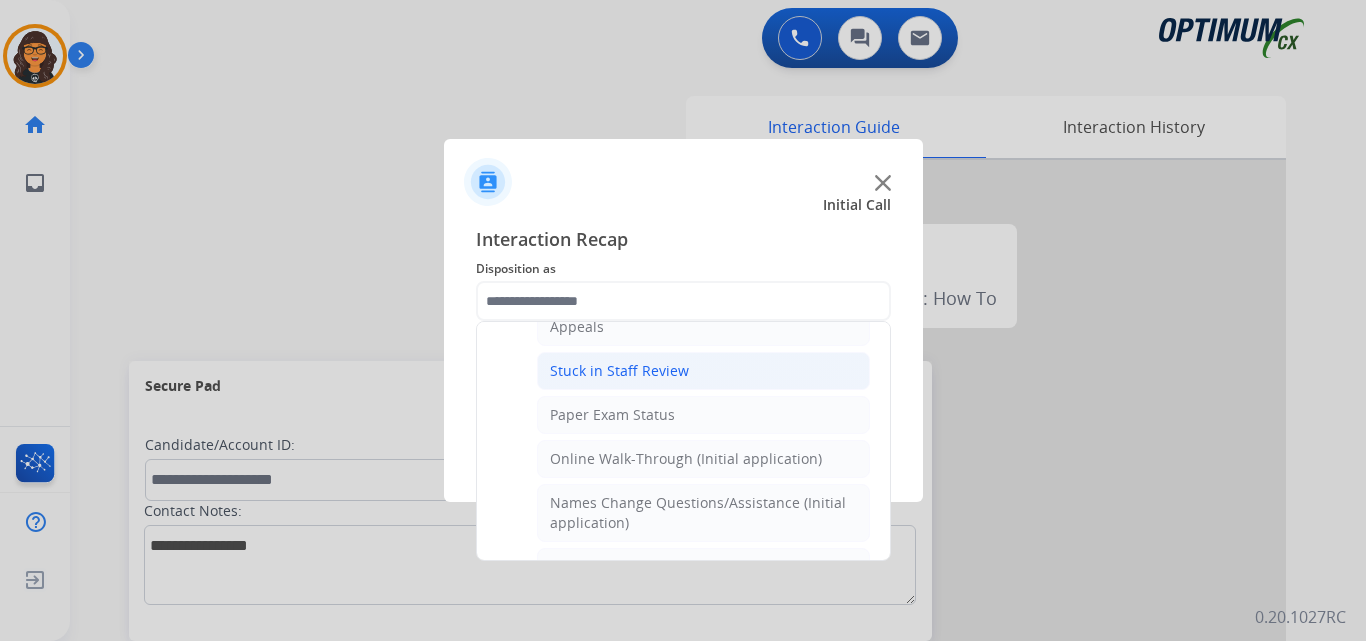 click on "Stuck in Staff Review" 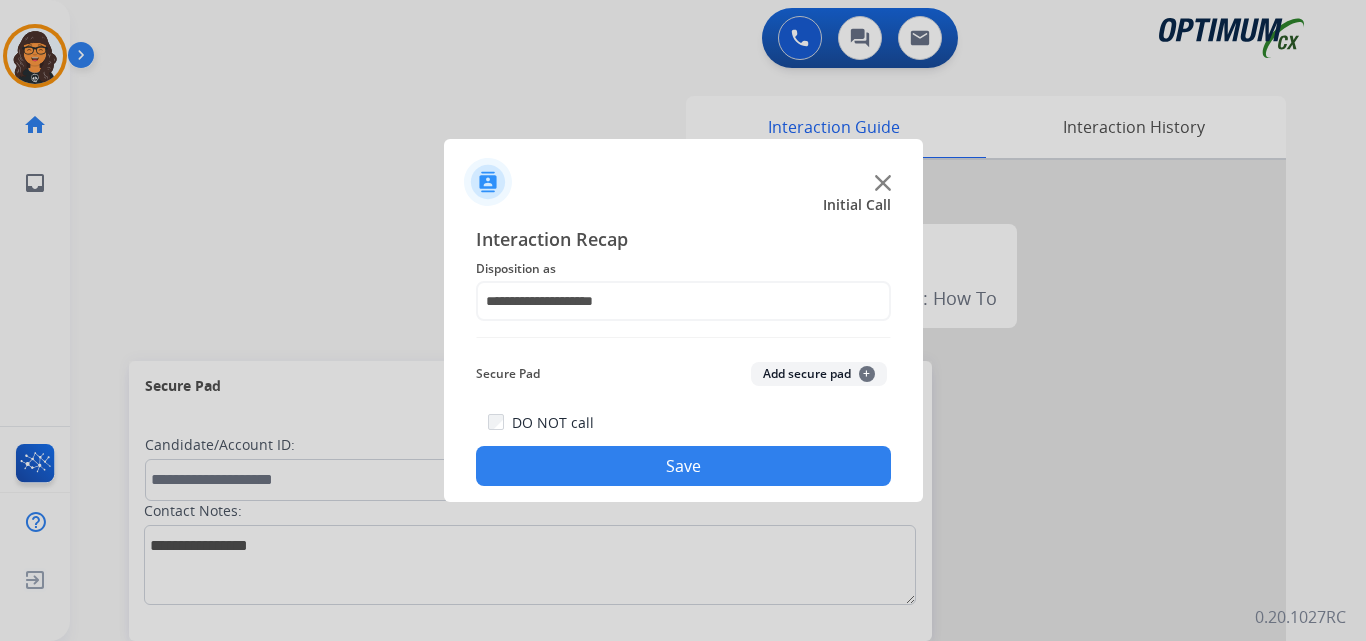 click on "Save" 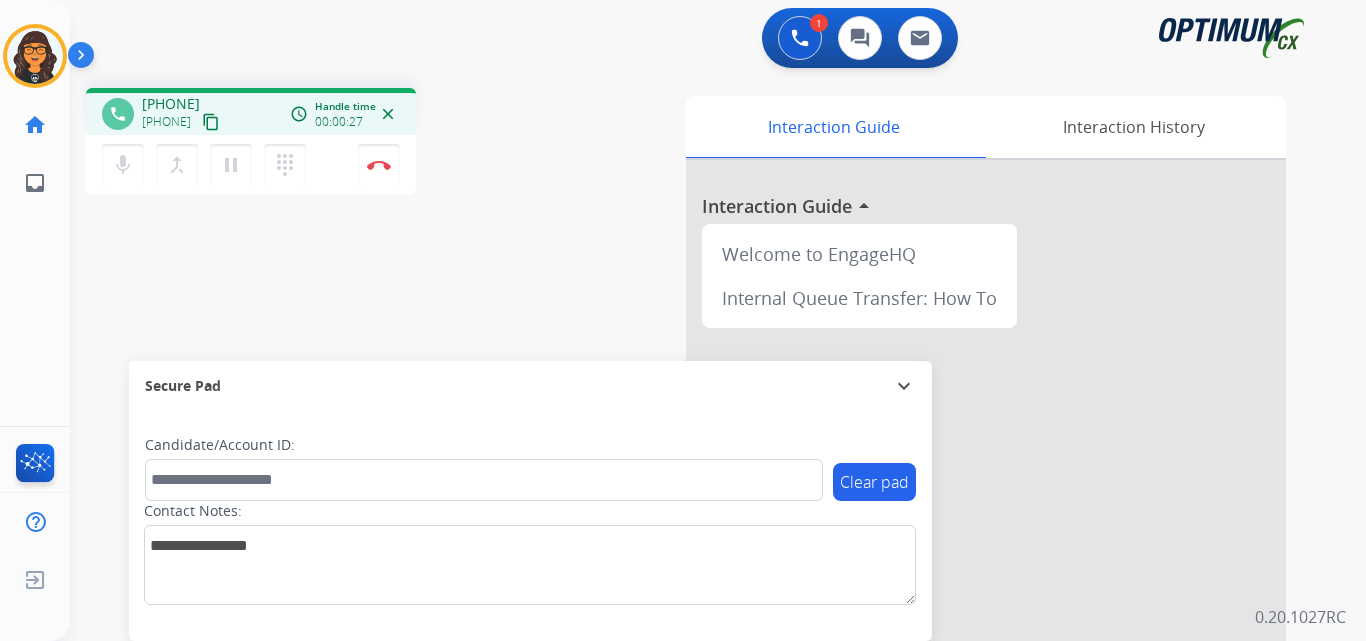 click on "content_copy" at bounding box center [211, 122] 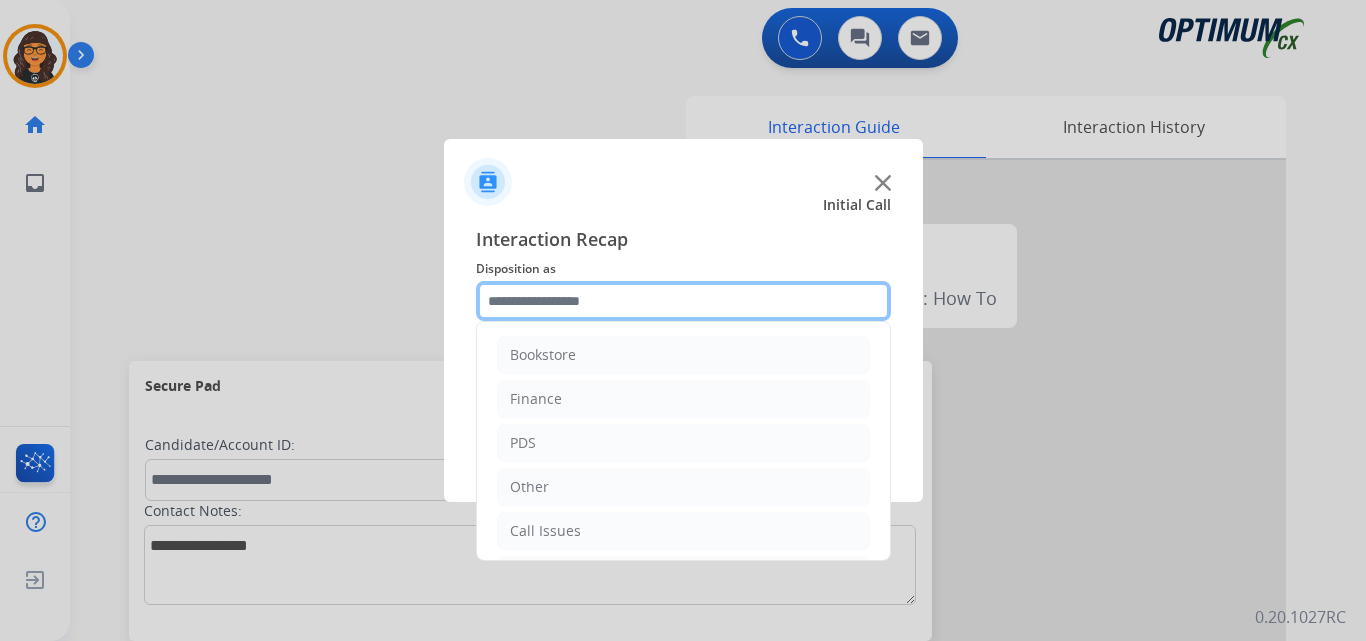 click 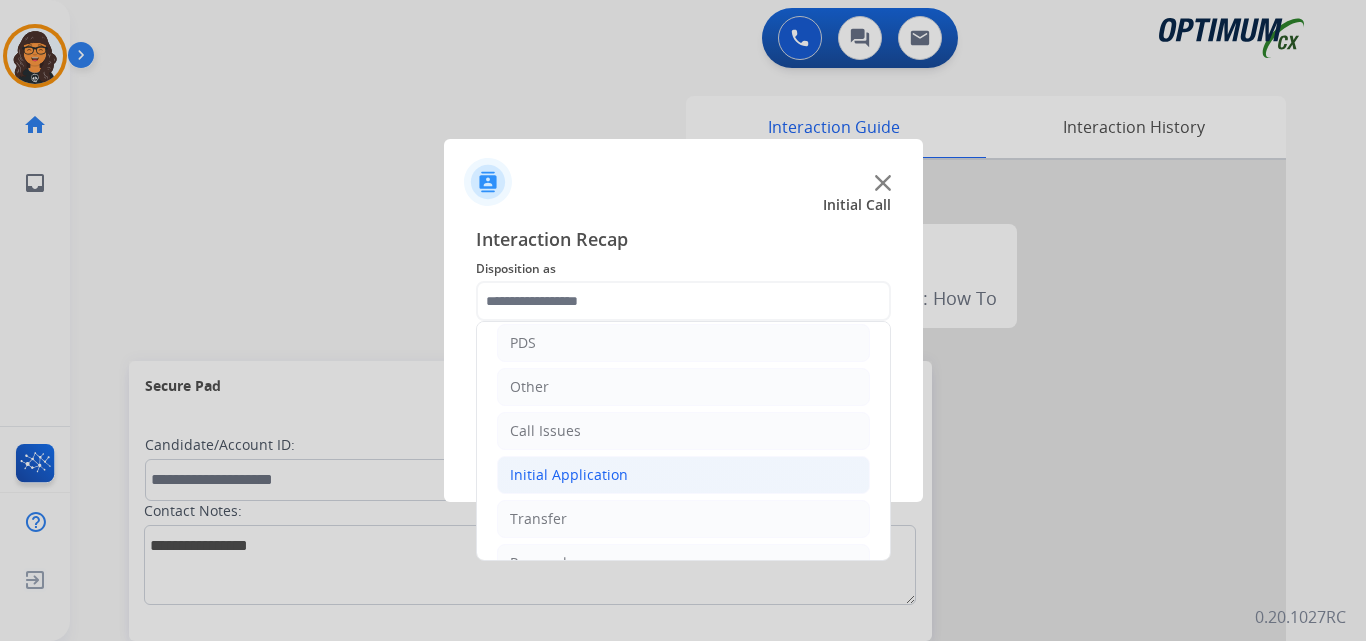 click on "Initial Application" 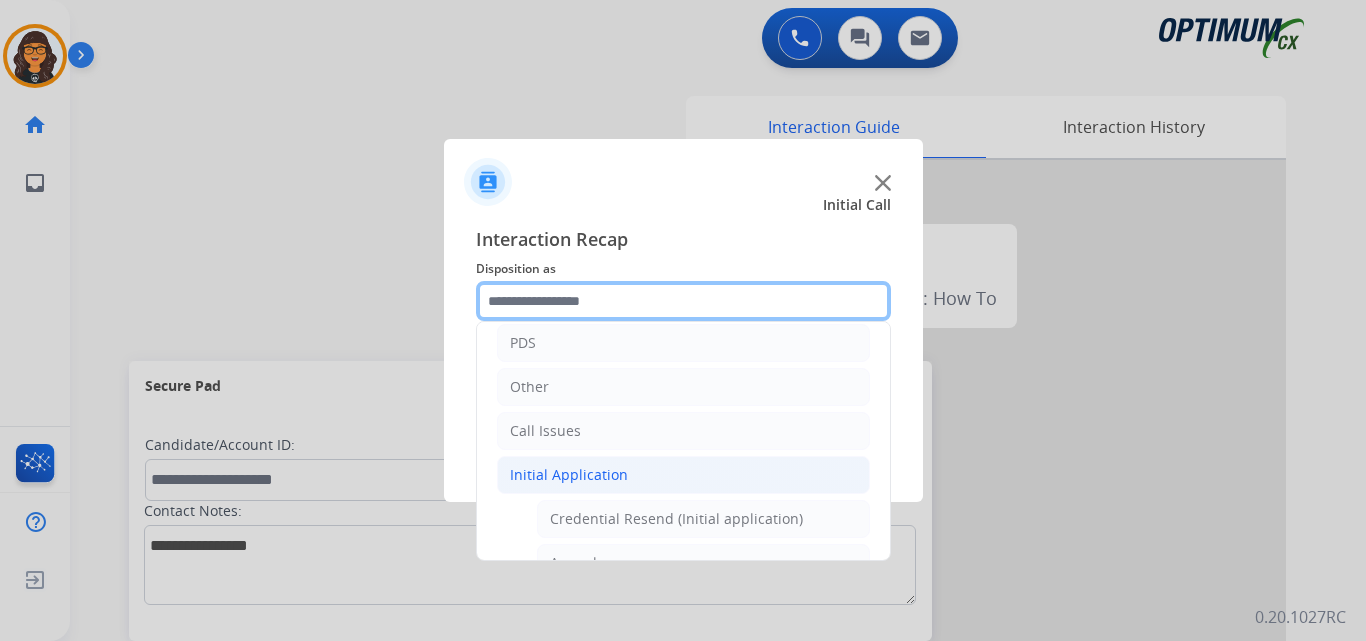 scroll, scrollTop: 200, scrollLeft: 0, axis: vertical 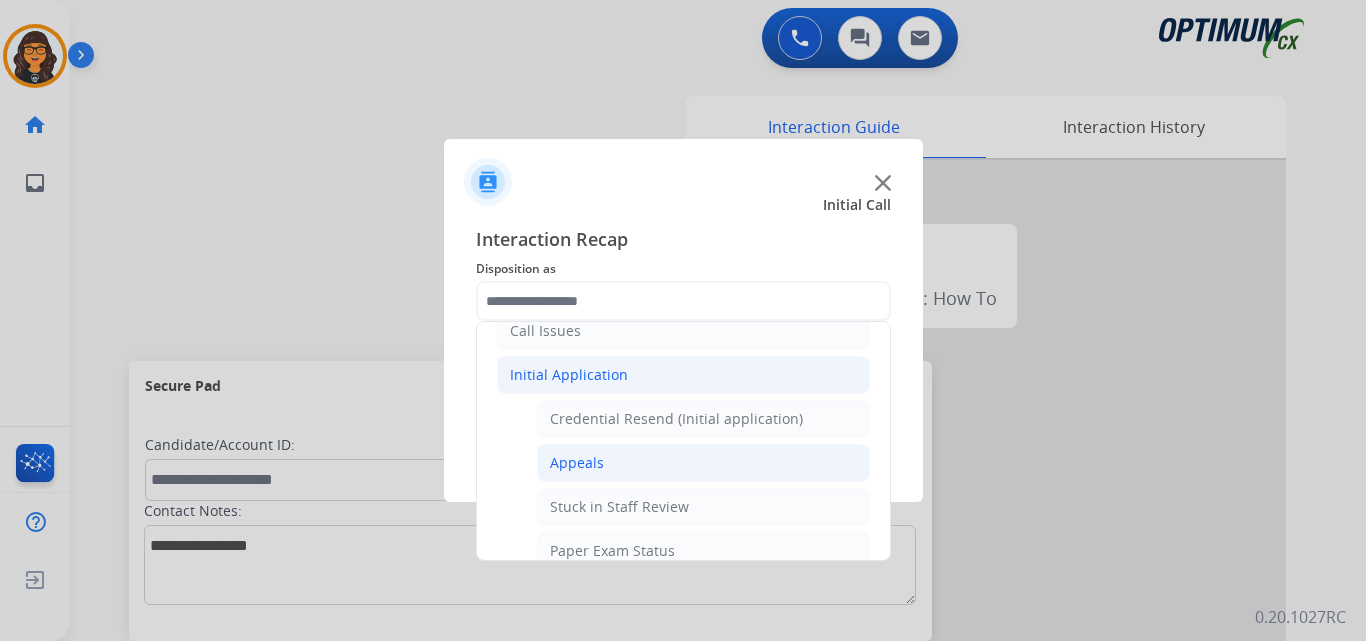 click on "Appeals" 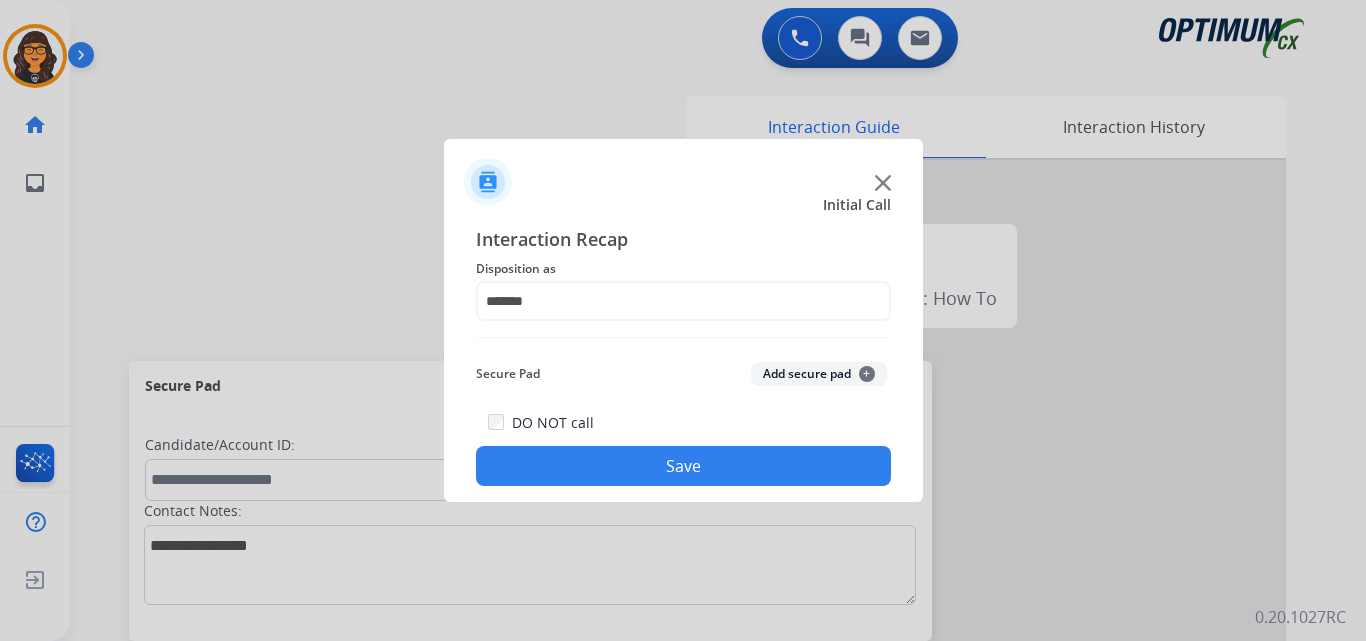 click on "Save" 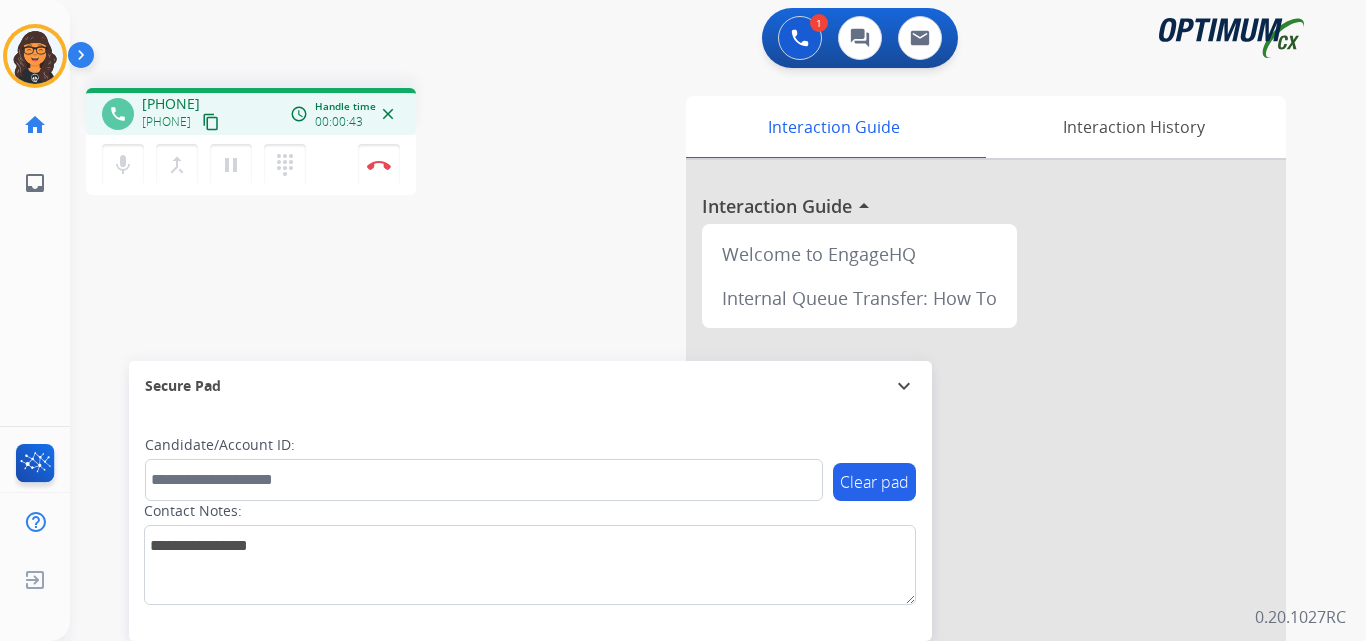 click on "content_copy" at bounding box center [211, 122] 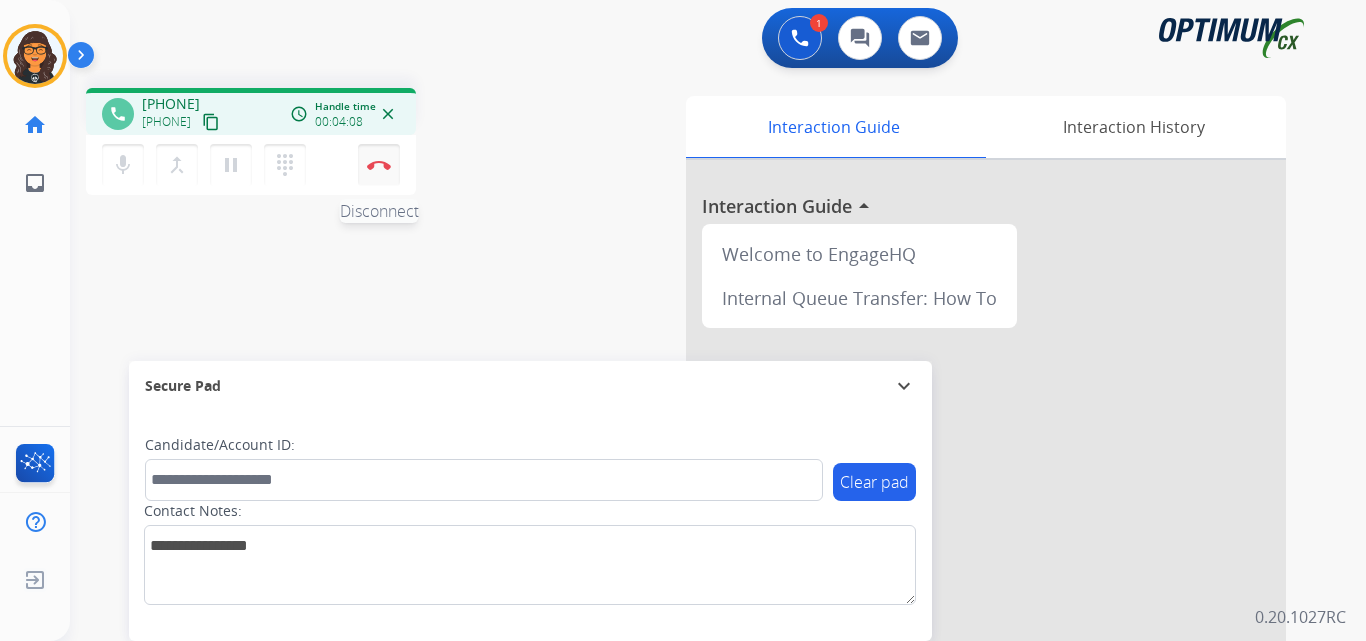 click on "Disconnect" at bounding box center (379, 165) 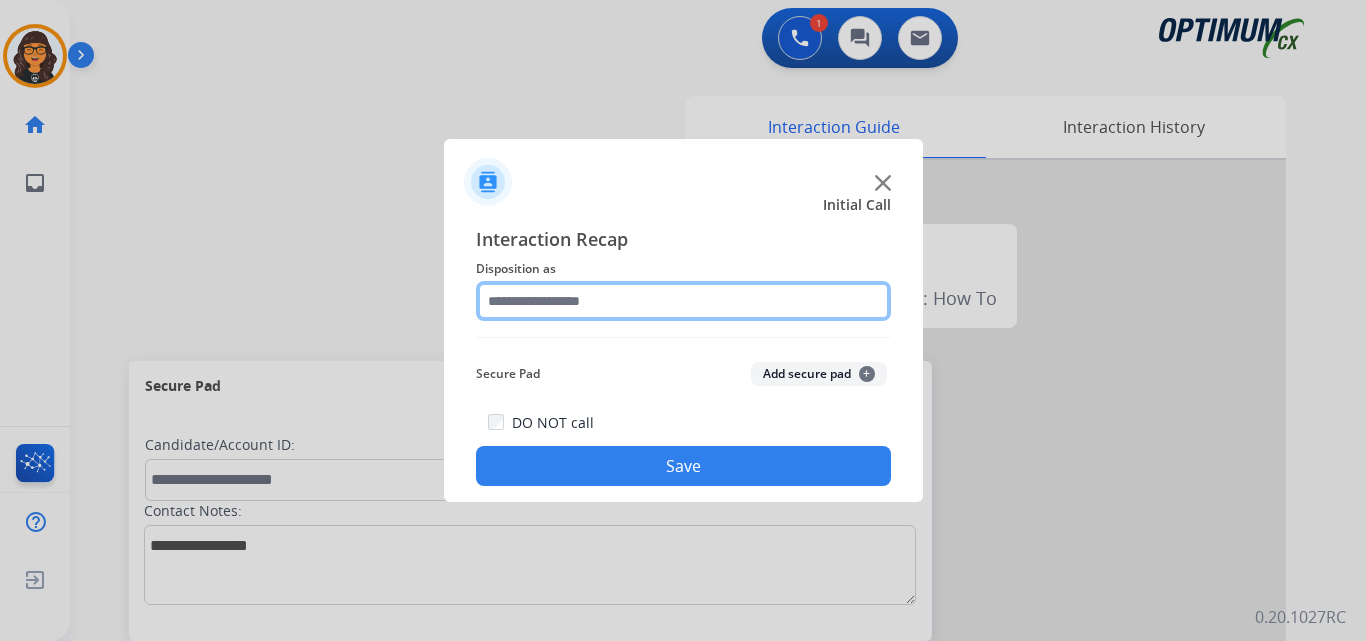 click 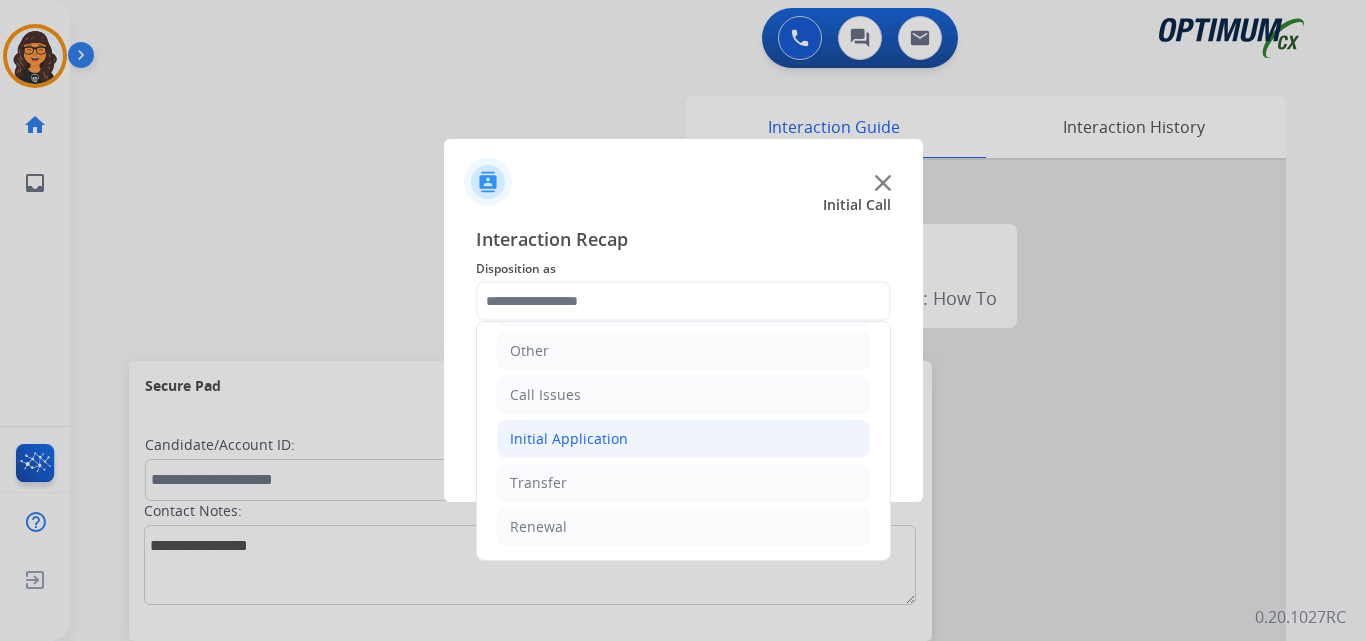 click on "Initial Application" 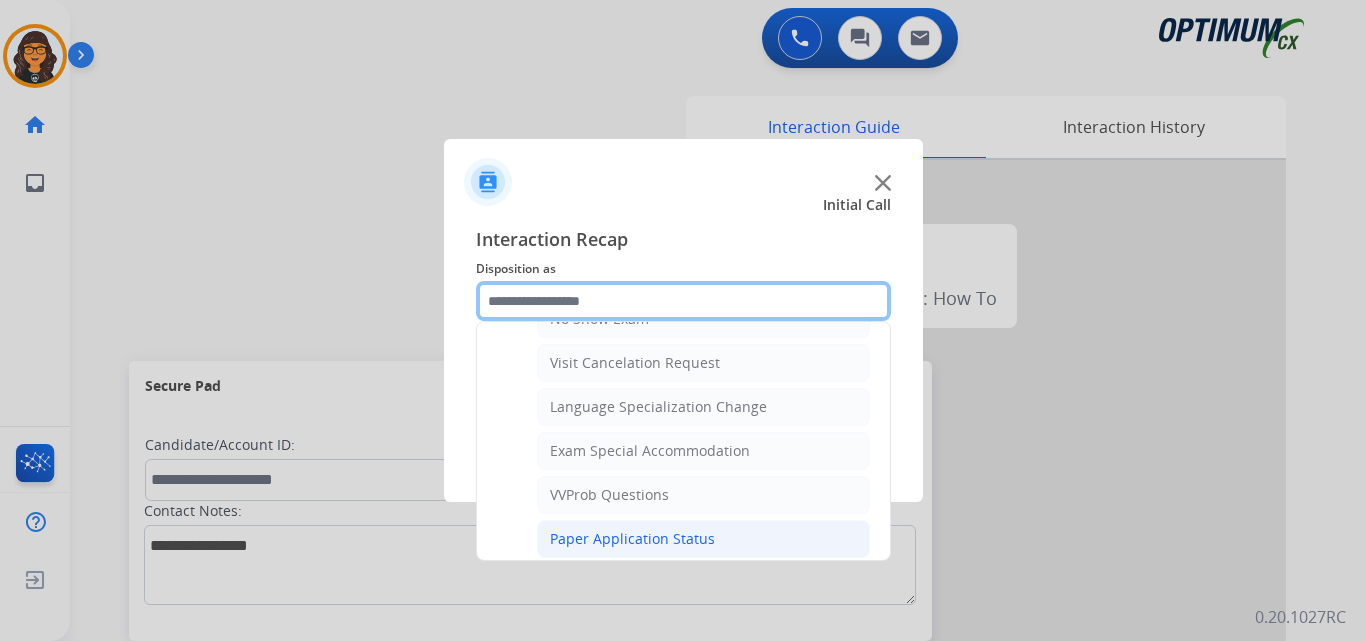 scroll, scrollTop: 1036, scrollLeft: 0, axis: vertical 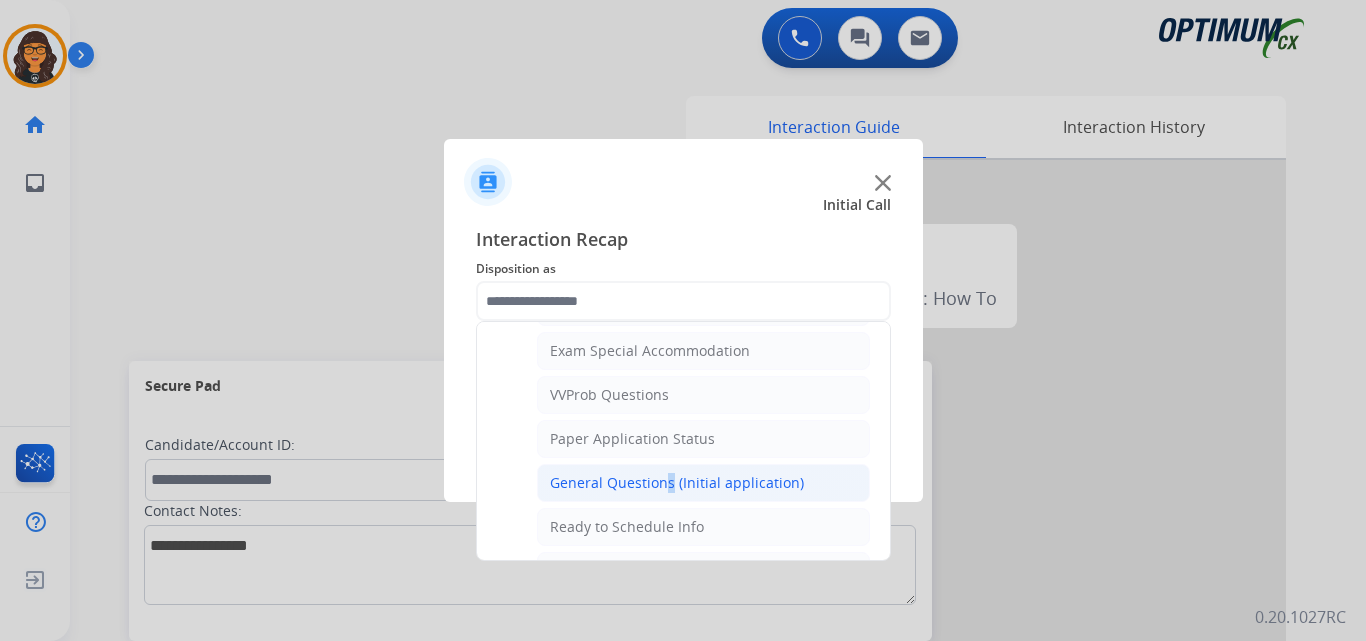 click on "General Questions (Initial application)" 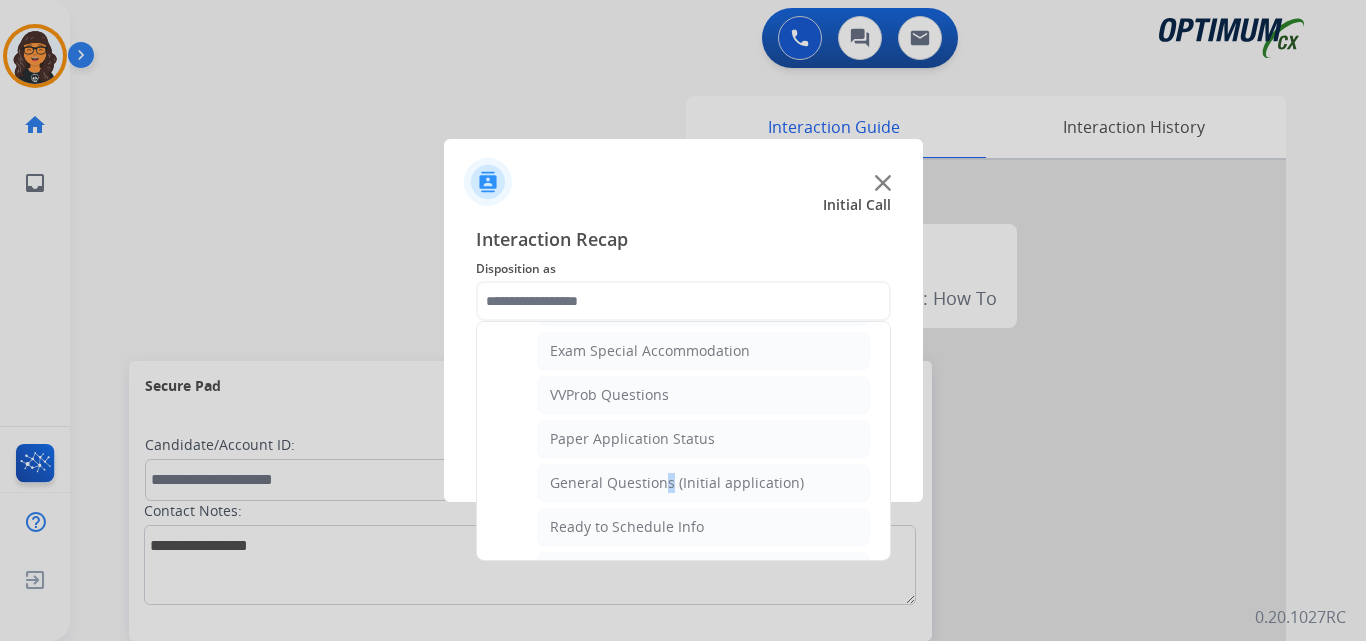 type on "**********" 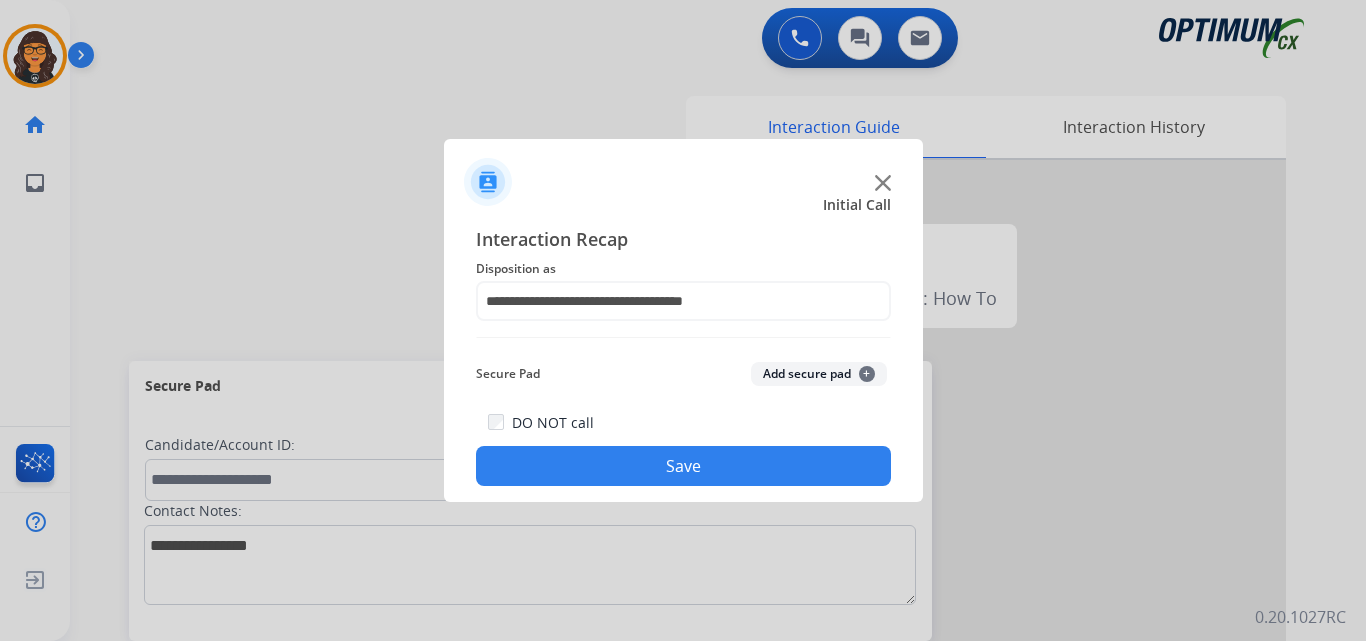 click on "Save" 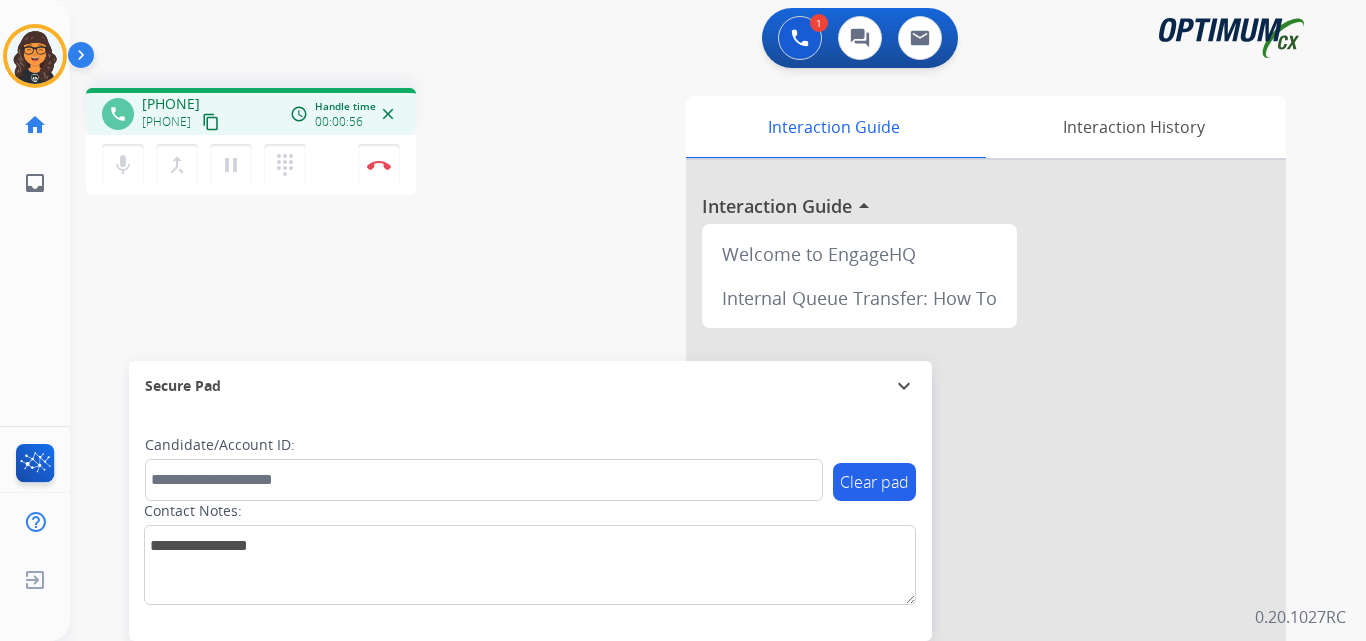 click on "content_copy" at bounding box center (211, 122) 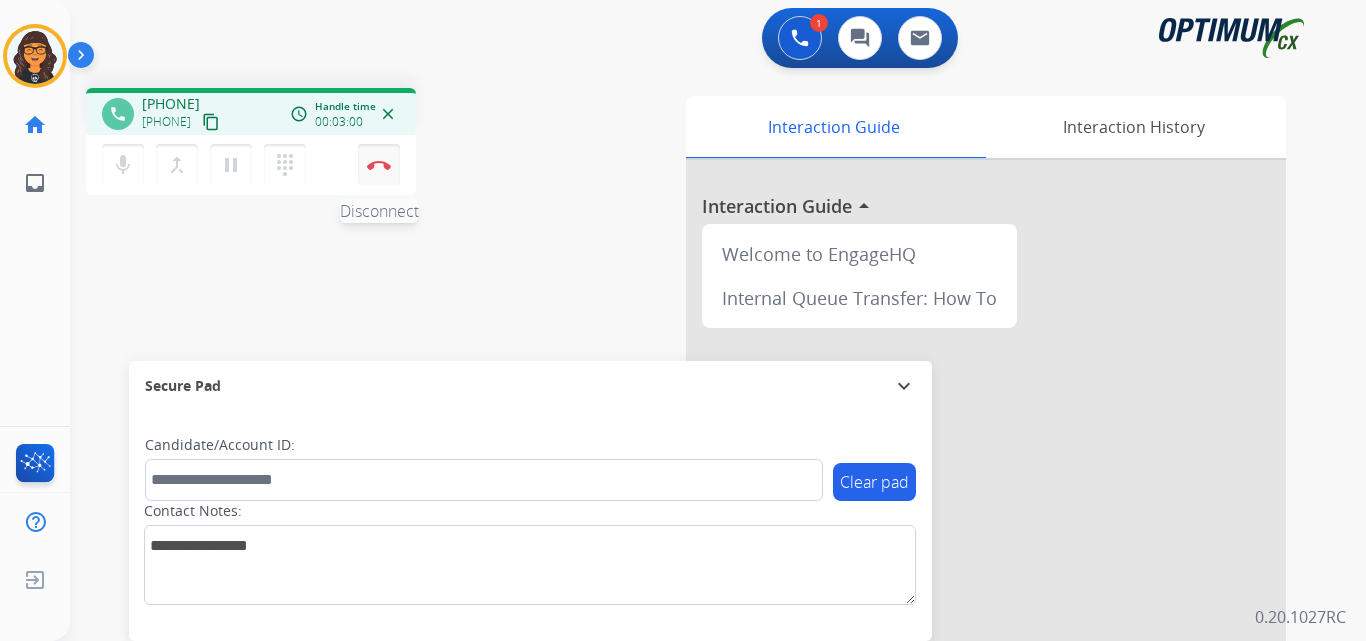 click at bounding box center [379, 165] 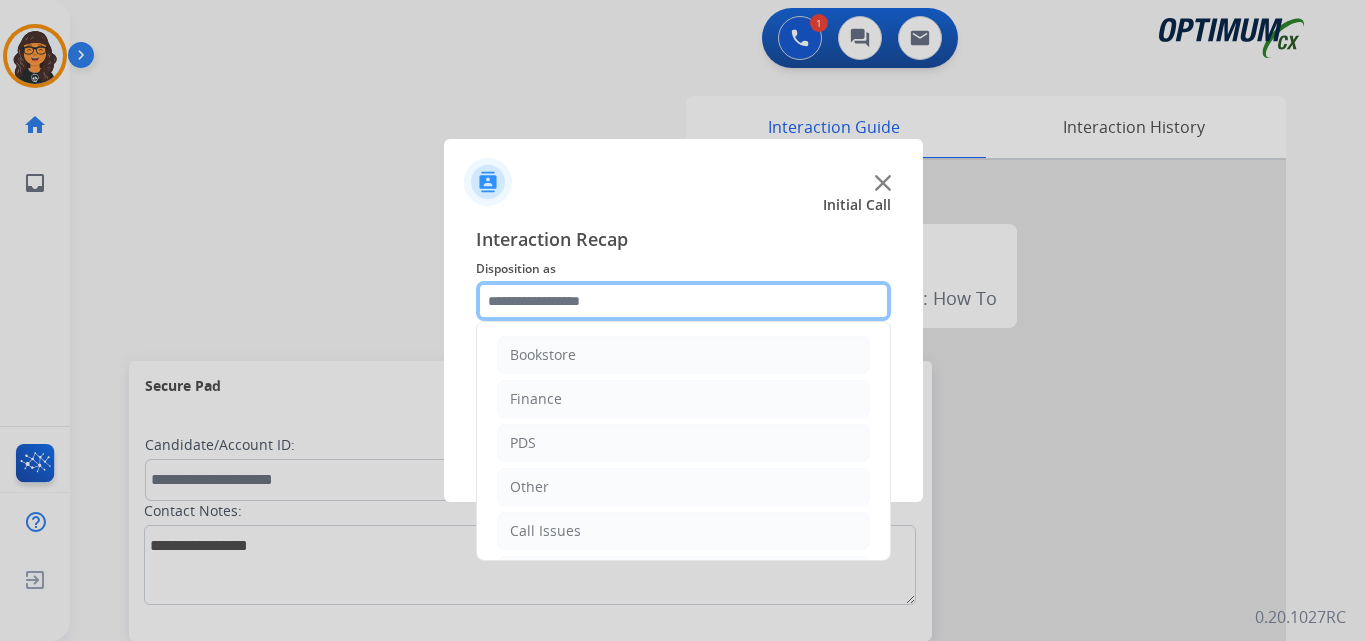 click 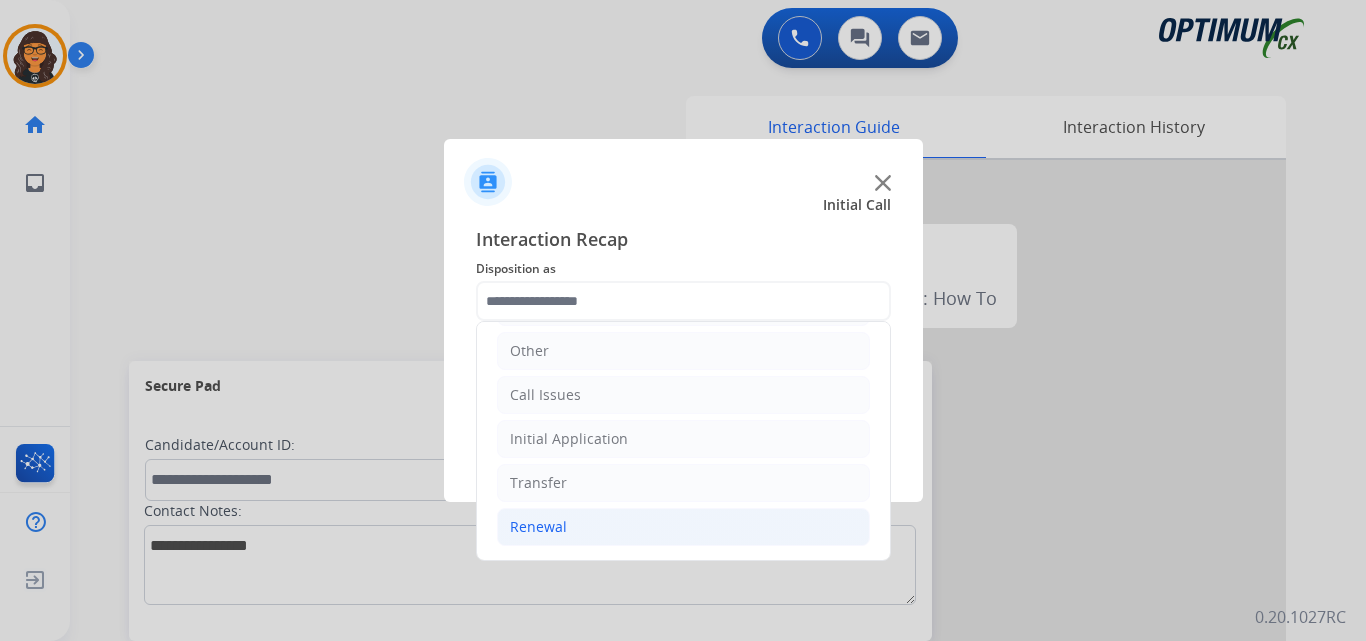 click on "Renewal" 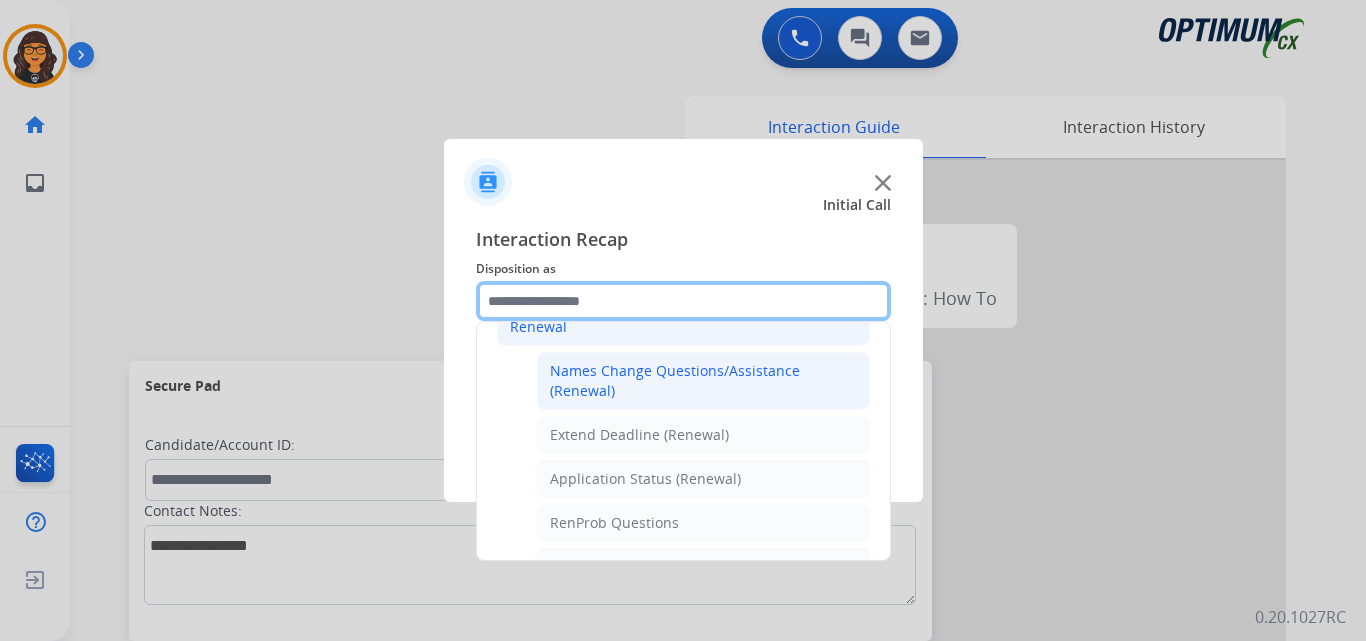 scroll, scrollTop: 436, scrollLeft: 0, axis: vertical 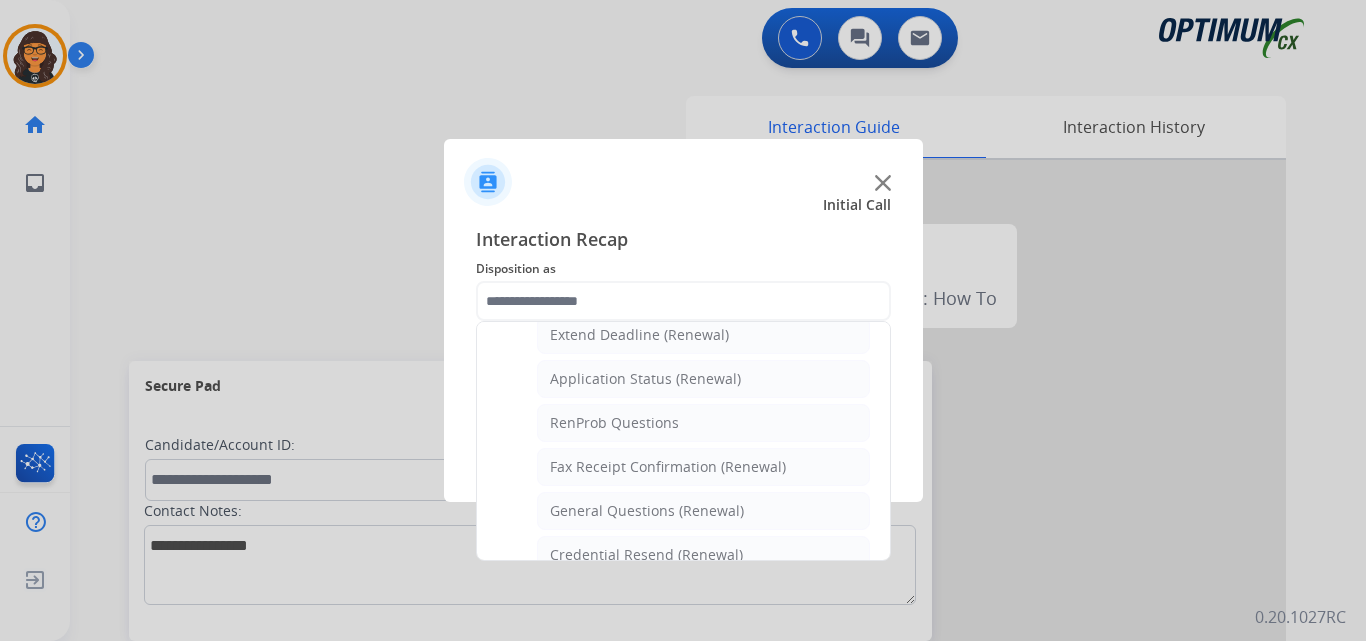 click on "General Questions (Renewal)" 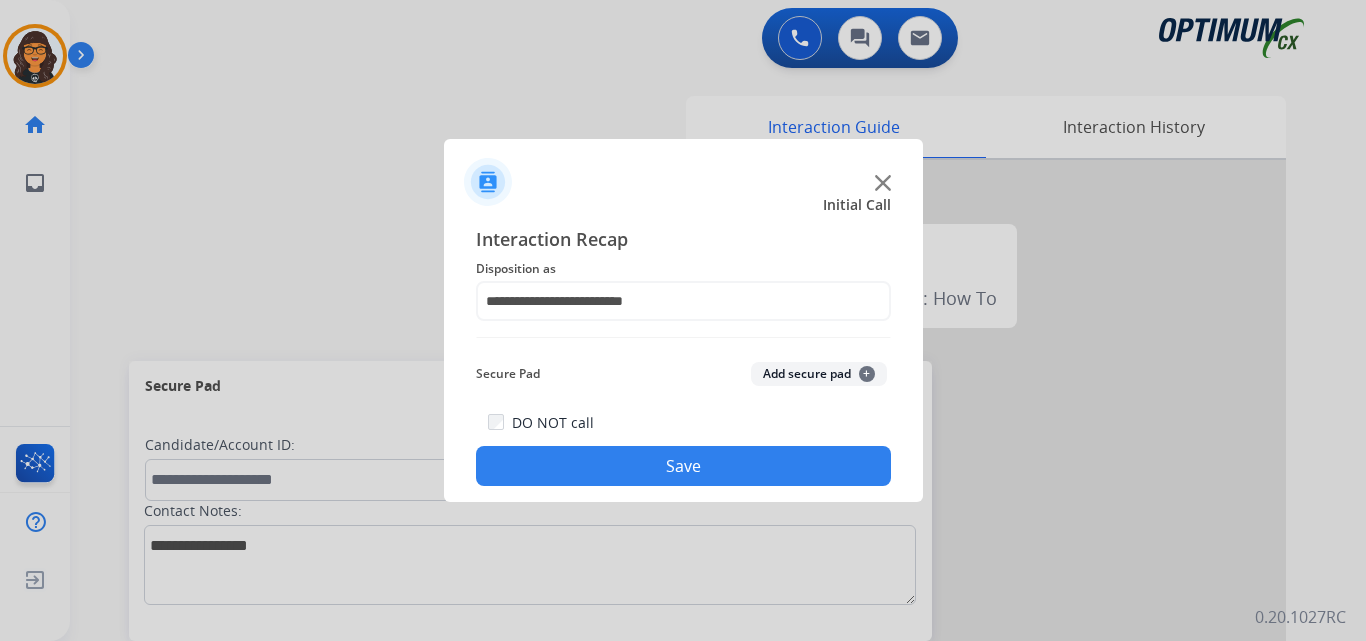 click on "Save" 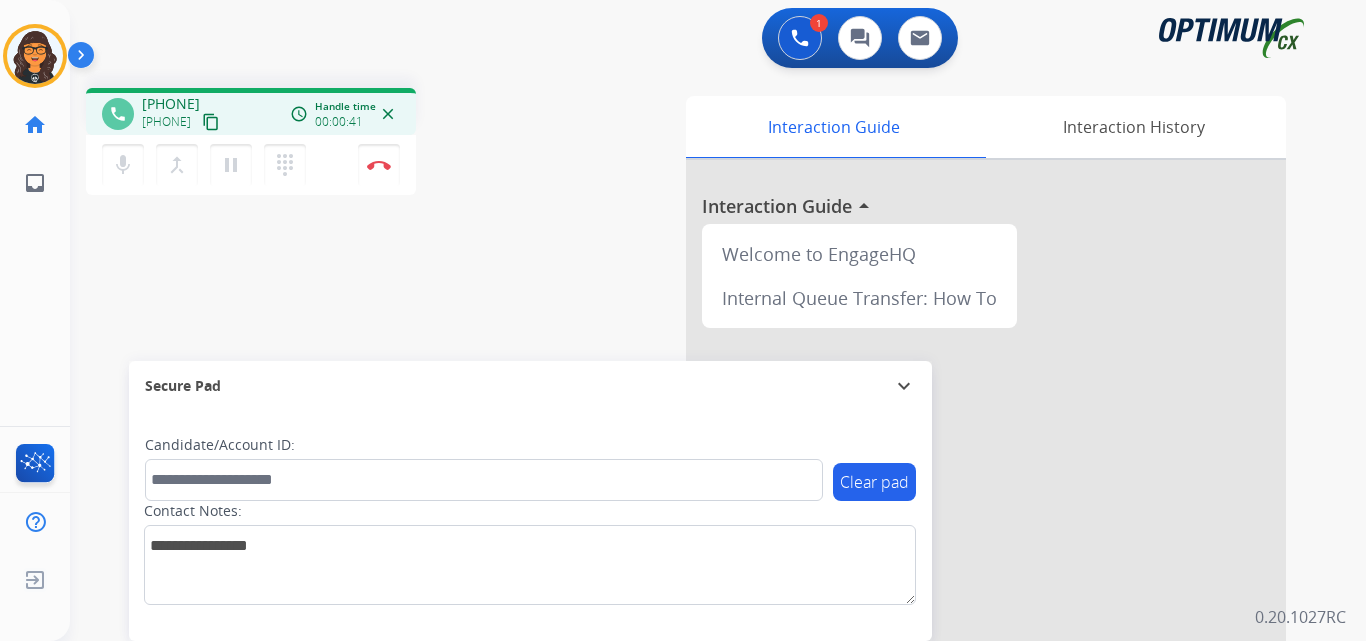 click on "content_copy" at bounding box center [211, 122] 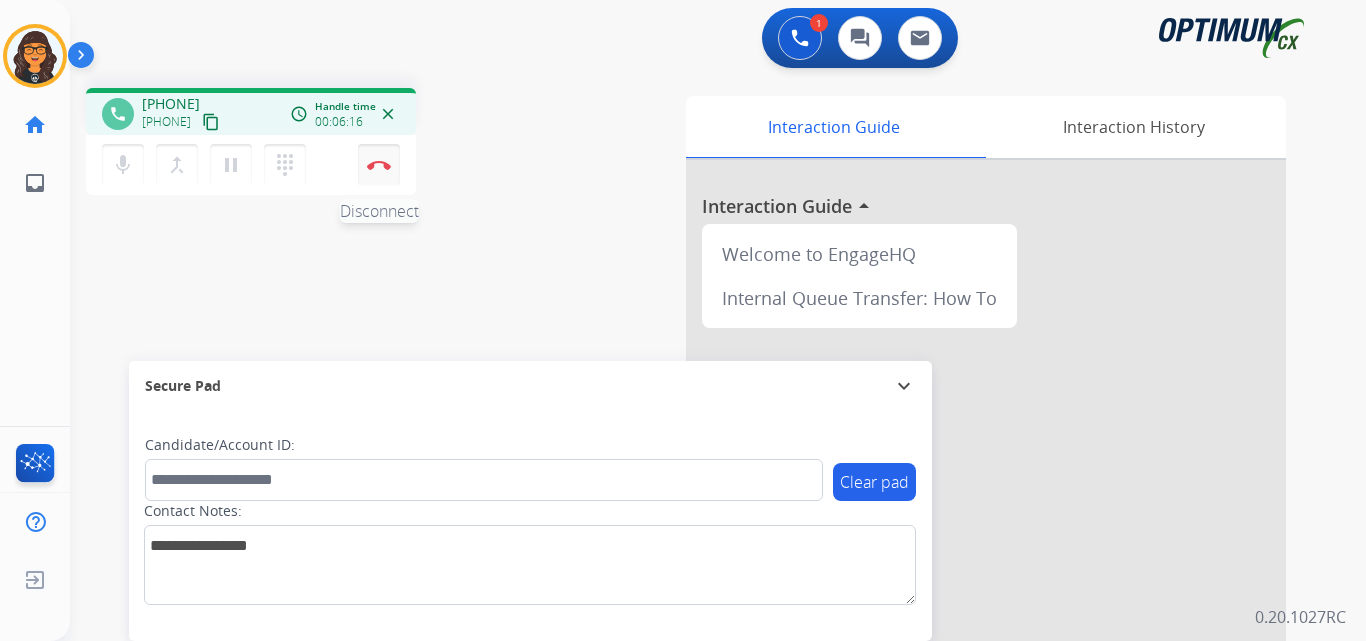click at bounding box center [379, 165] 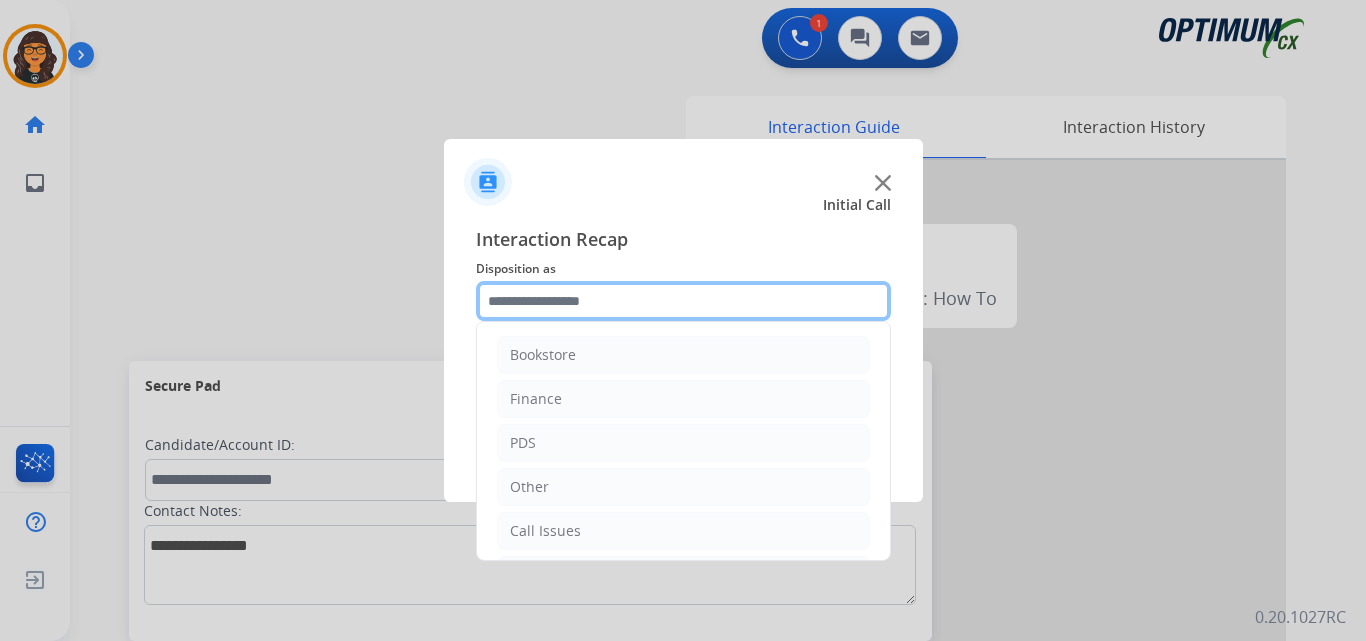 drag, startPoint x: 563, startPoint y: 297, endPoint x: 570, endPoint y: 311, distance: 15.652476 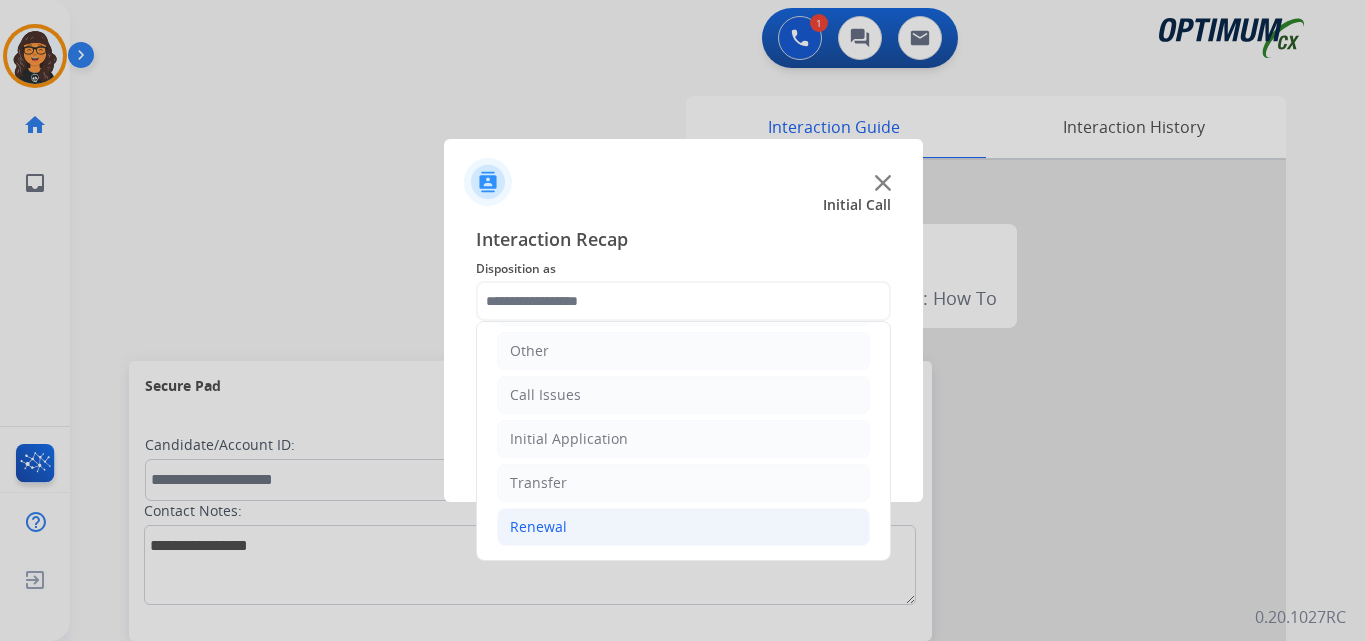 click on "Renewal" 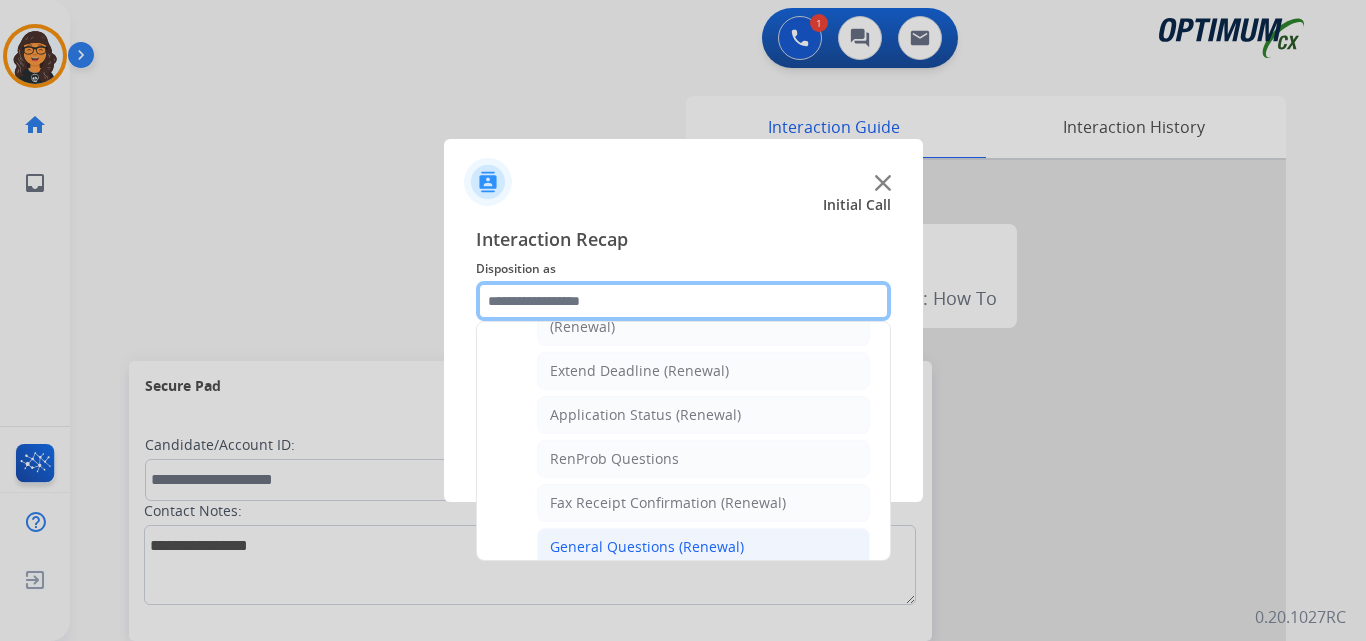 scroll, scrollTop: 436, scrollLeft: 0, axis: vertical 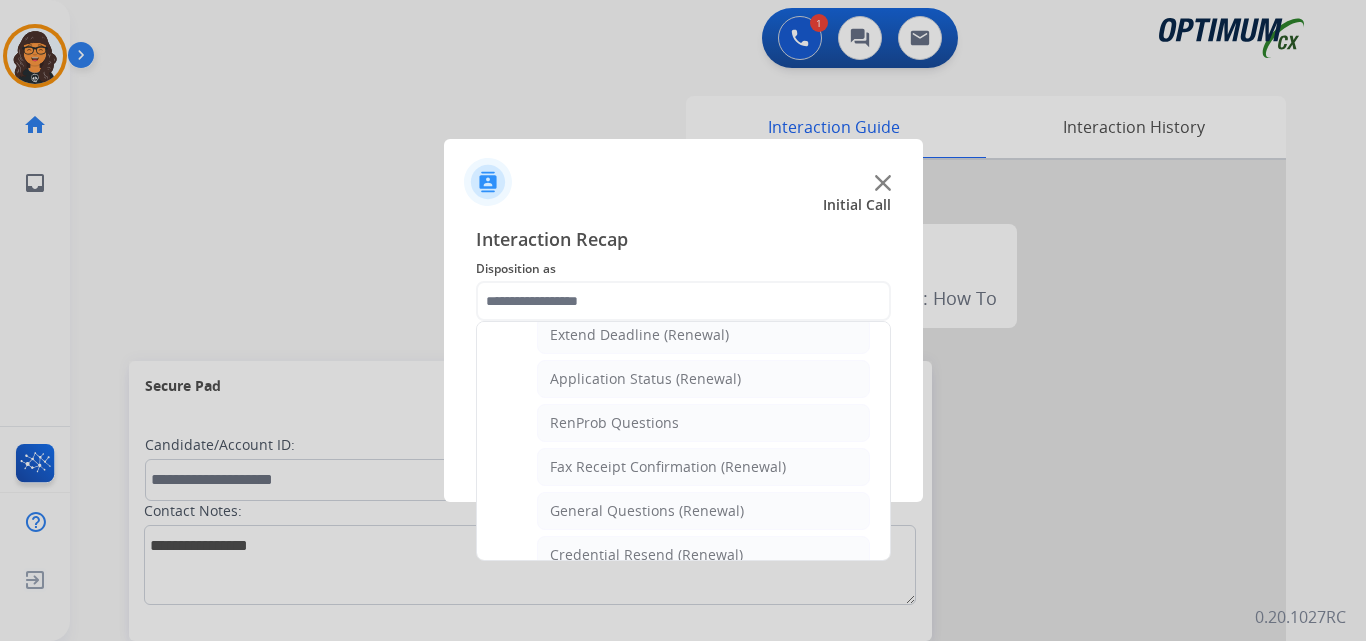 click on "Credential Resend (Renewal)" 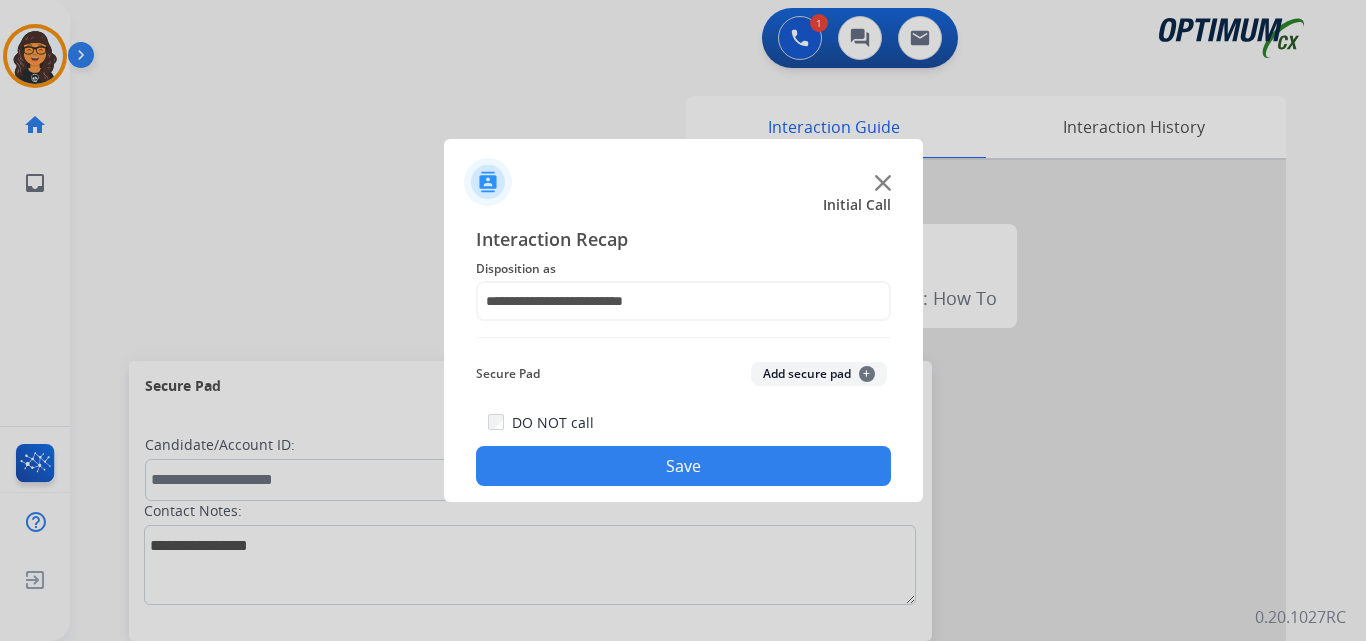 click on "Save" 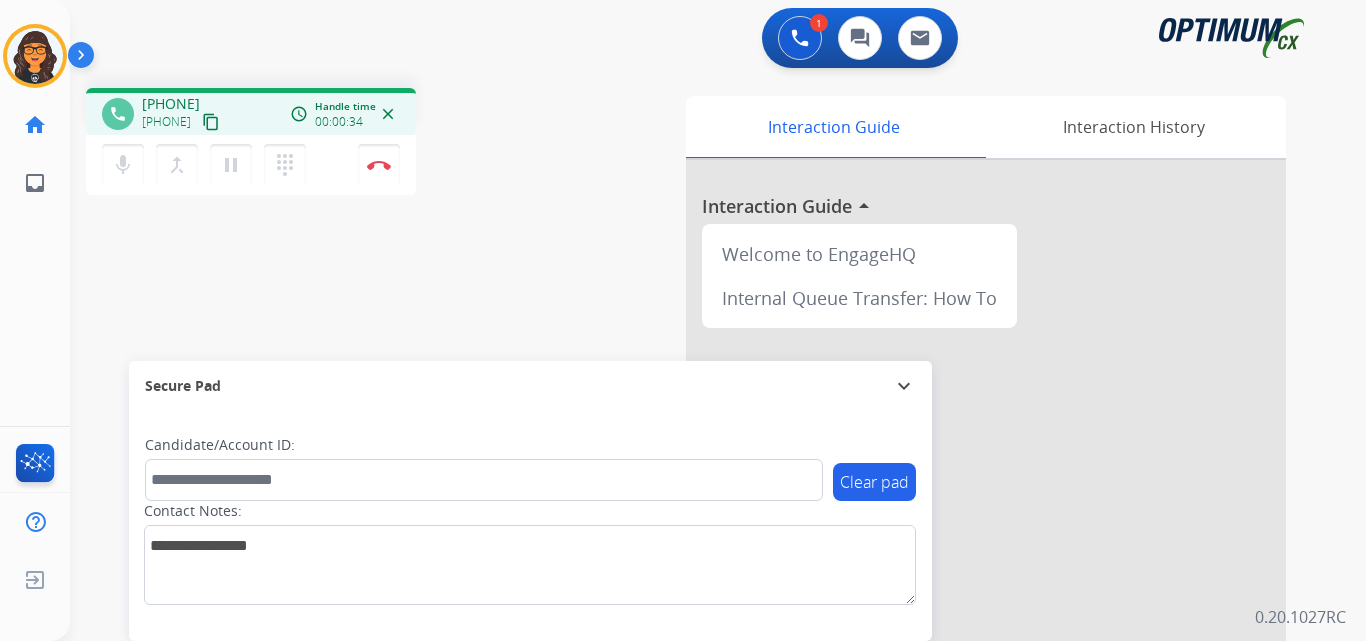 click on "content_copy" at bounding box center (211, 122) 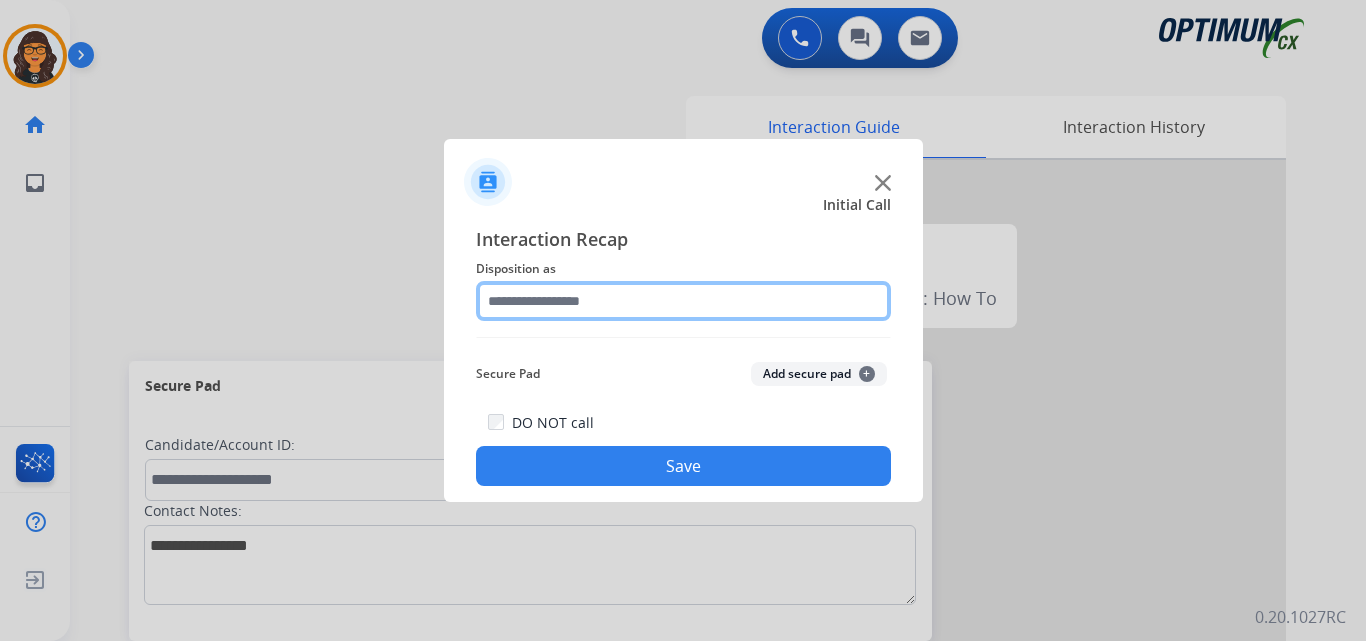click 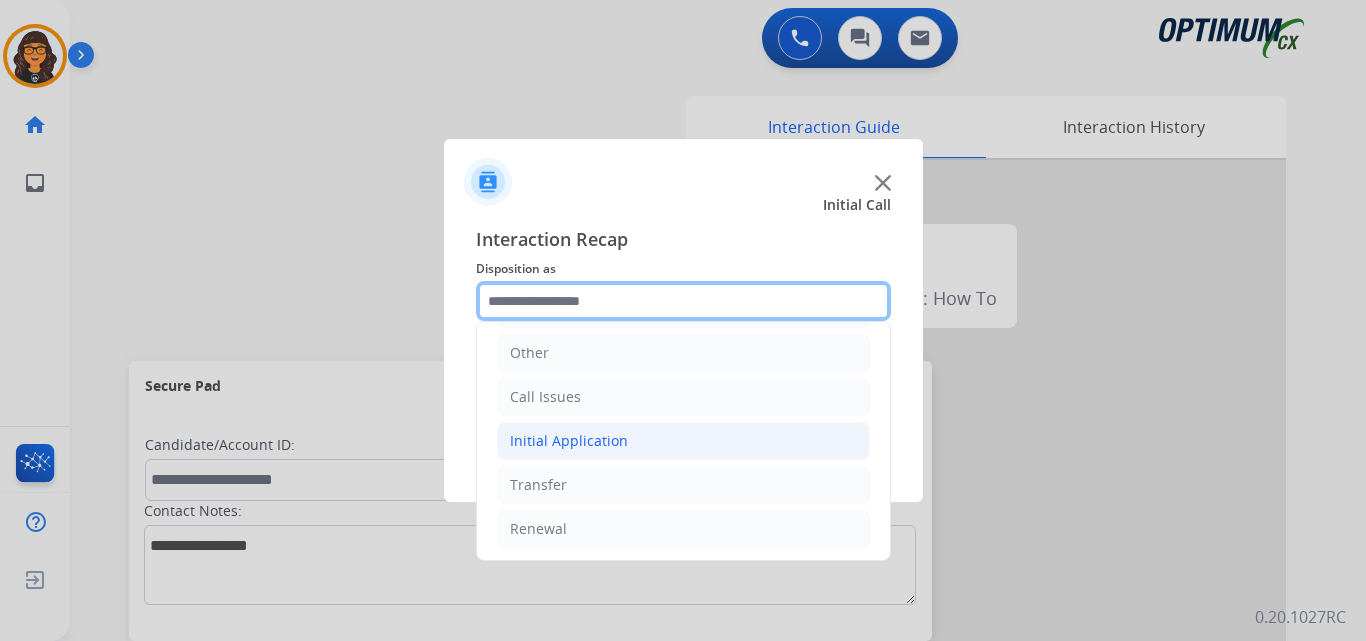 scroll, scrollTop: 136, scrollLeft: 0, axis: vertical 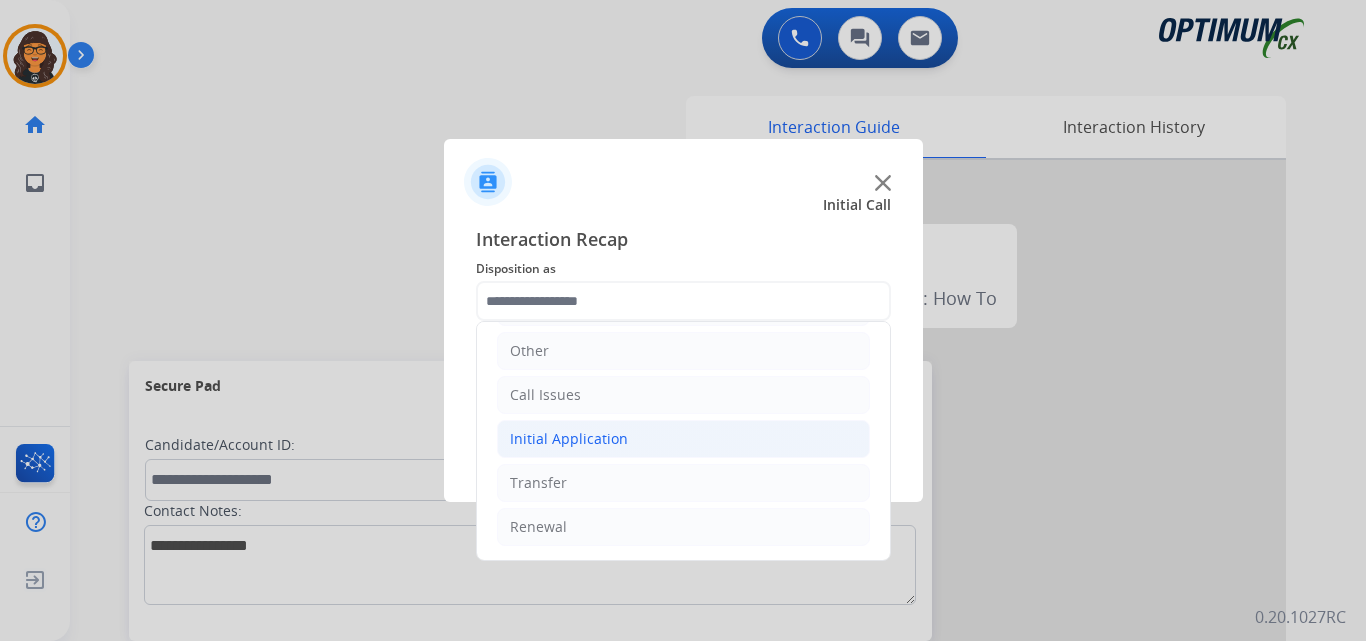 click on "Initial Application" 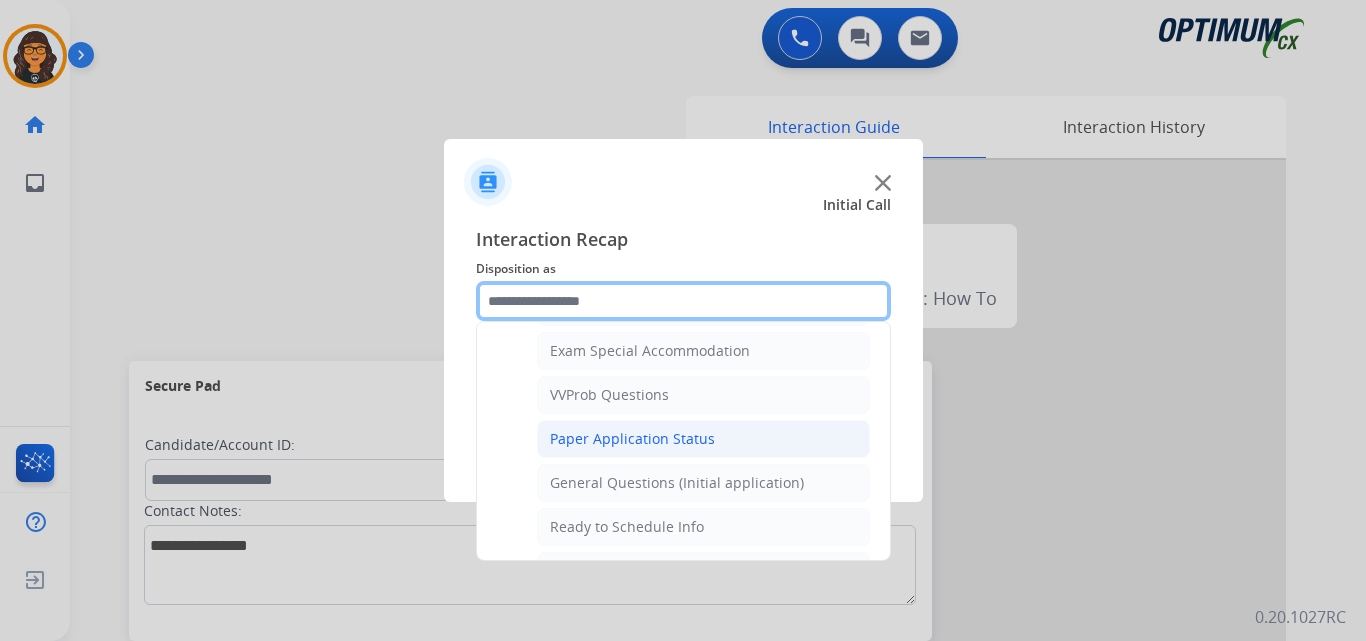 scroll, scrollTop: 1136, scrollLeft: 0, axis: vertical 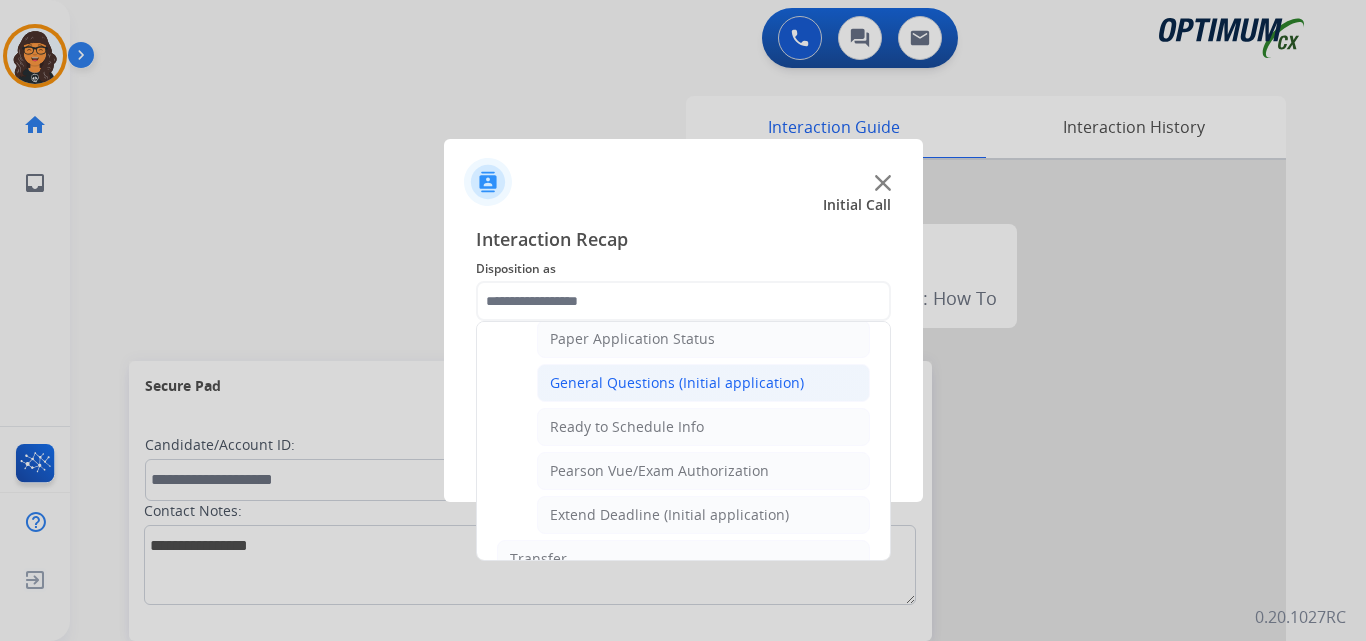 click on "General Questions (Initial application)" 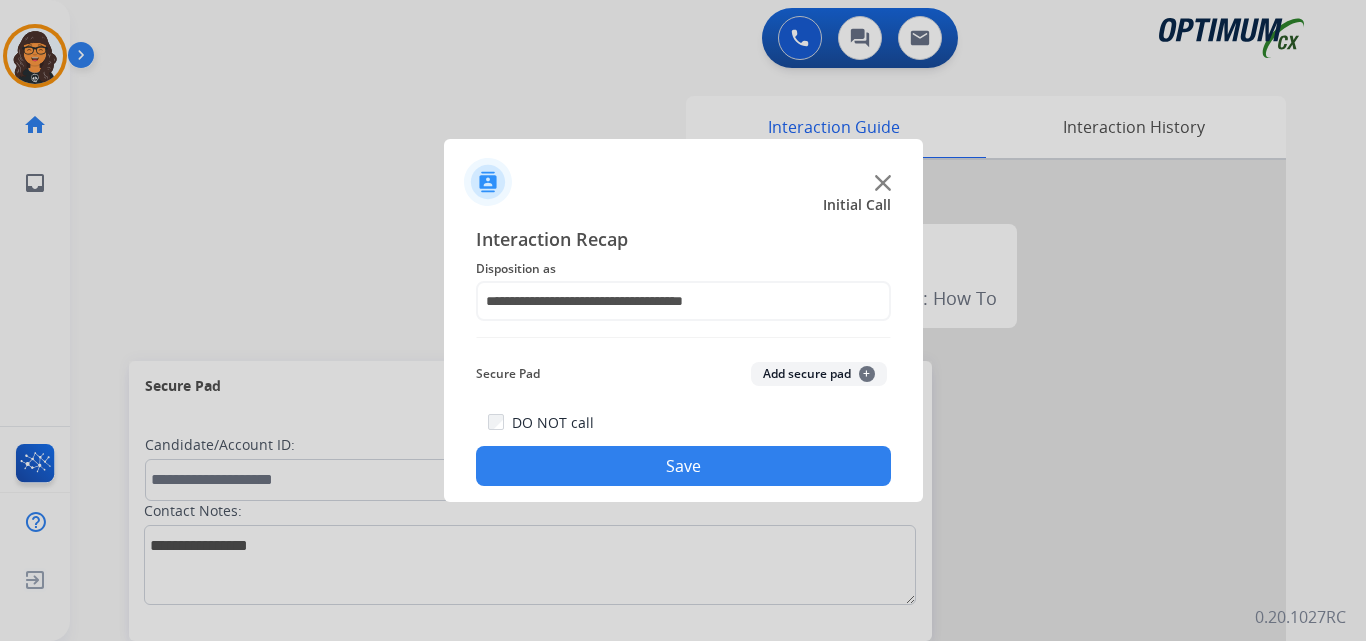 click on "Save" 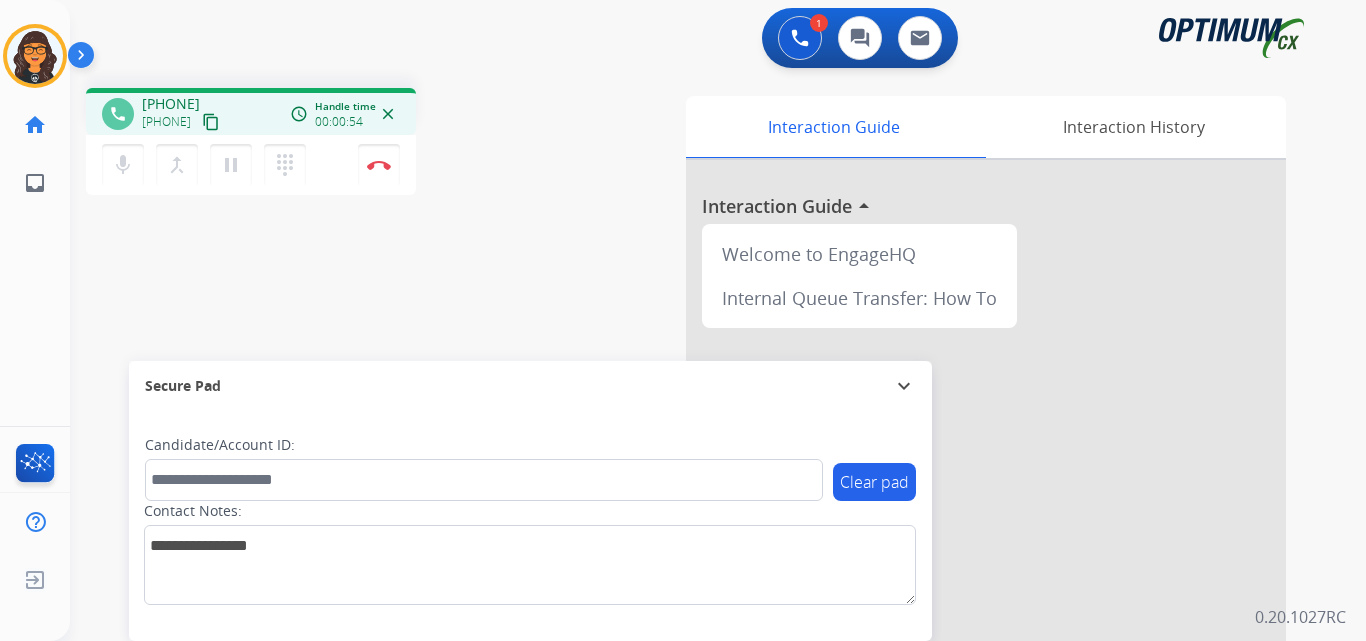 click on "content_copy" at bounding box center (211, 122) 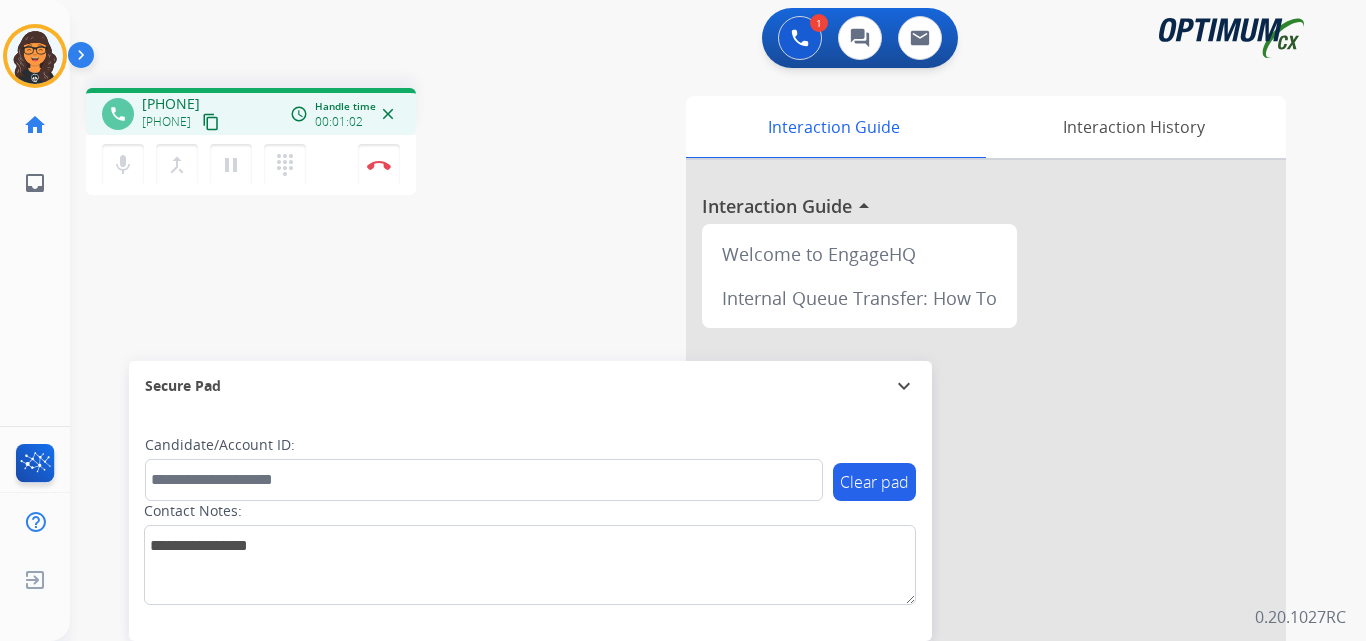click on "content_copy" at bounding box center (211, 122) 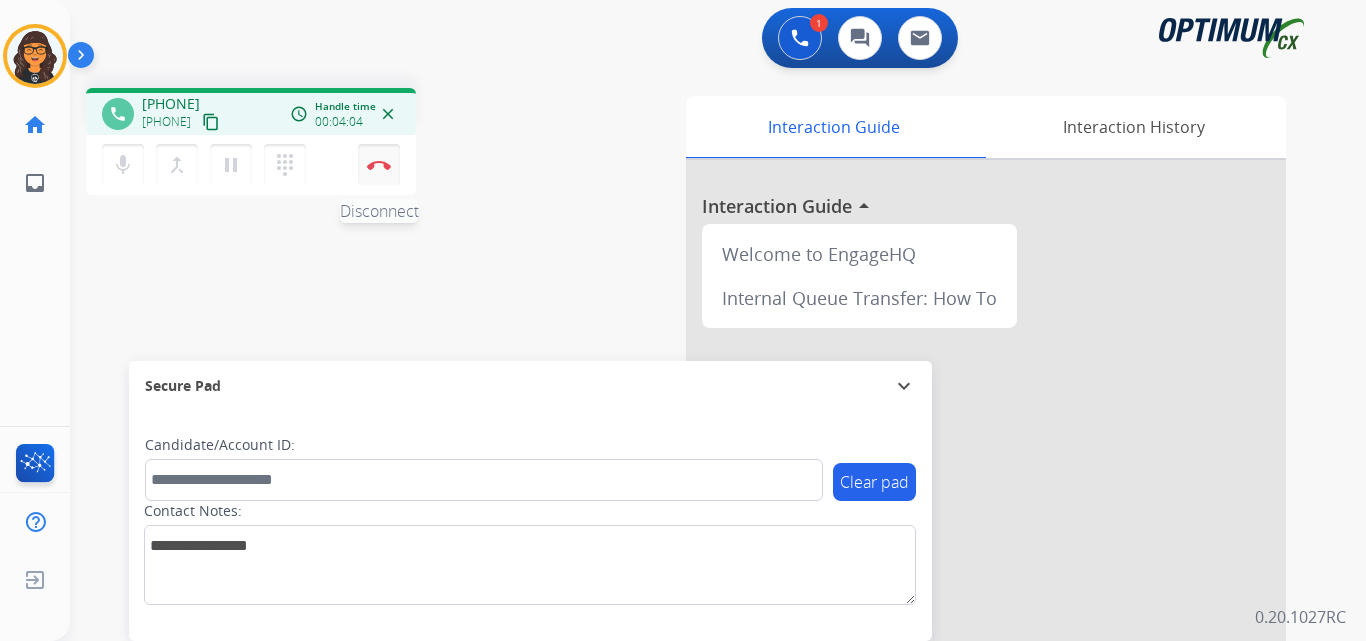 click at bounding box center [379, 165] 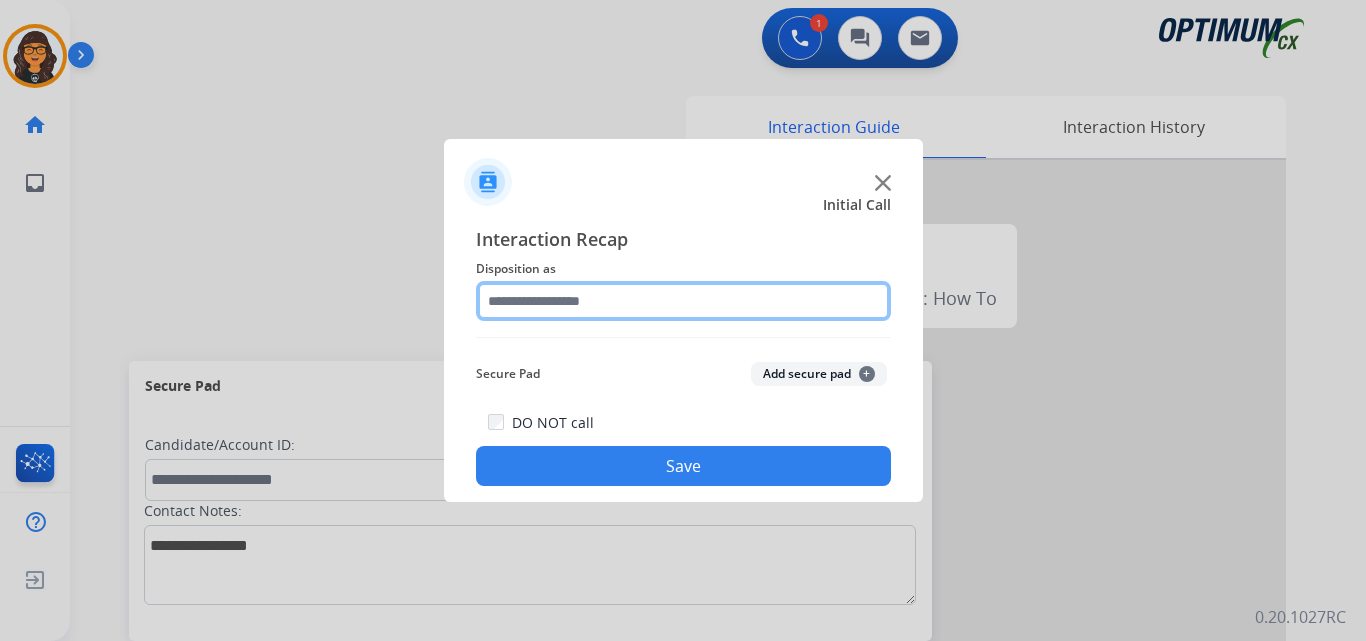 click 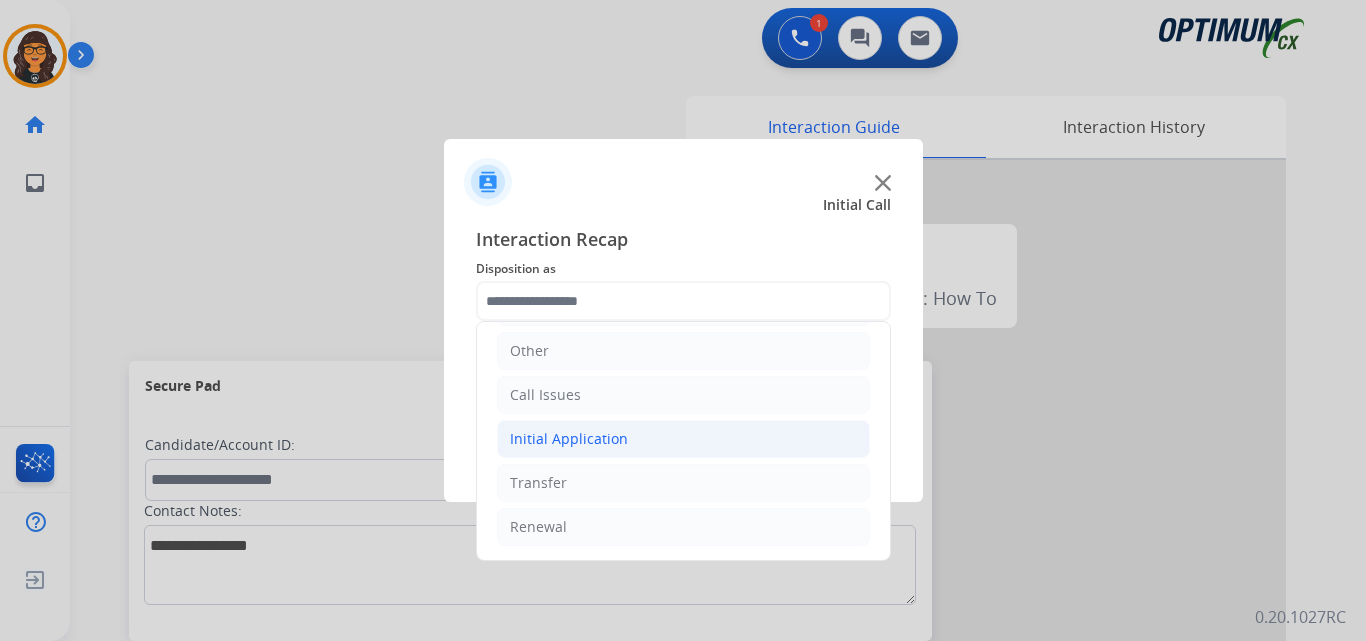 click on "Initial Application" 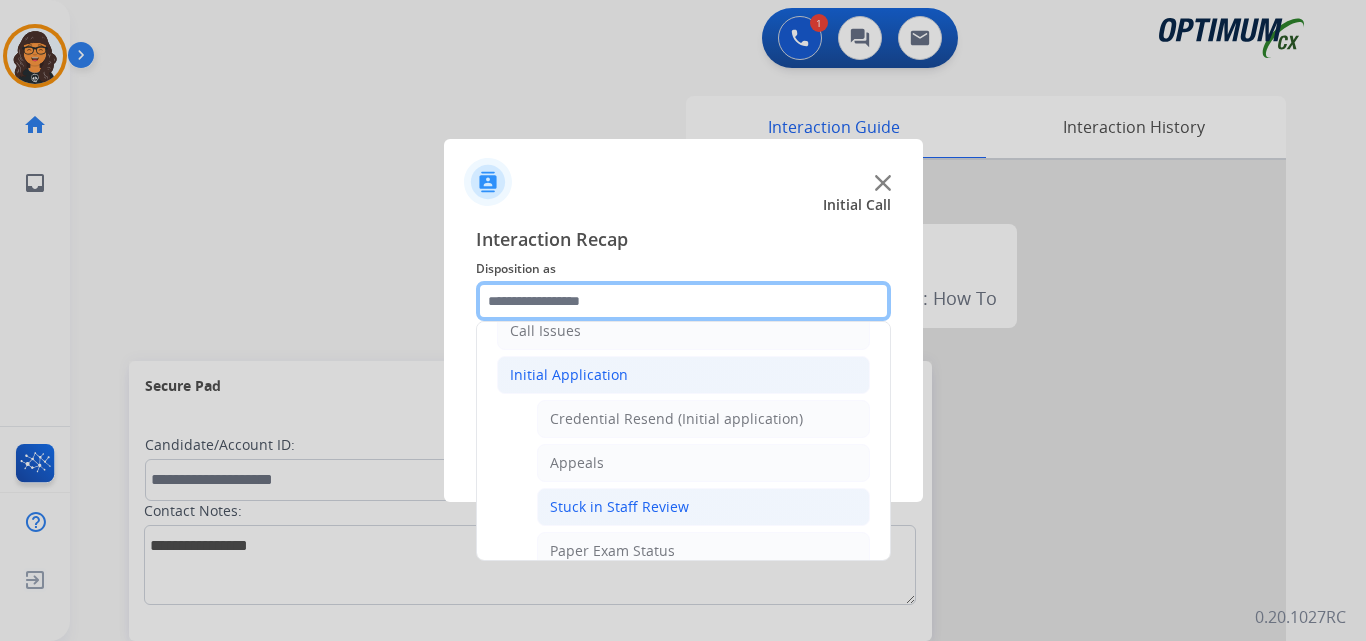 scroll, scrollTop: 236, scrollLeft: 0, axis: vertical 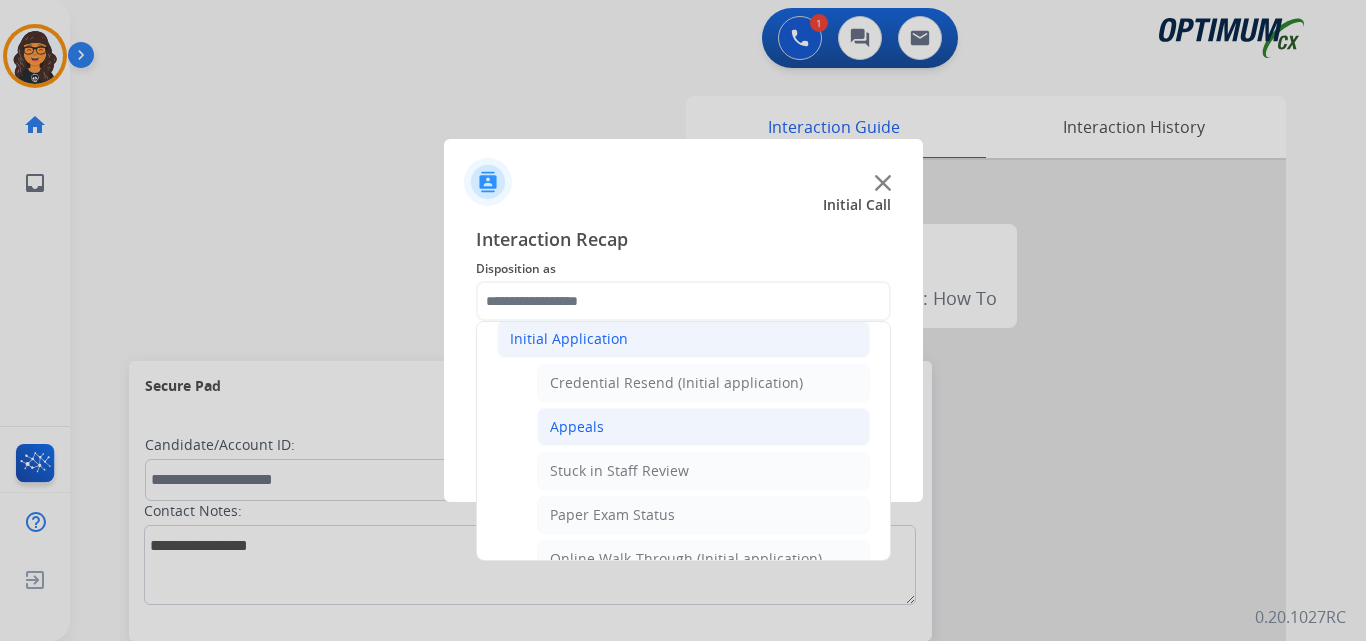 click on "Appeals" 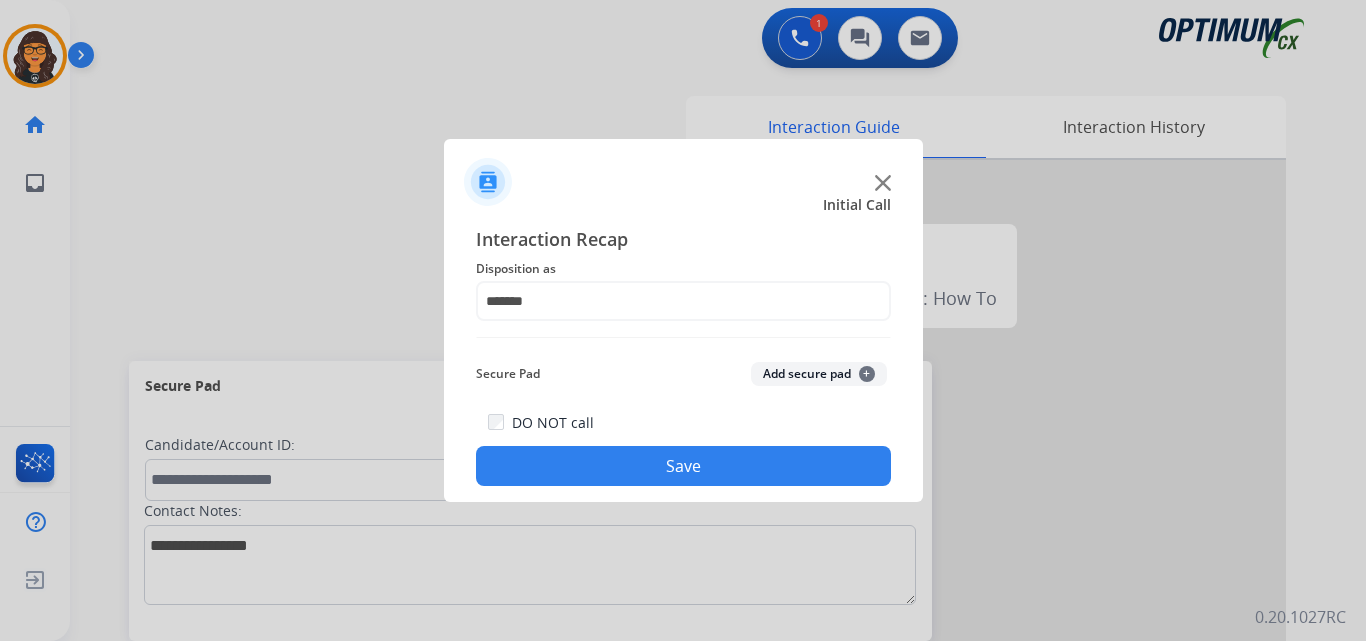 click on "Interaction Recap Disposition as    ******* Secure Pad  Add secure pad  +  DO NOT call  Save" 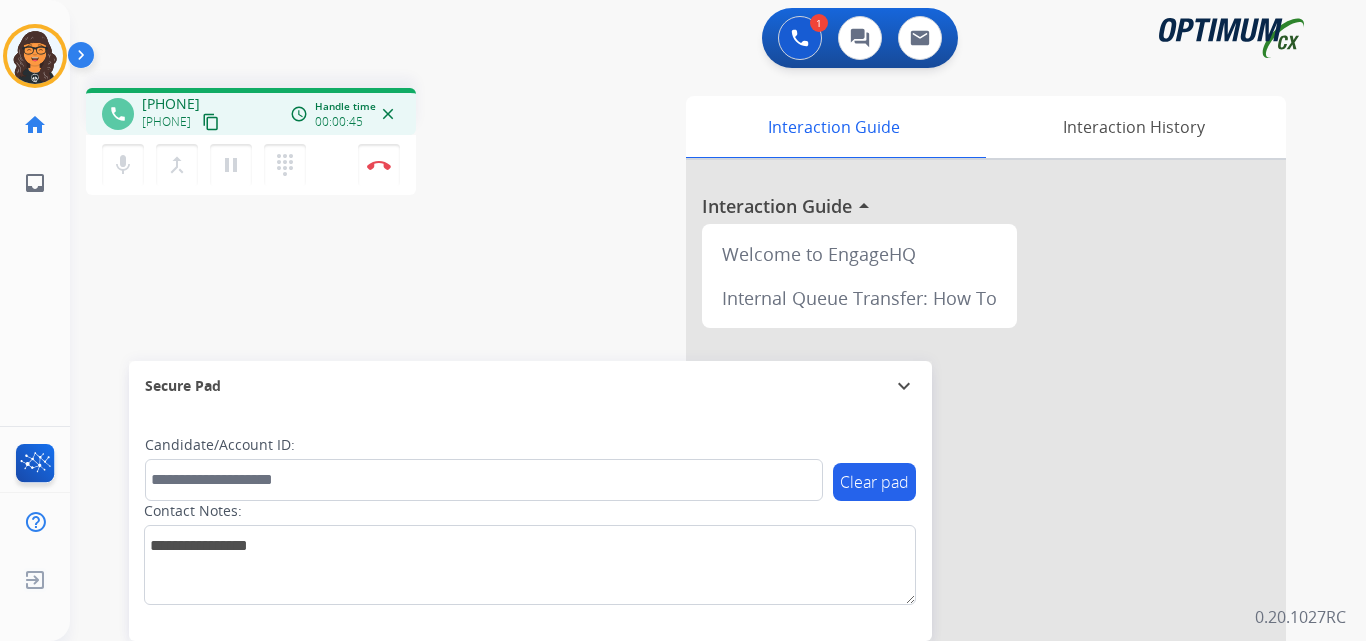 click on "content_copy" at bounding box center [211, 122] 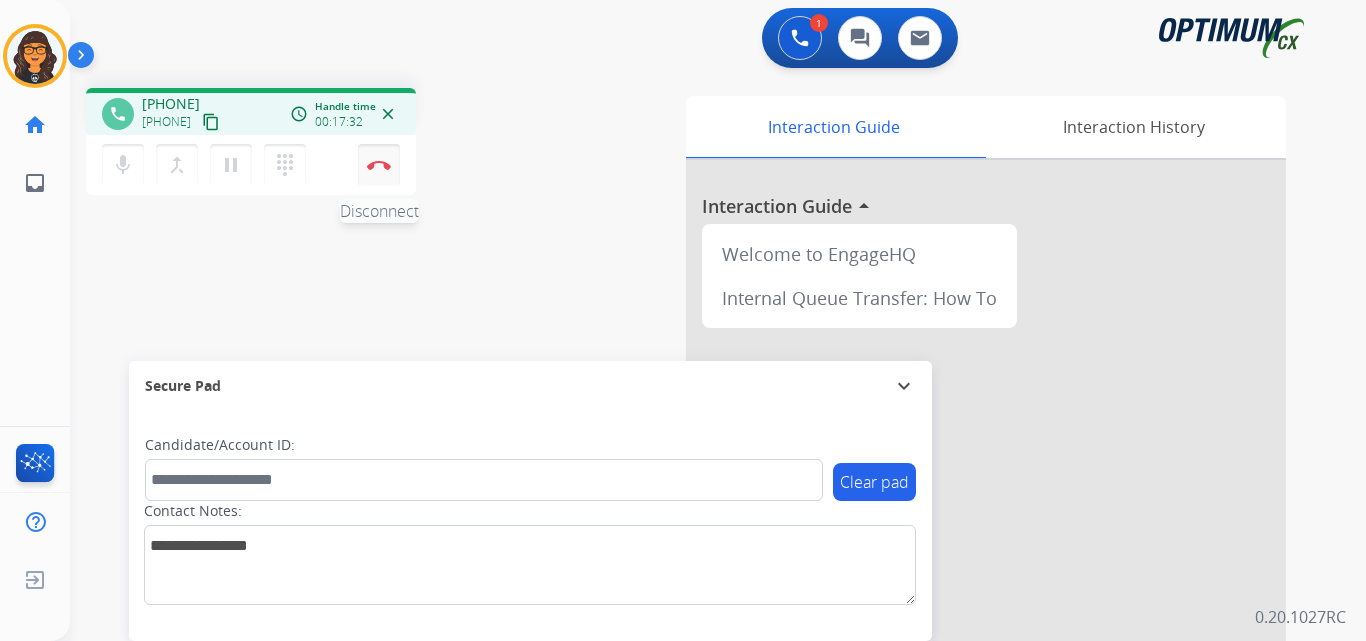 click on "Disconnect" at bounding box center (379, 165) 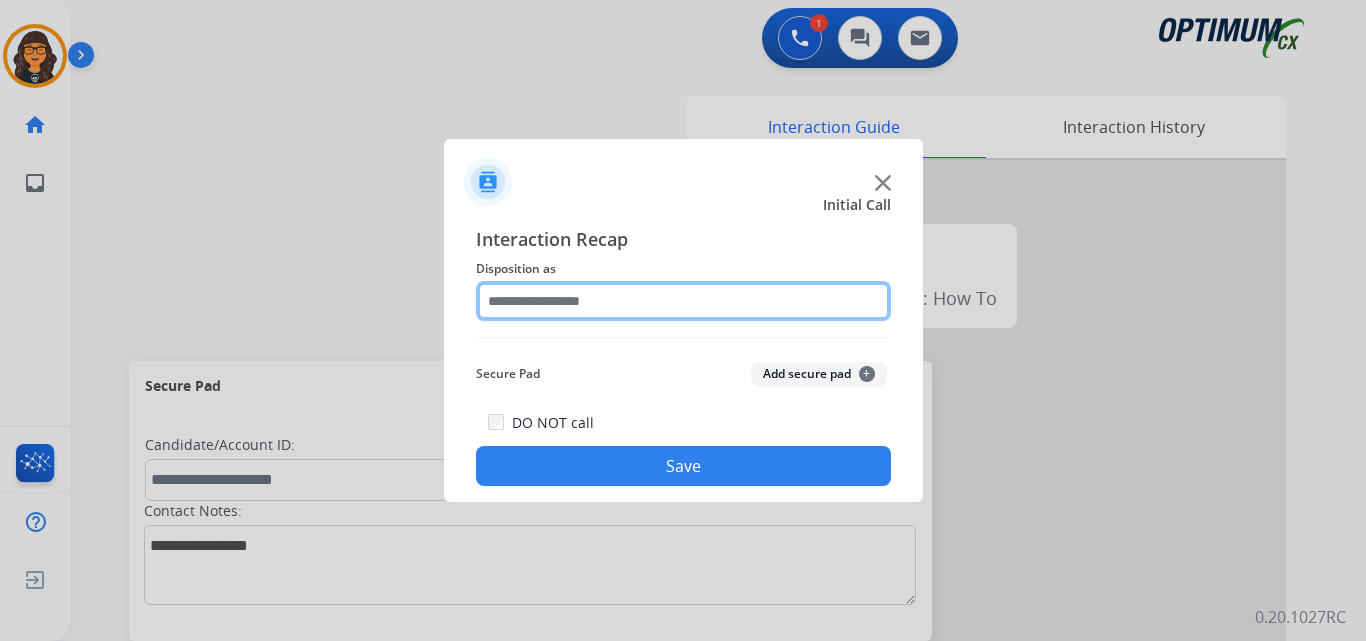 click 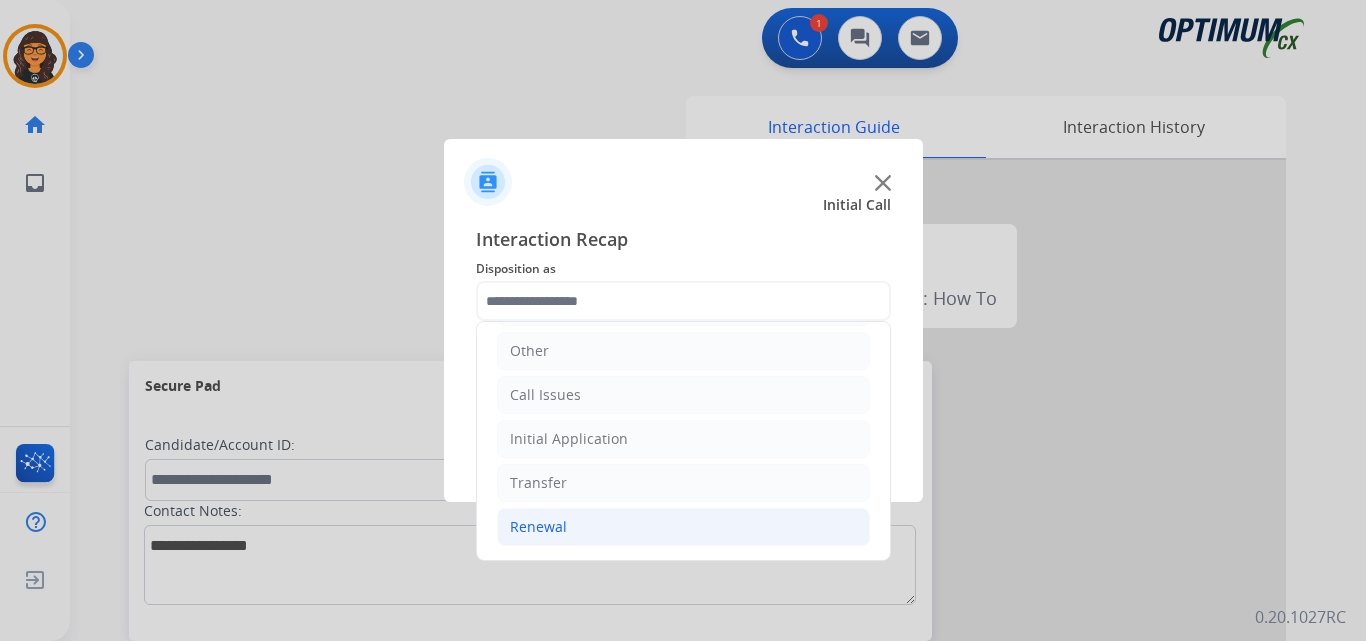 click on "Renewal" 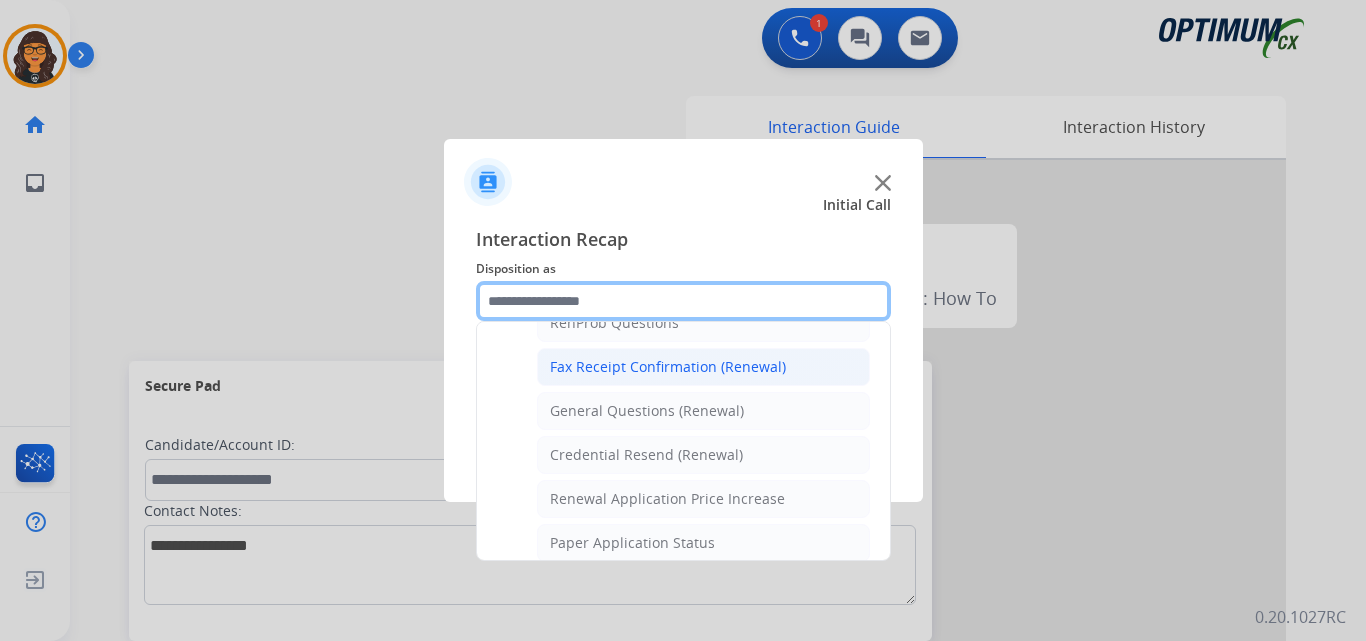 scroll, scrollTop: 436, scrollLeft: 0, axis: vertical 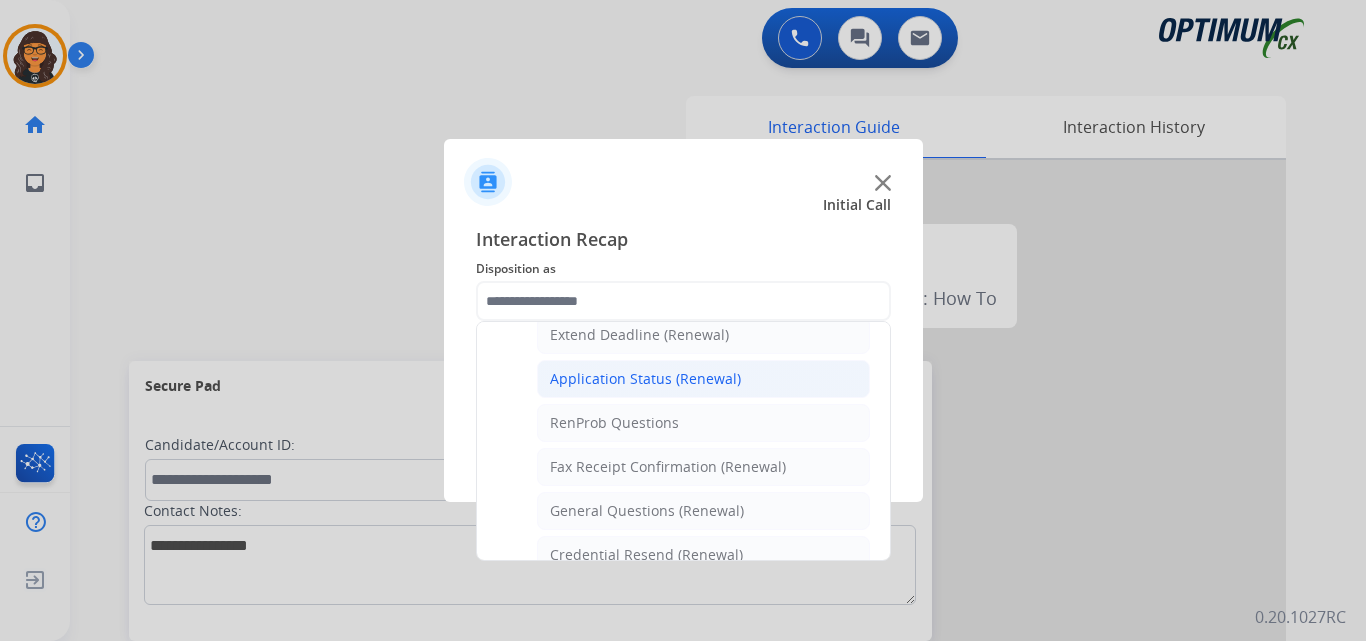 click on "Application Status (Renewal)" 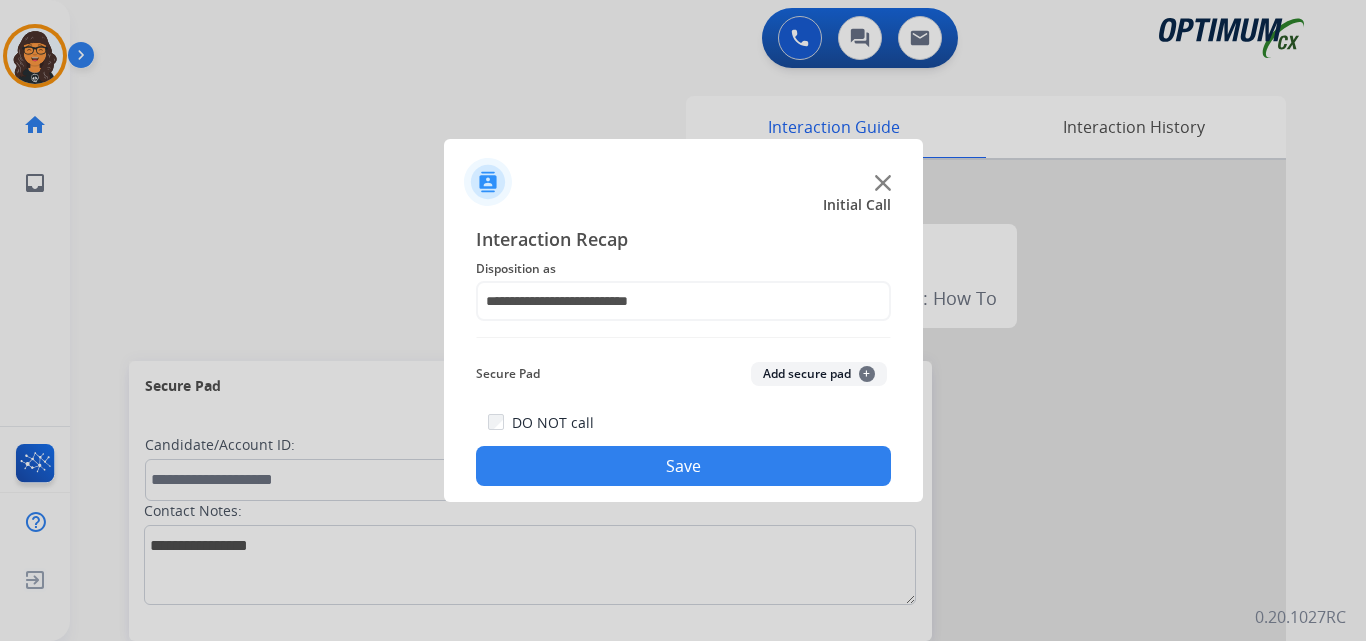 click on "Save" 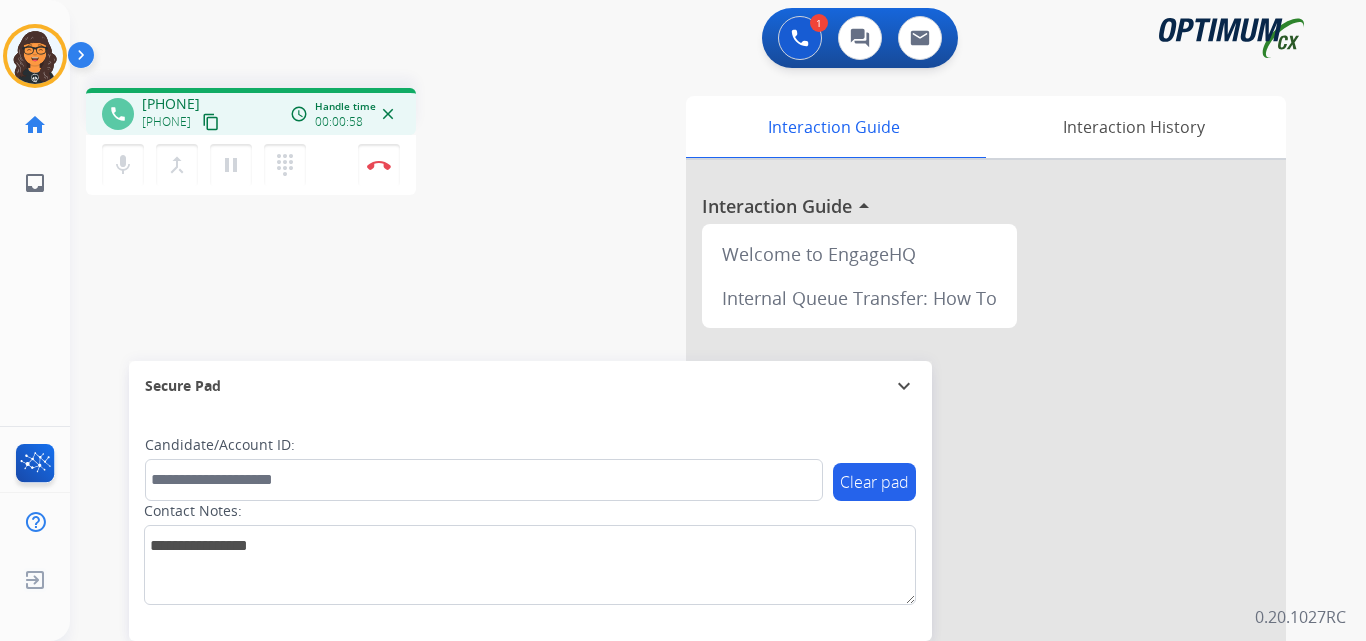click on "content_copy" at bounding box center (211, 122) 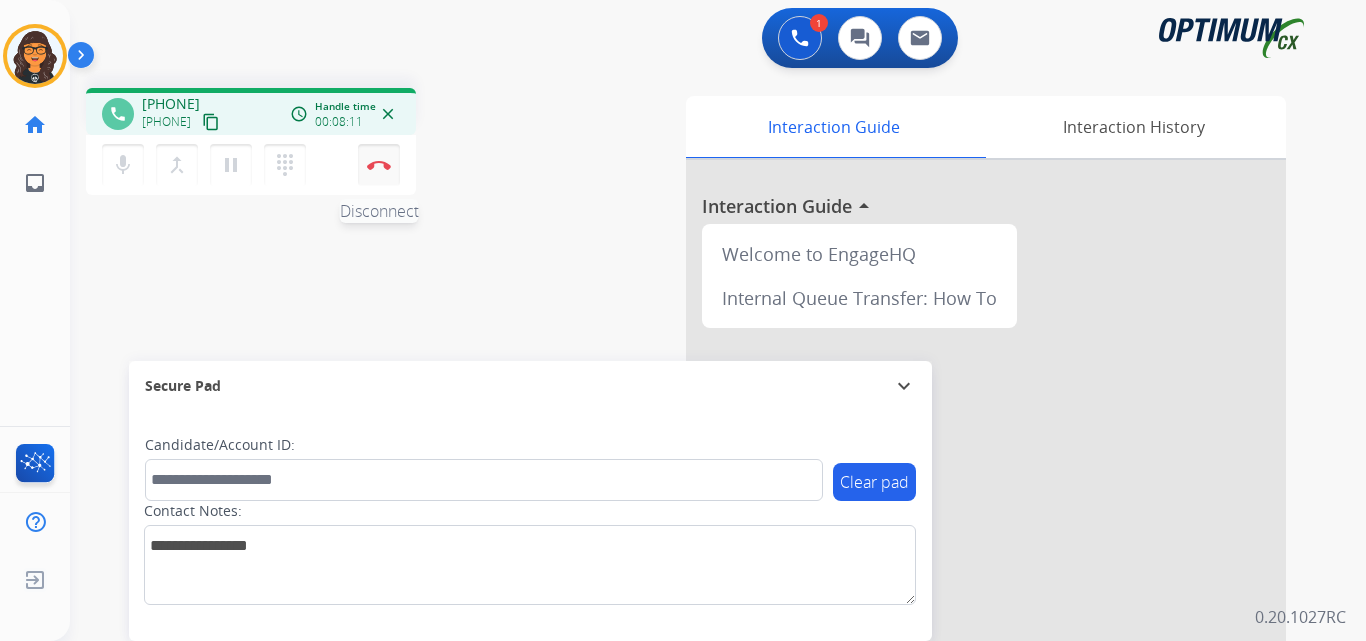 click at bounding box center [379, 165] 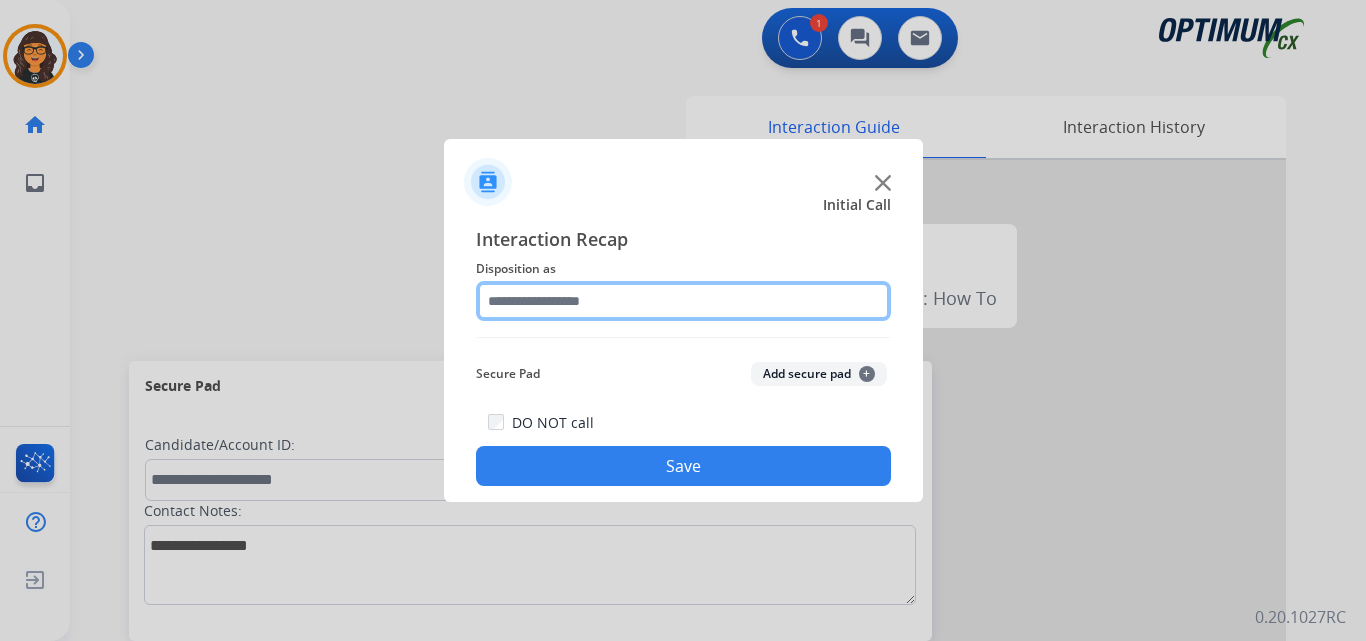 click 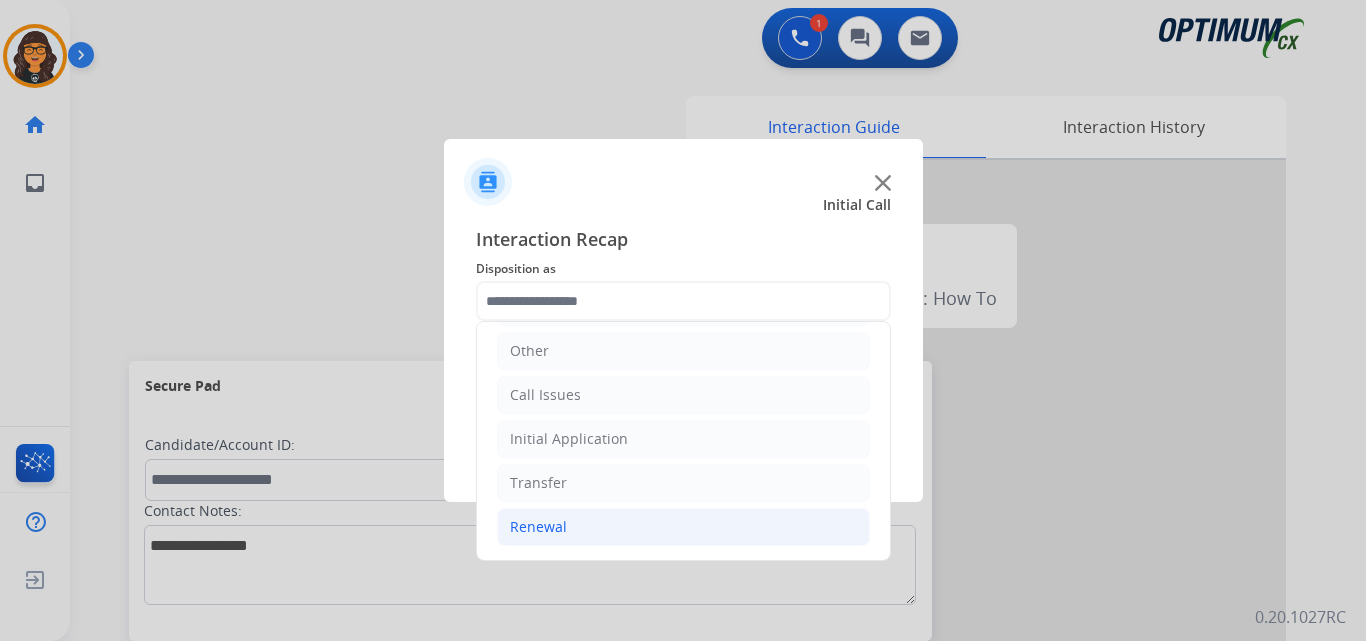 click on "Renewal" 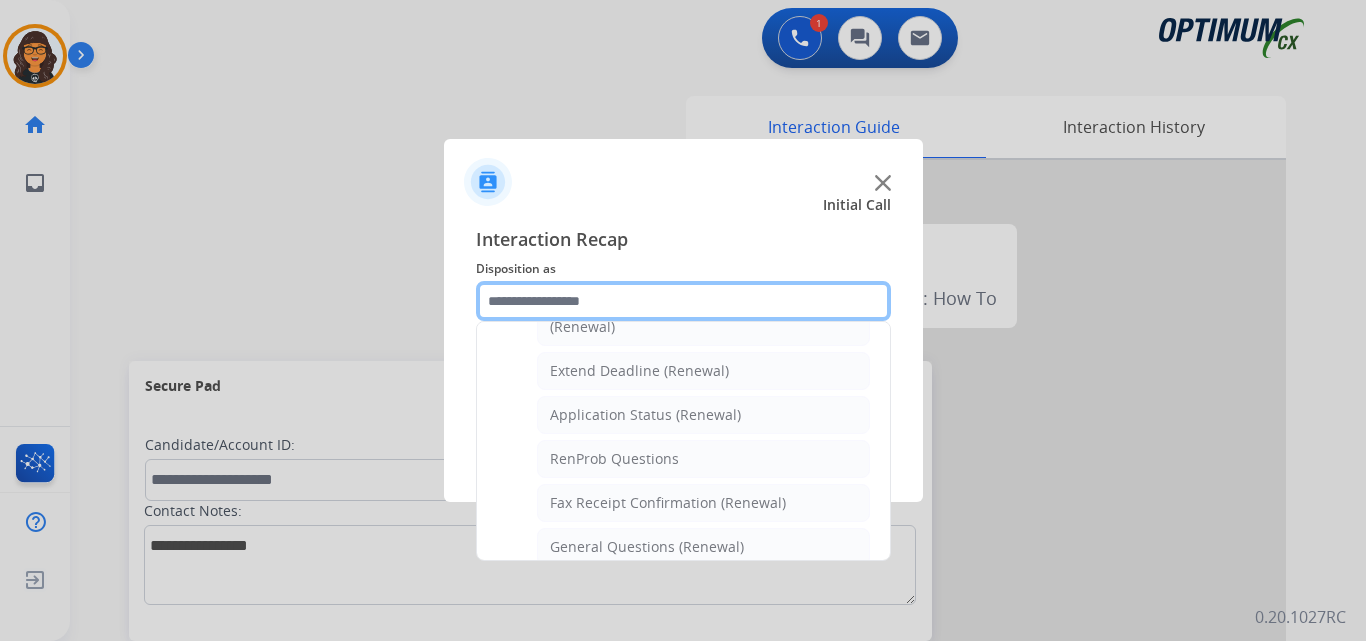 scroll, scrollTop: 436, scrollLeft: 0, axis: vertical 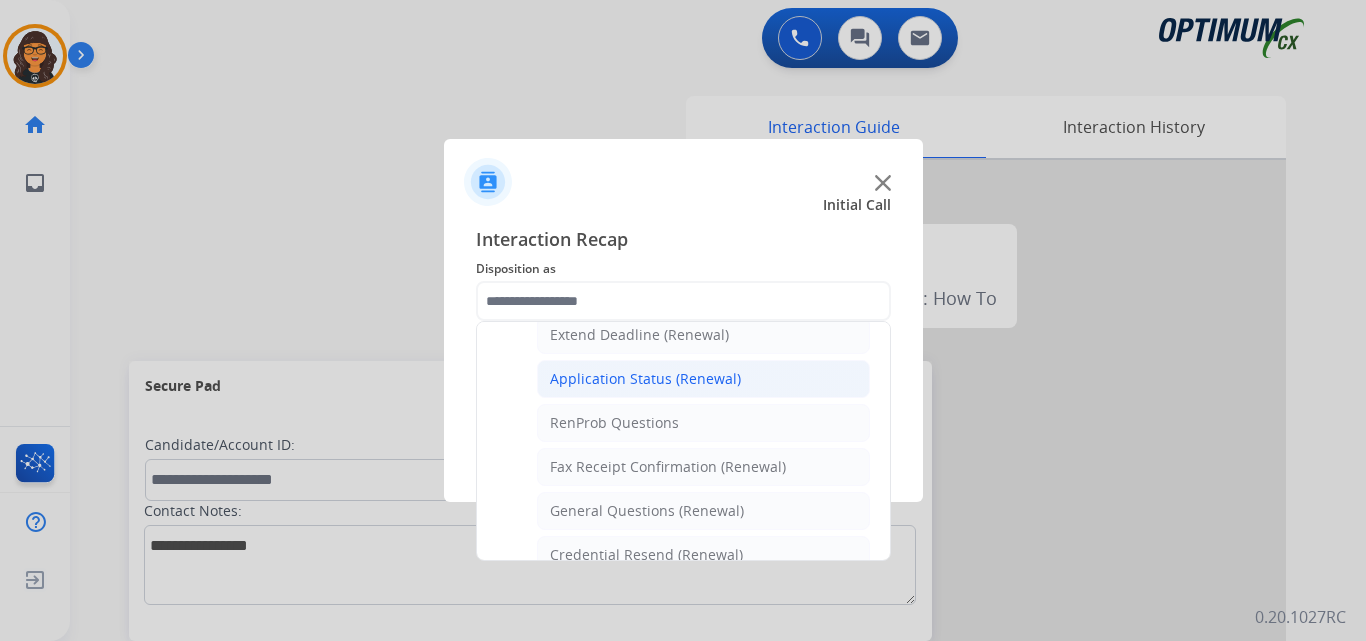 click on "Application Status (Renewal)" 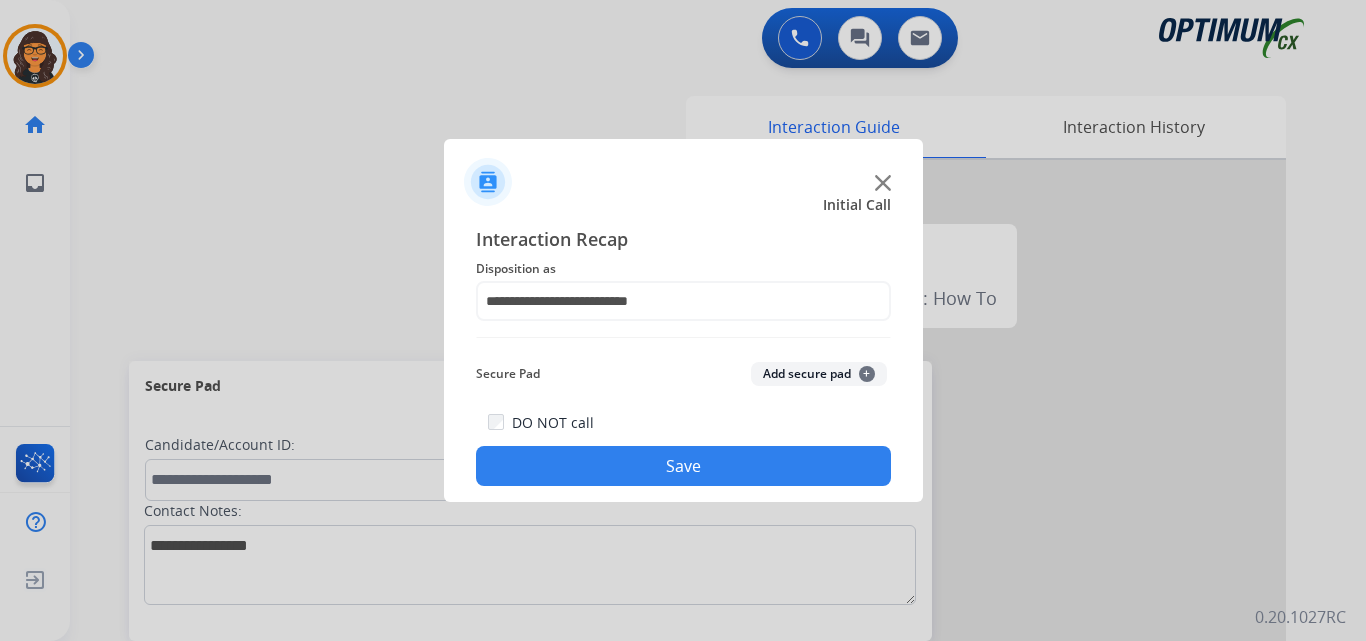 click on "Save" 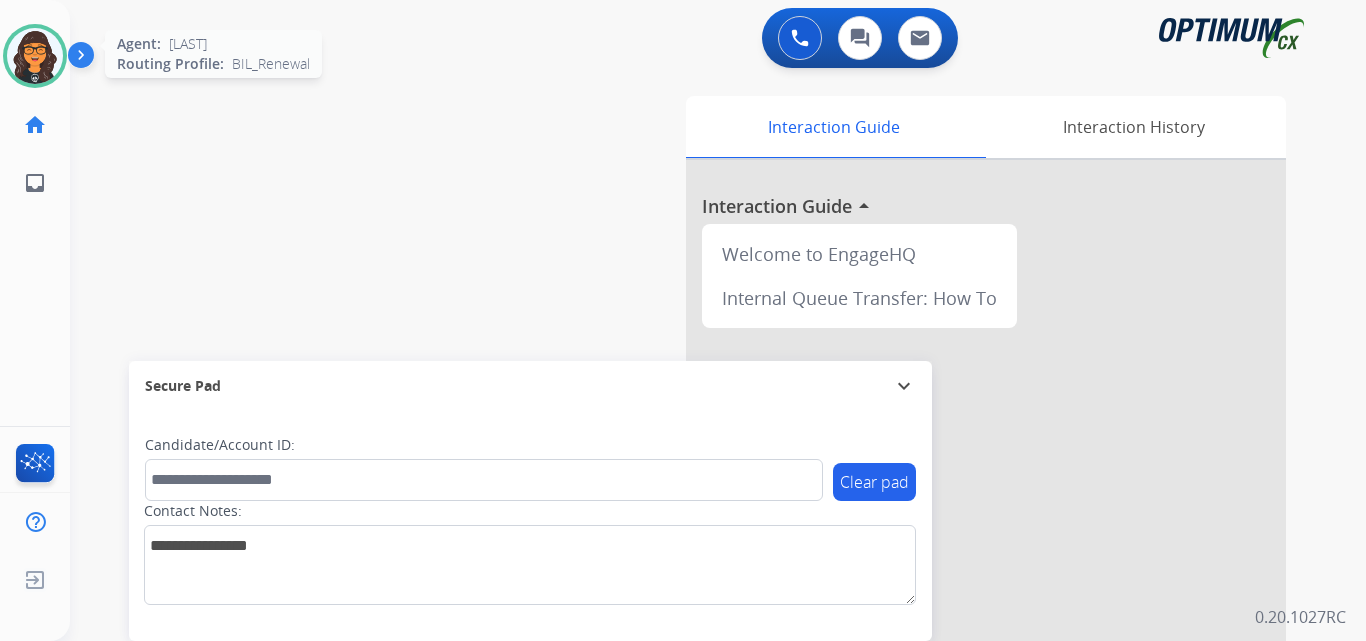 click at bounding box center [35, 56] 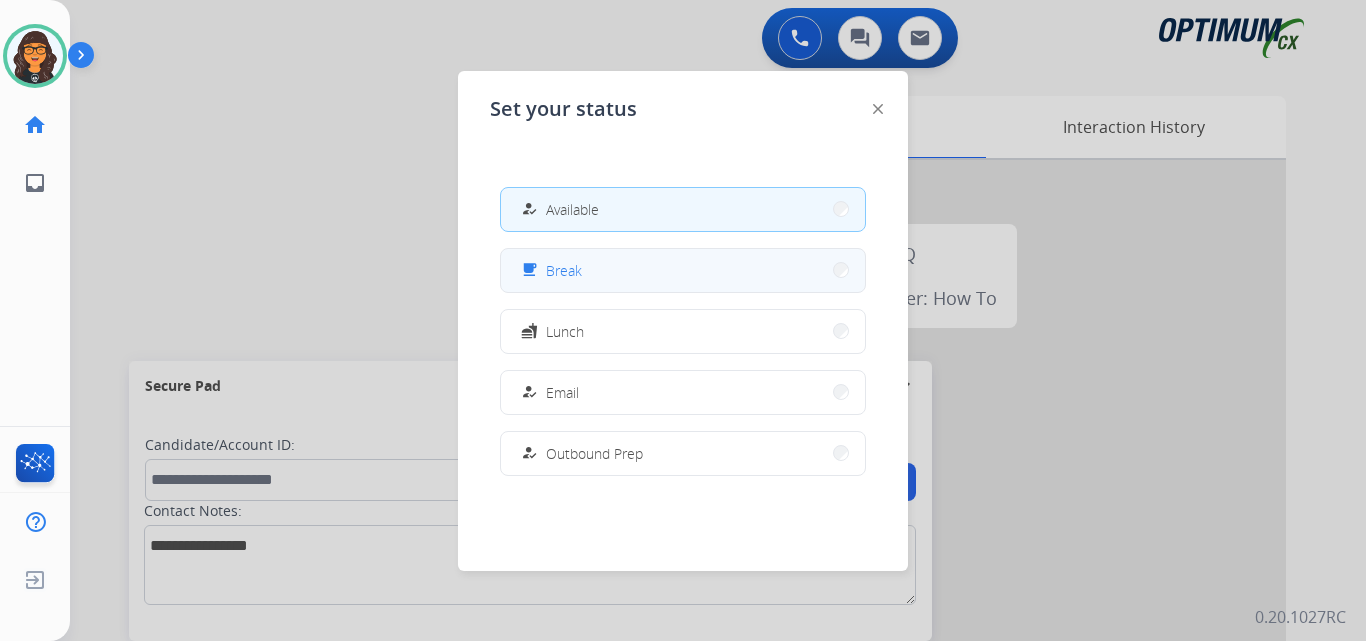 click on "Break" at bounding box center [564, 270] 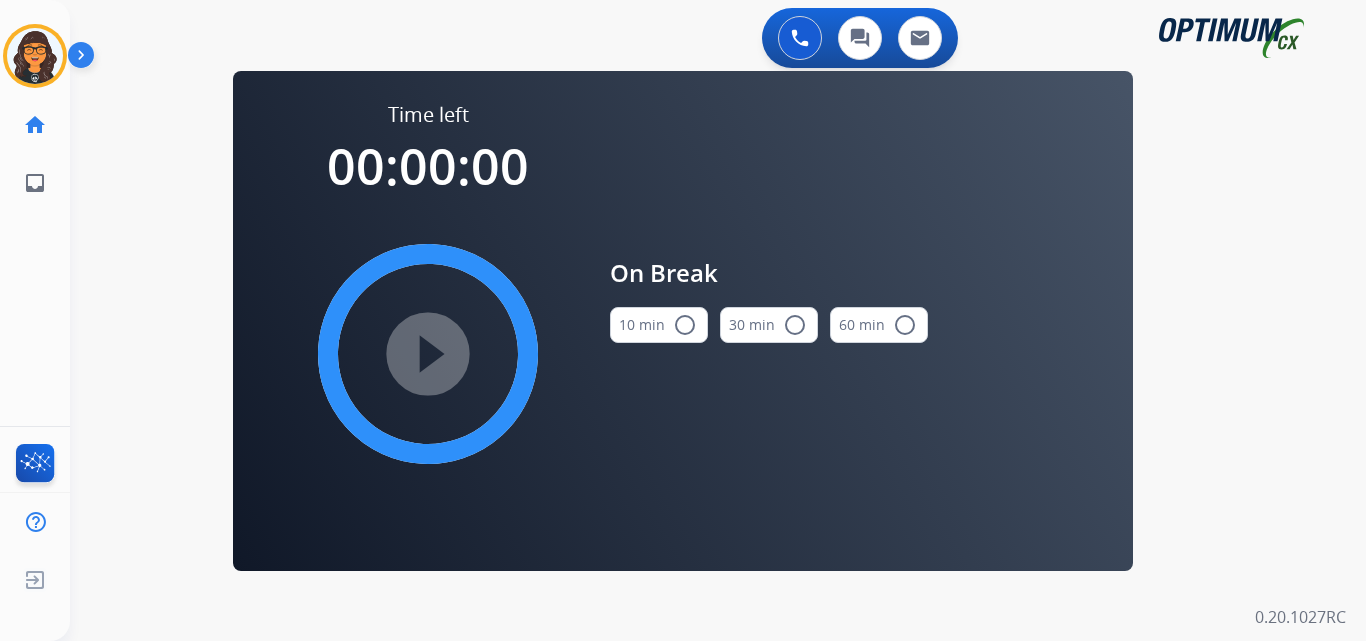 click on "radio_button_unchecked" at bounding box center (685, 325) 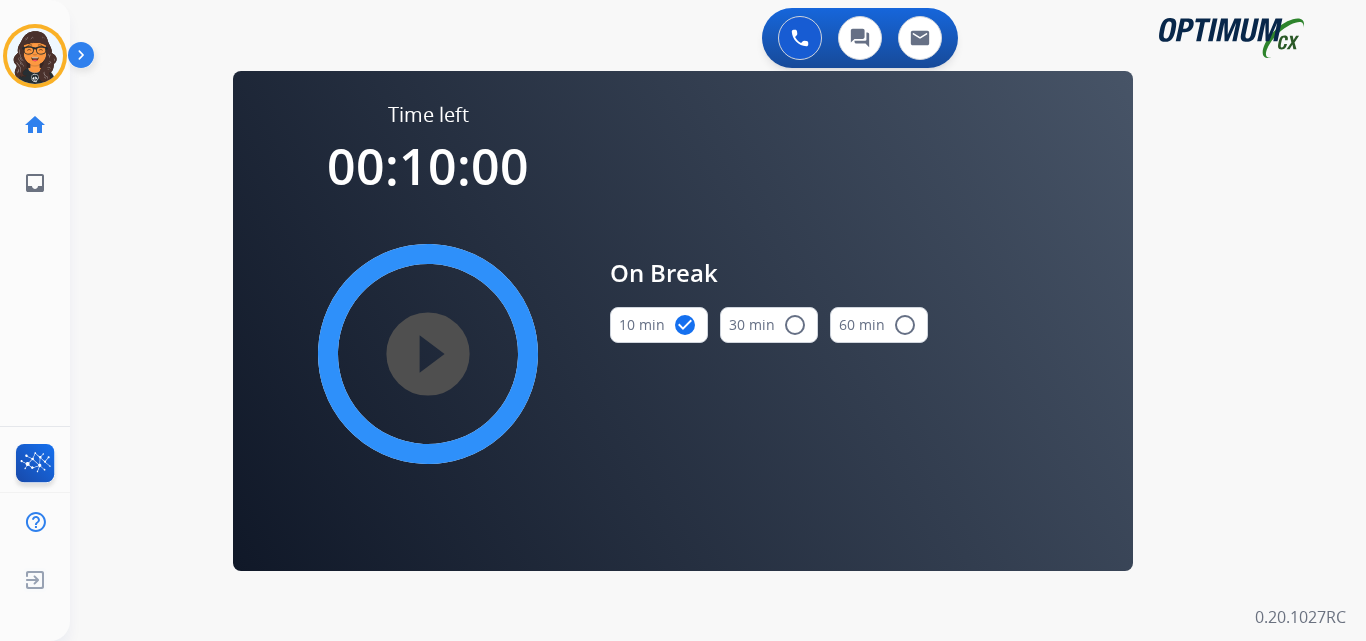 click on "play_circle_filled" at bounding box center [428, 354] 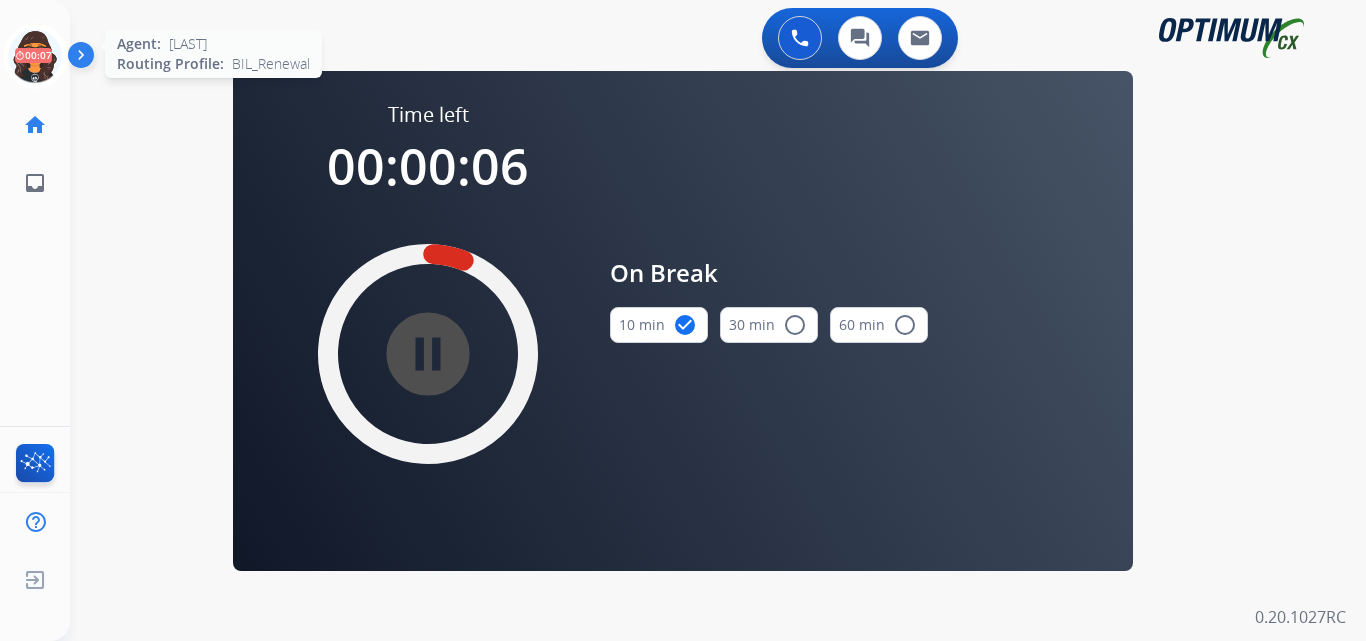 click 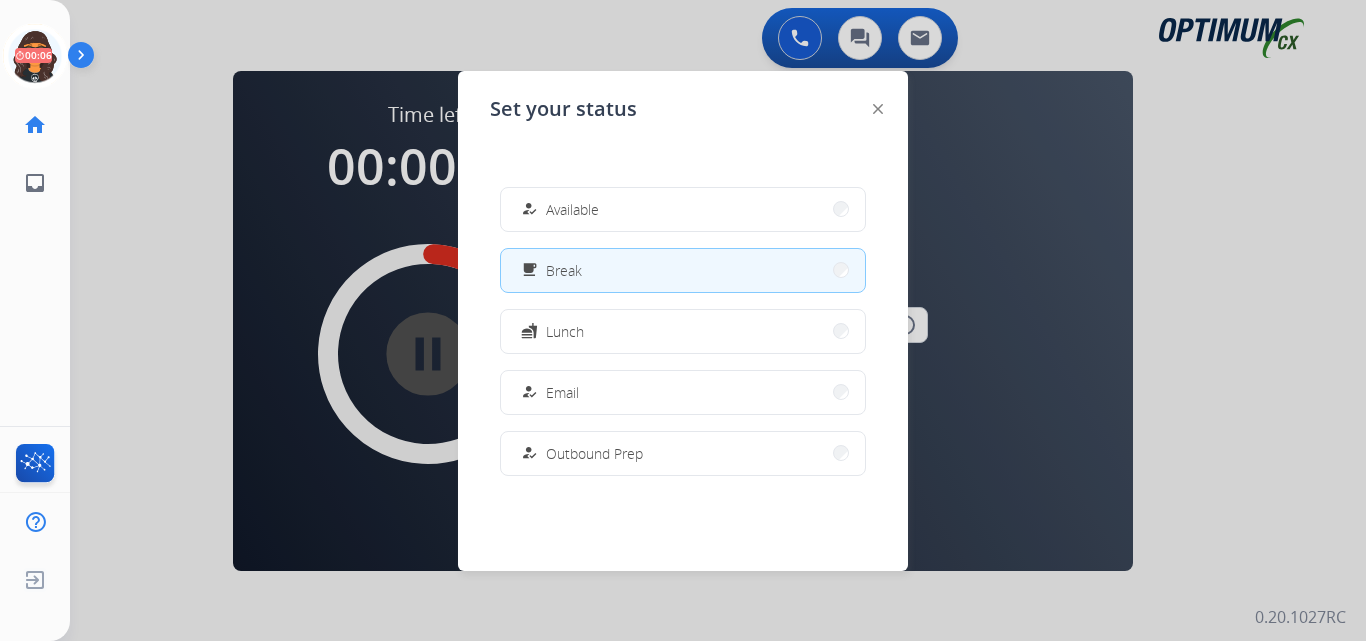 click on "how_to_reg Available" at bounding box center (683, 209) 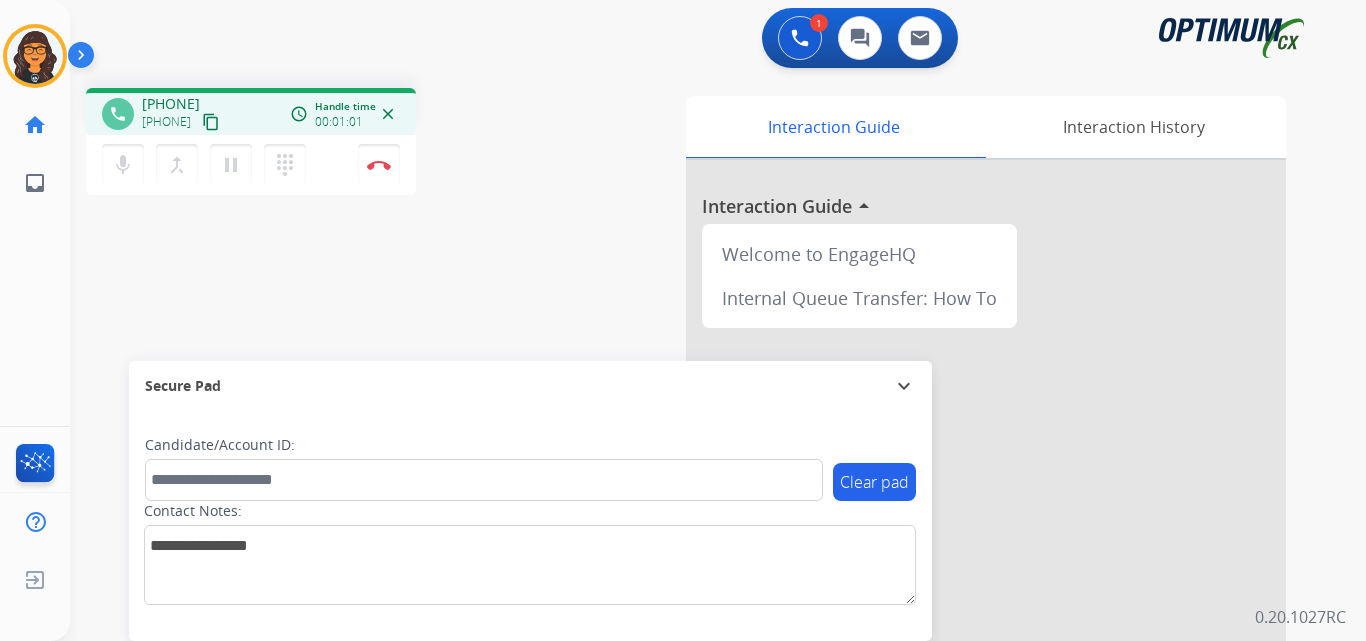 click on "content_copy" at bounding box center (211, 122) 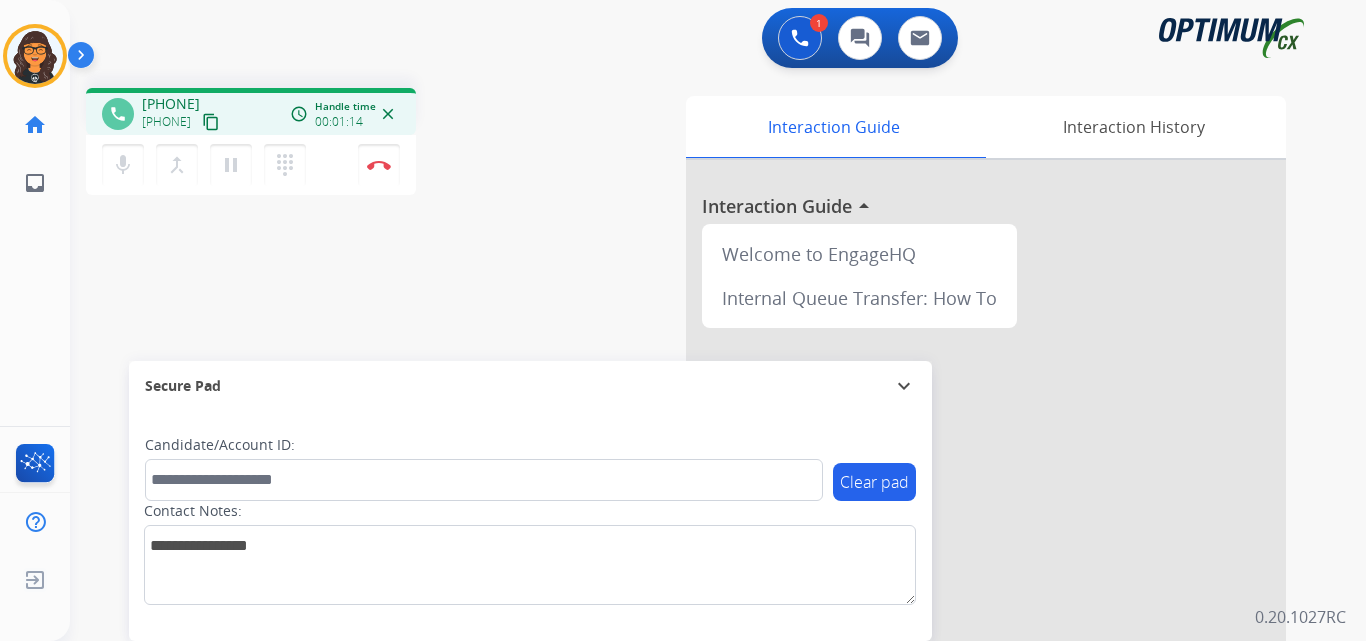 click on "content_copy" at bounding box center [211, 122] 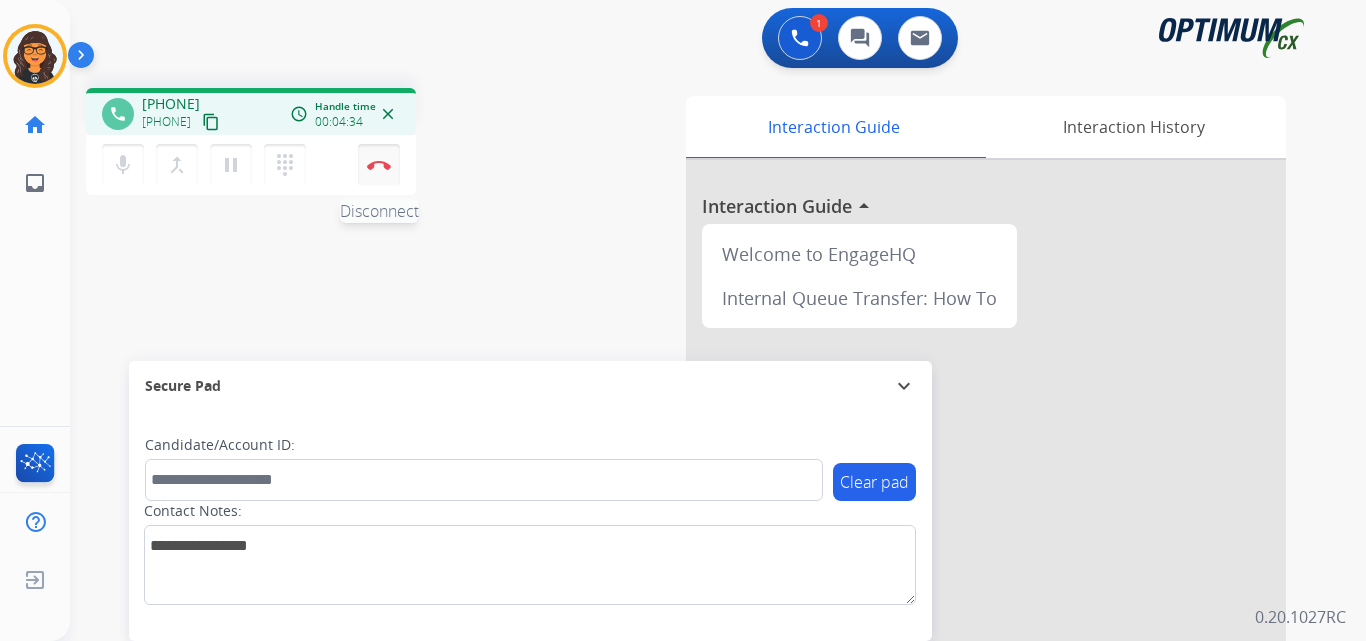 click at bounding box center [379, 165] 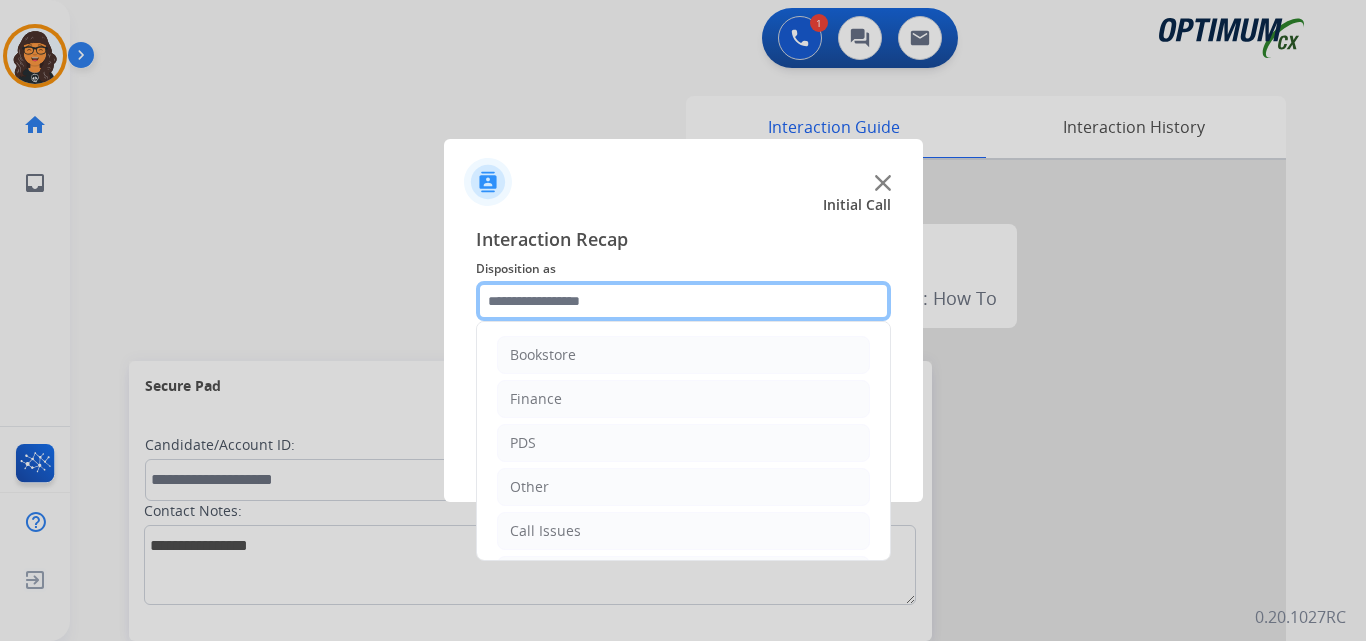 click 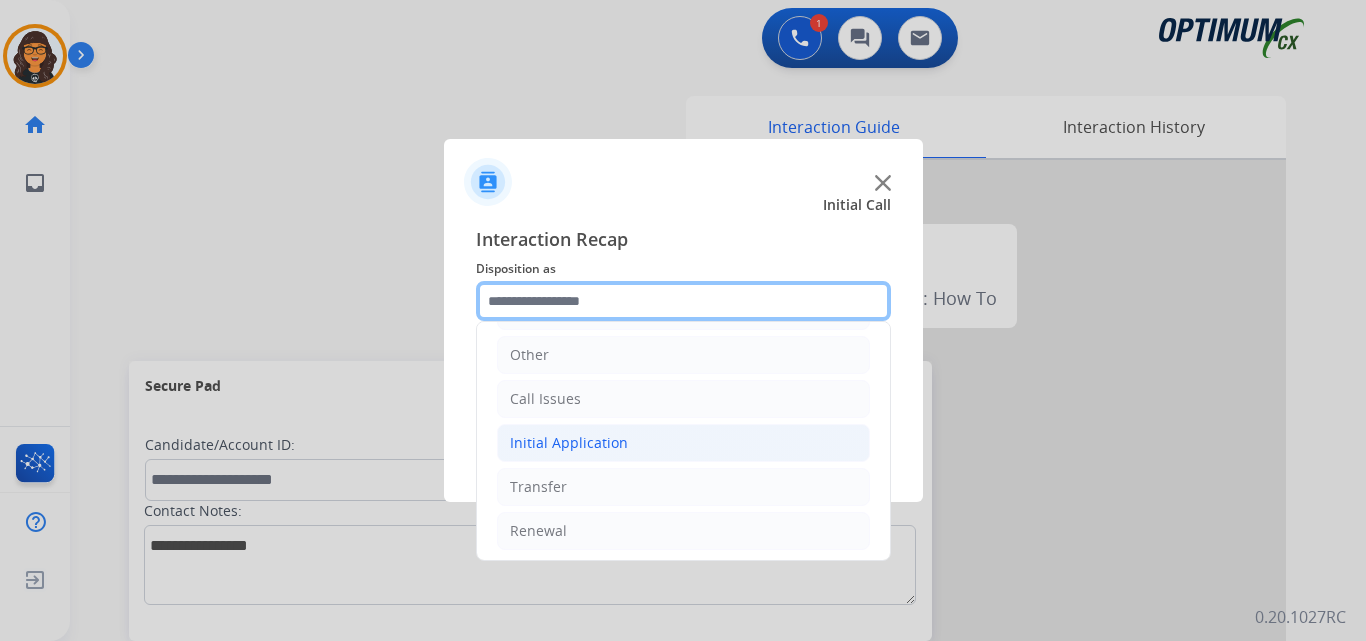 scroll, scrollTop: 136, scrollLeft: 0, axis: vertical 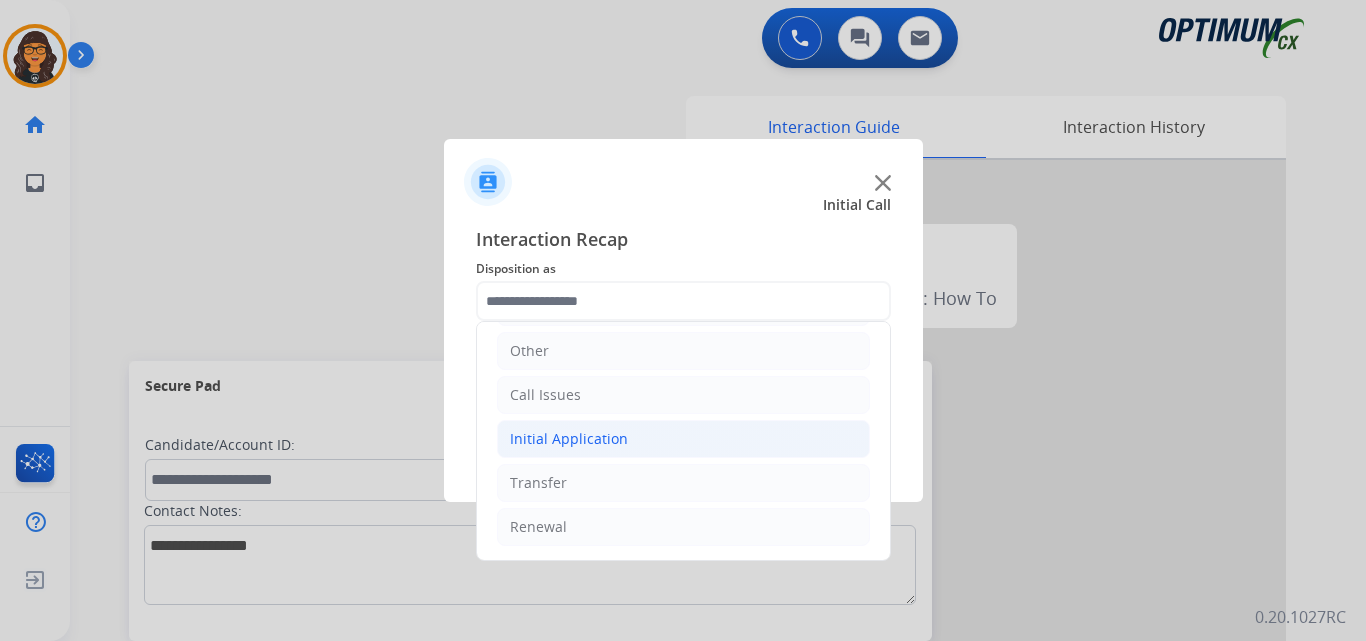 click on "Initial Application" 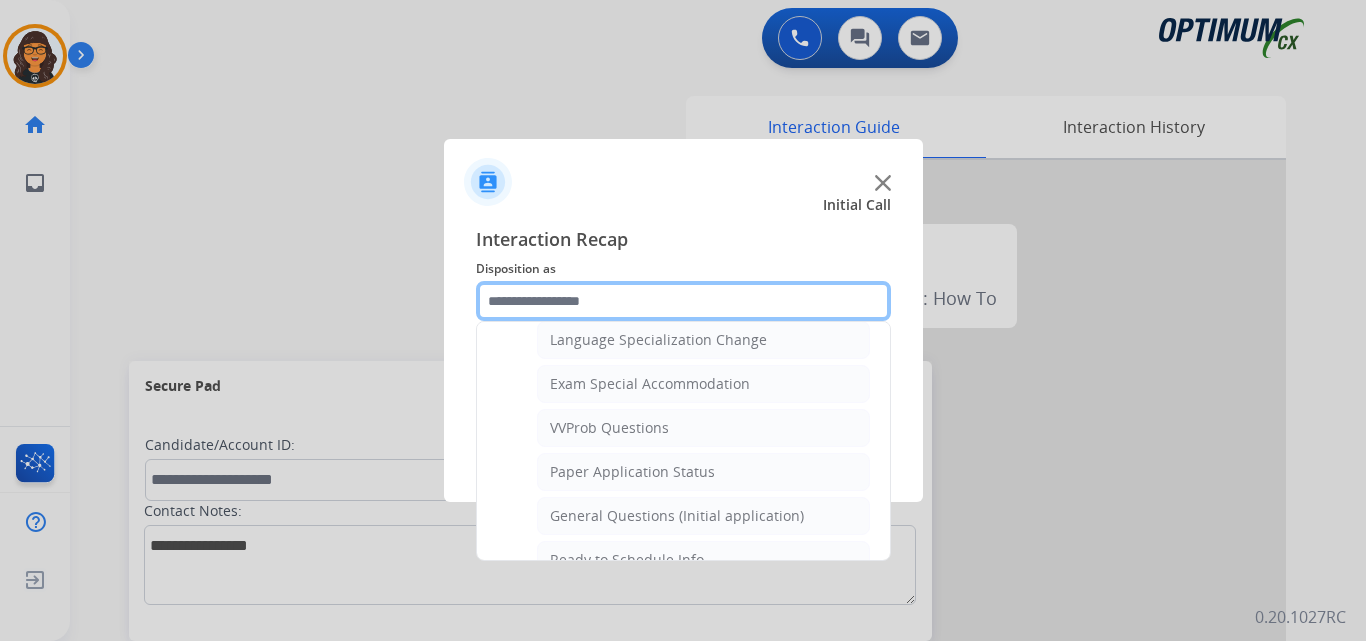 scroll, scrollTop: 1036, scrollLeft: 0, axis: vertical 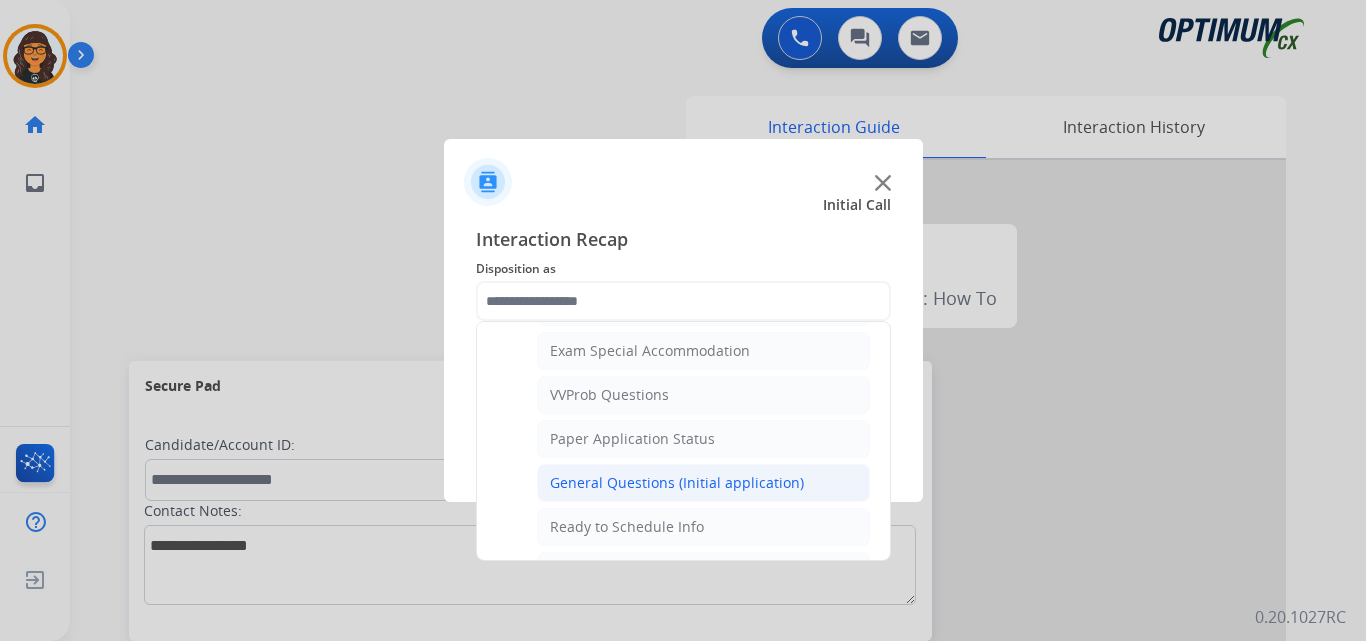 click on "General Questions (Initial application)" 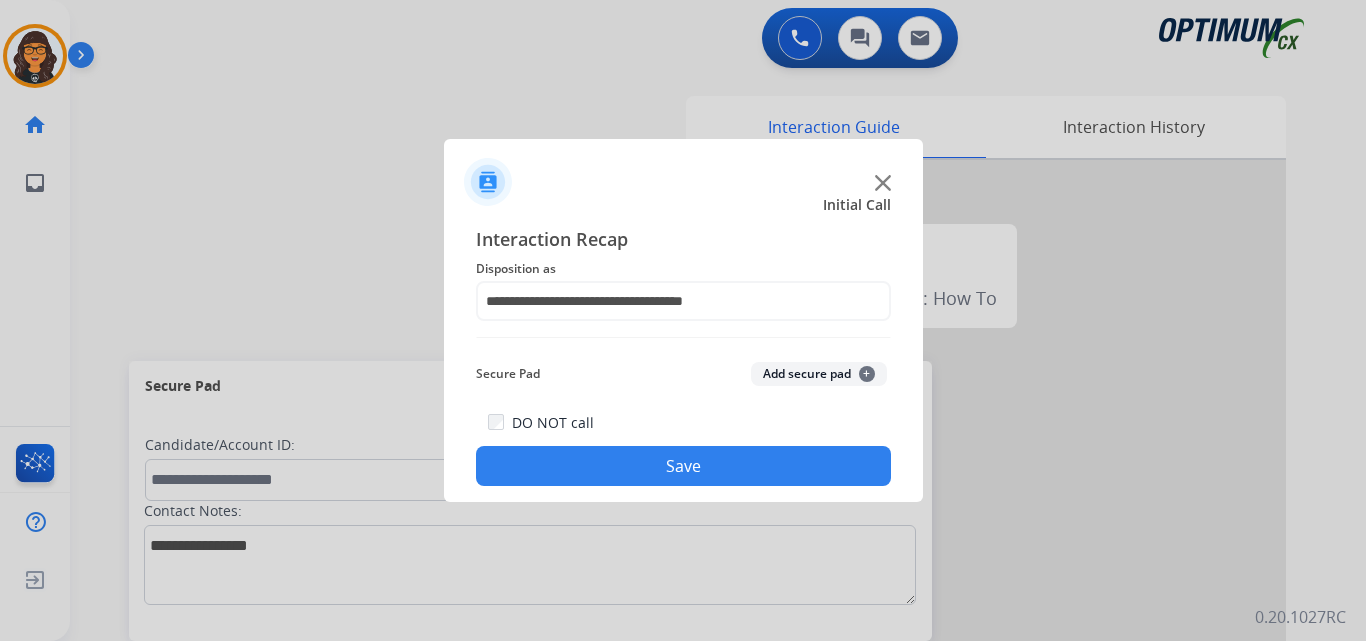 drag, startPoint x: 610, startPoint y: 467, endPoint x: 469, endPoint y: 315, distance: 207.32825 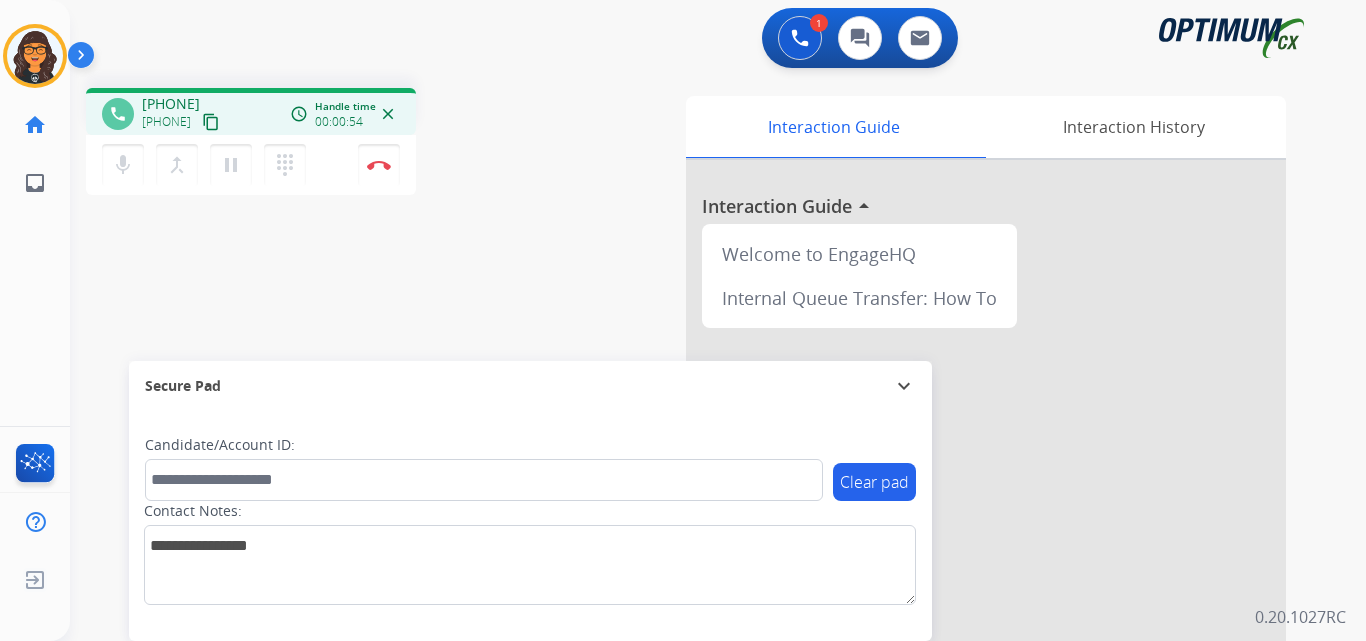 click on "content_copy" at bounding box center [211, 122] 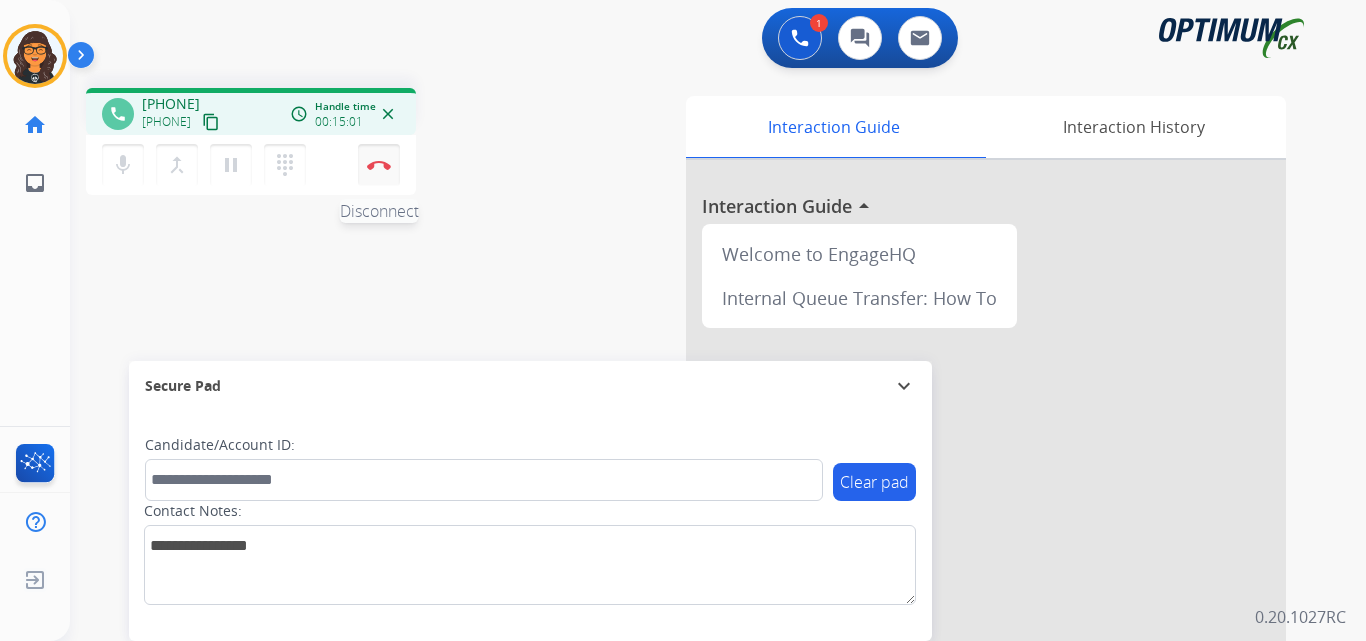 click on "Disconnect" at bounding box center [379, 165] 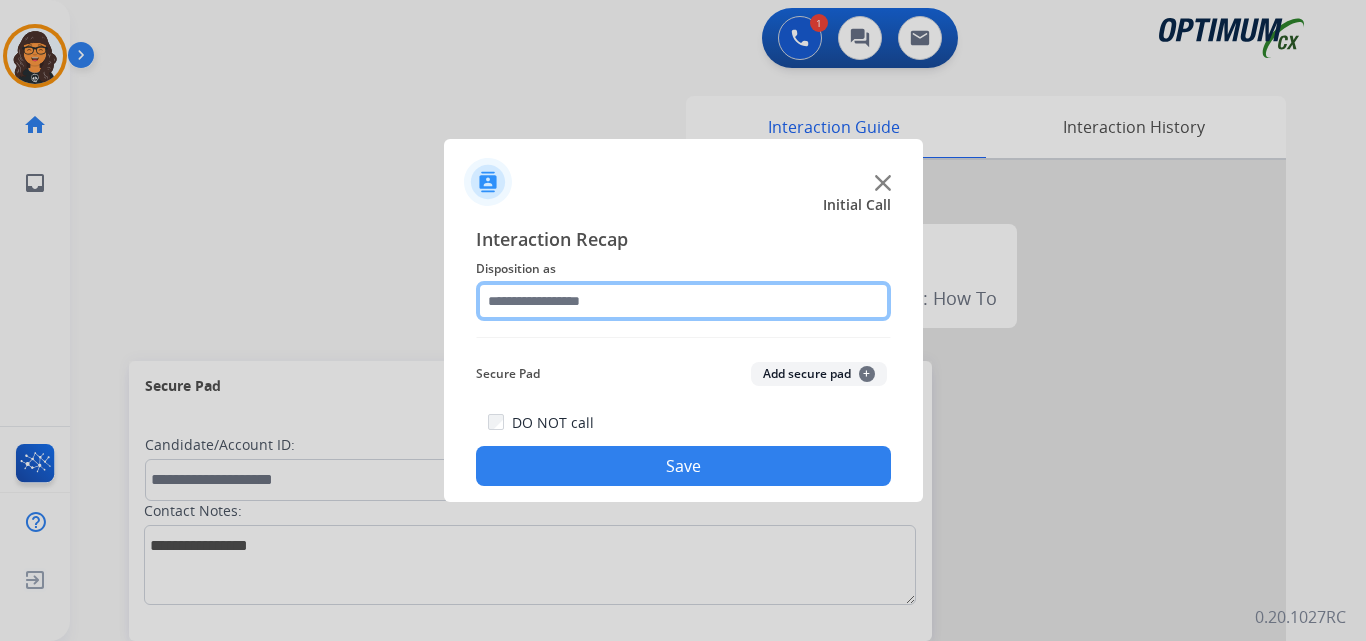 click 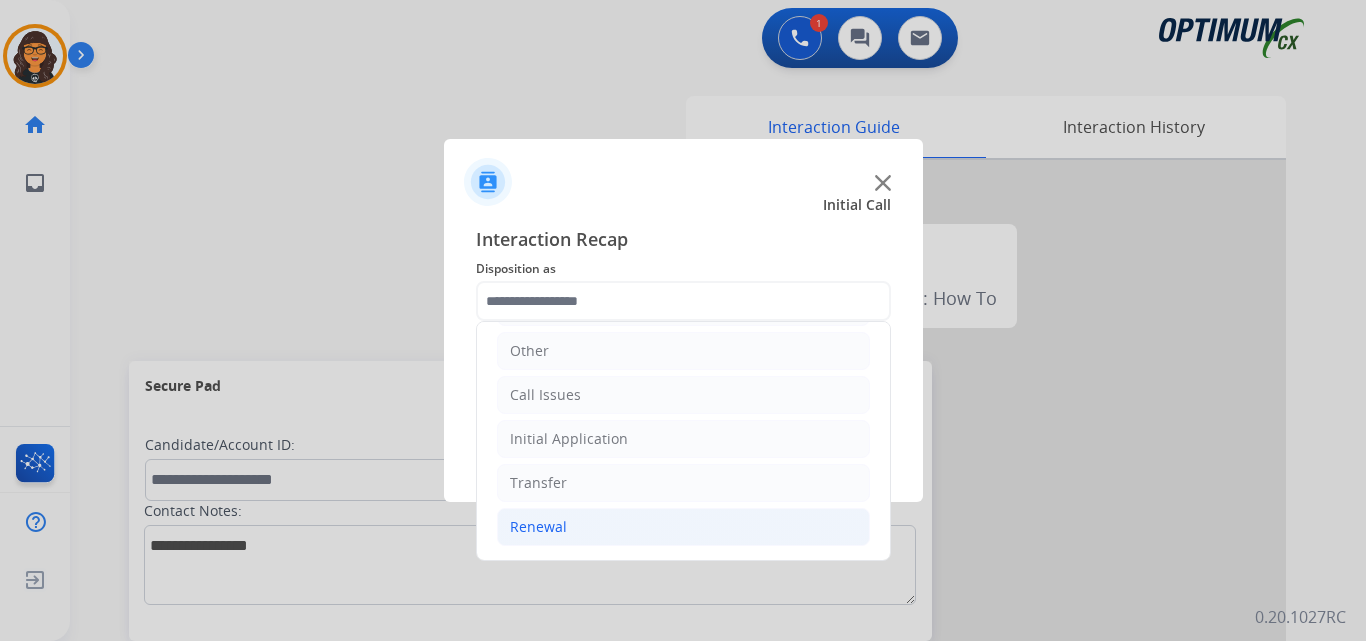 click on "Renewal" 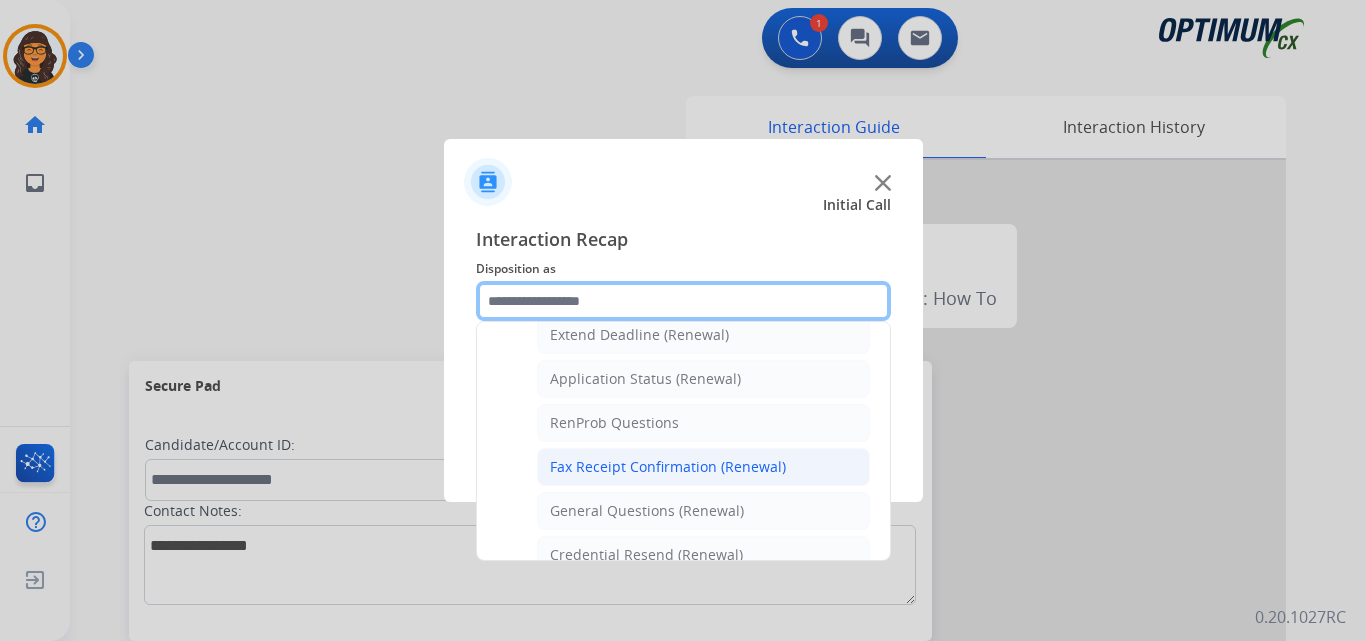 scroll, scrollTop: 536, scrollLeft: 0, axis: vertical 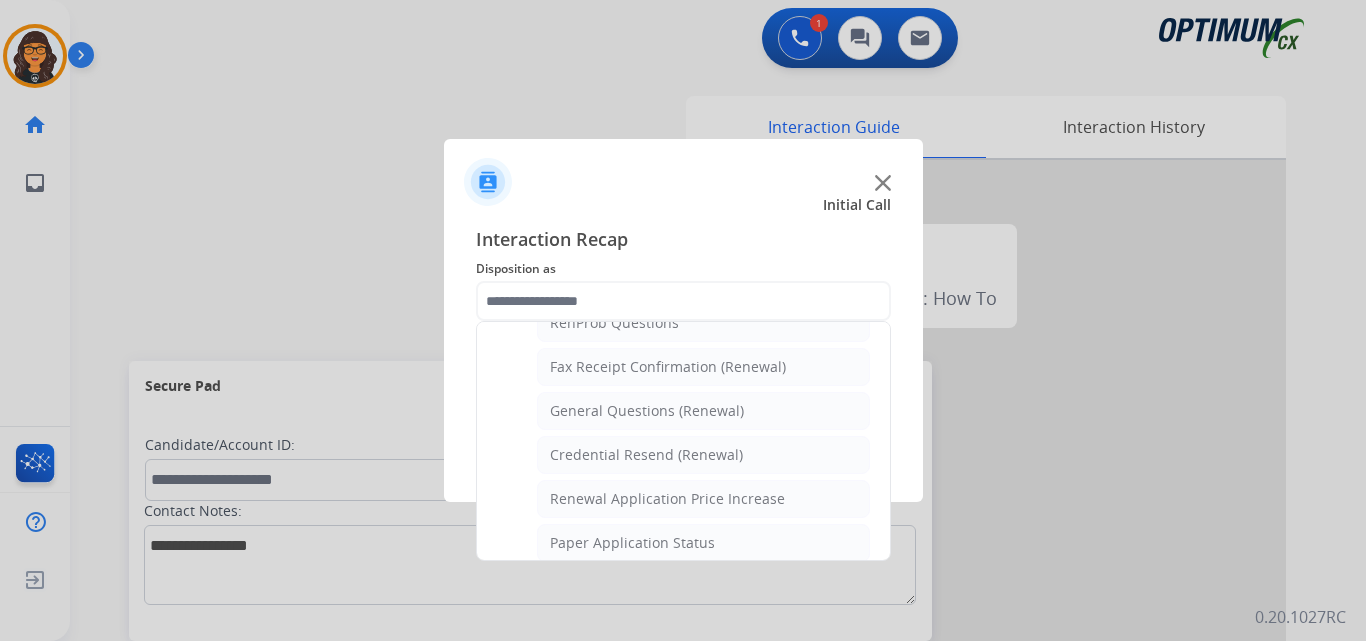 click on "General Questions (Renewal)" 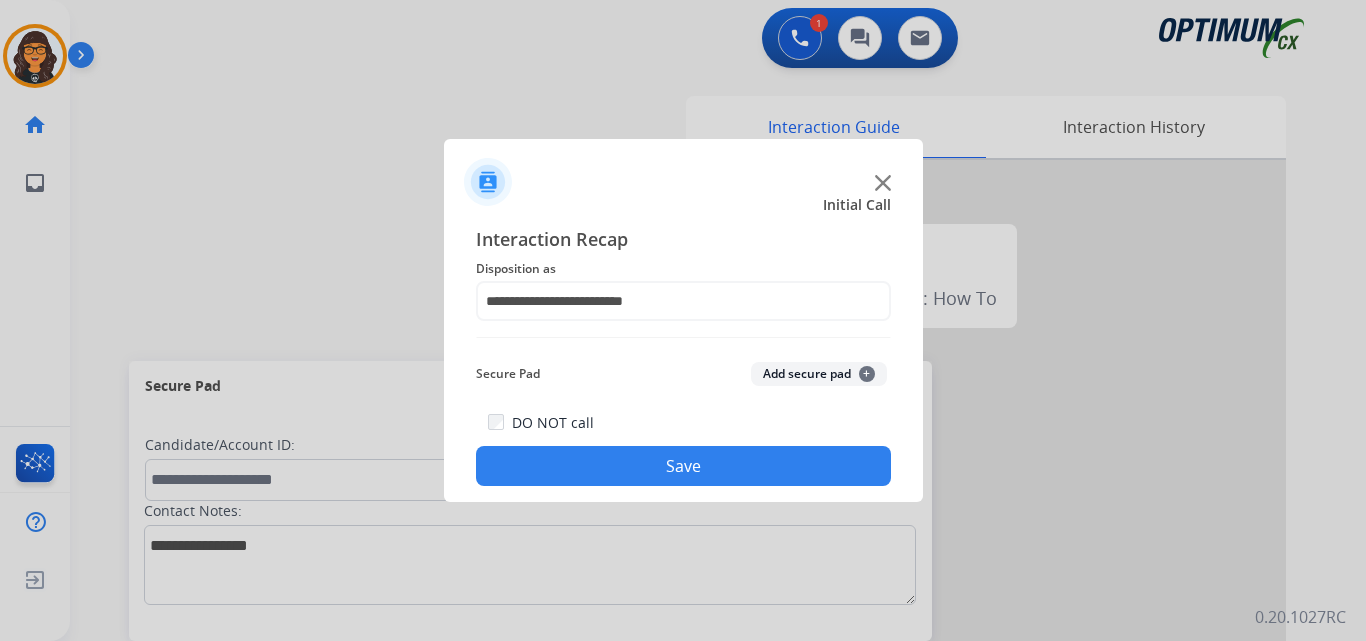 drag, startPoint x: 668, startPoint y: 450, endPoint x: 564, endPoint y: 342, distance: 149.93332 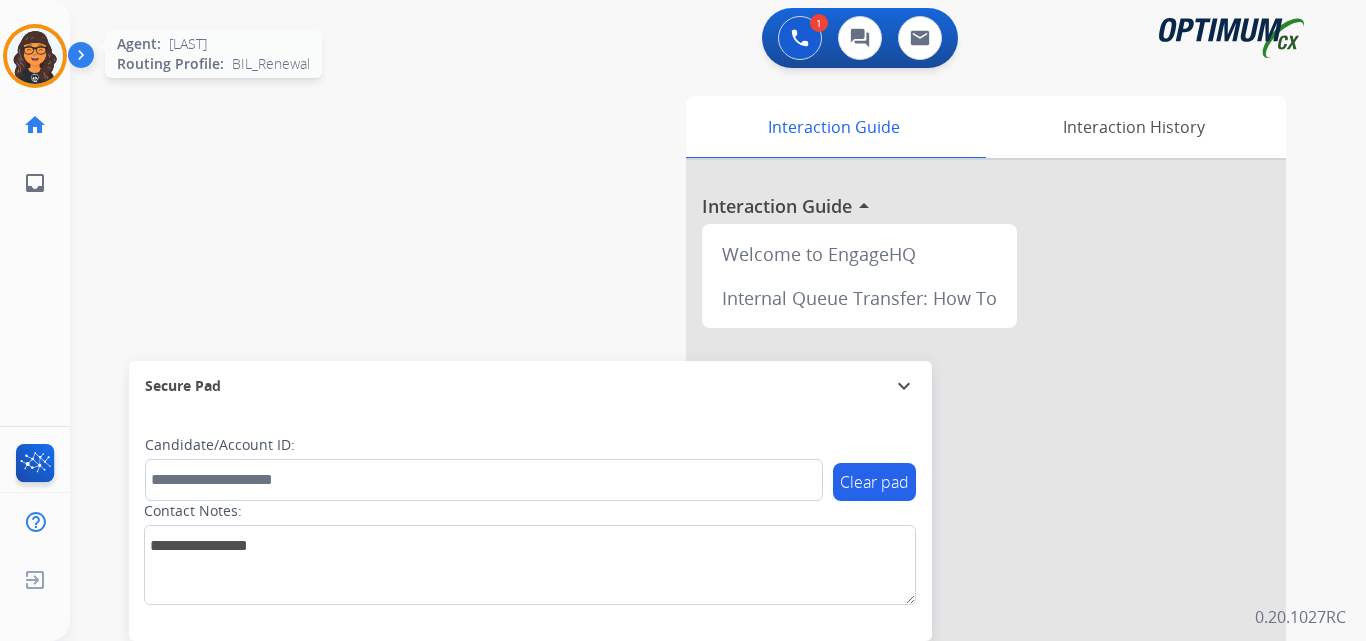 click at bounding box center [35, 56] 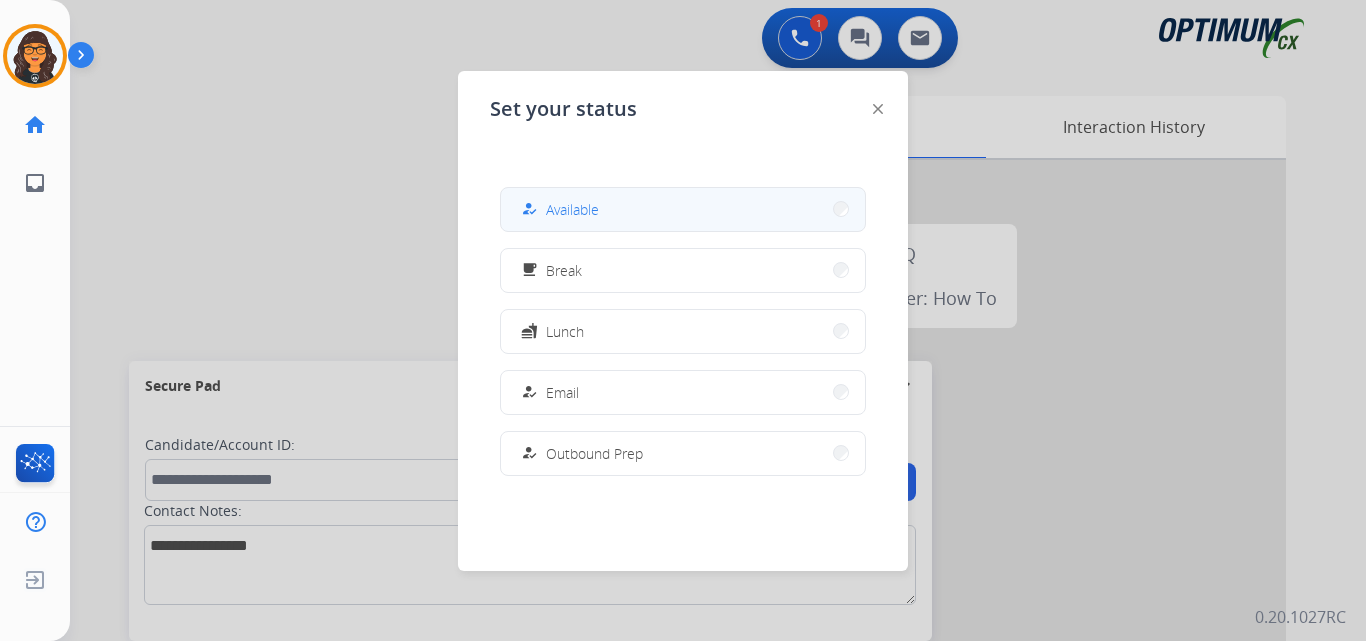 click on "how_to_reg Available" at bounding box center [683, 209] 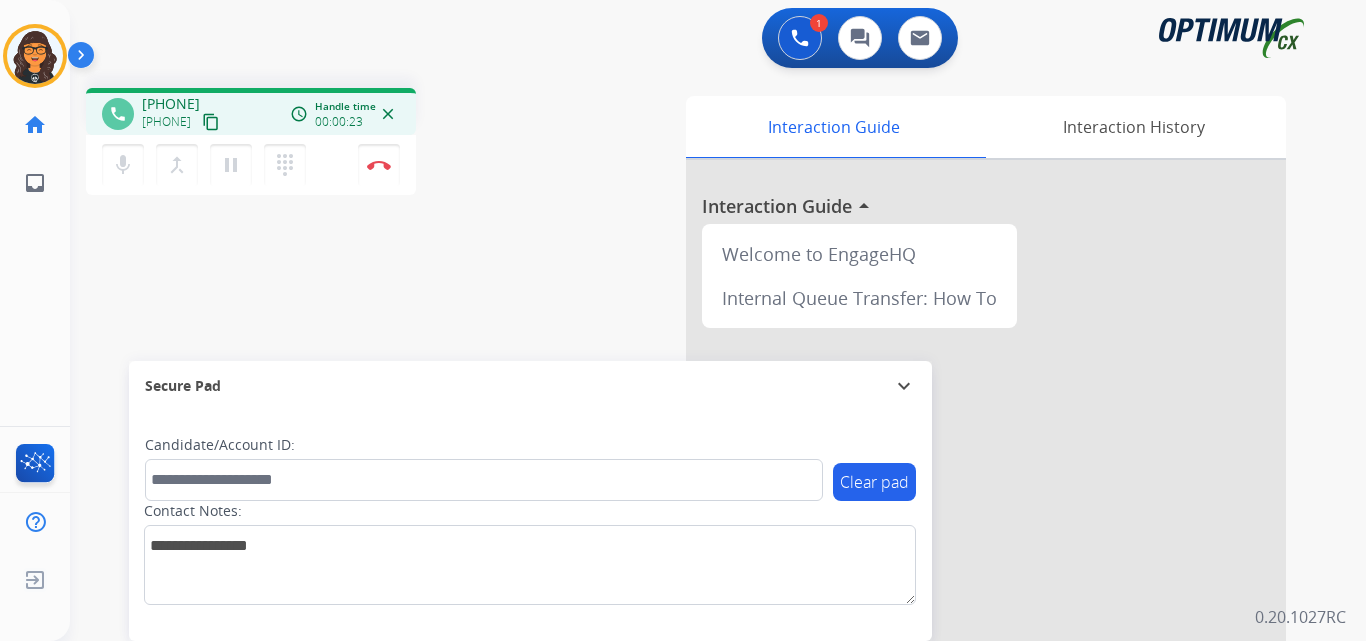 click on "content_copy" at bounding box center [211, 122] 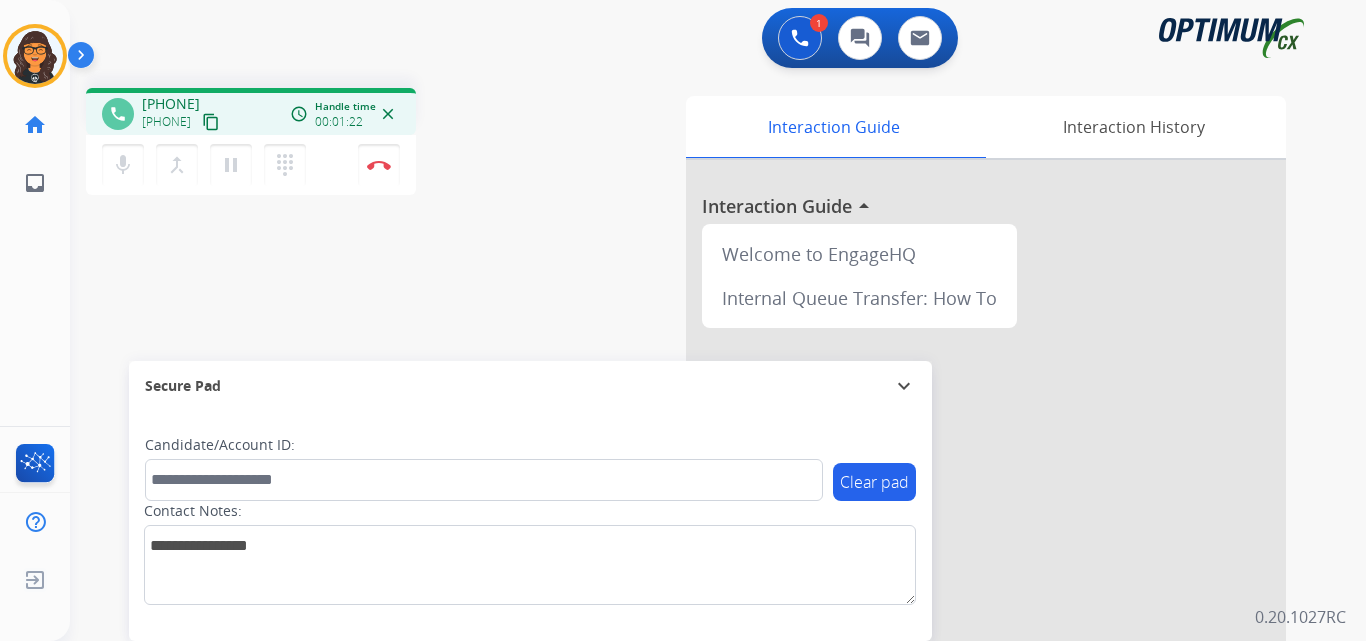 click on "content_copy" at bounding box center [211, 122] 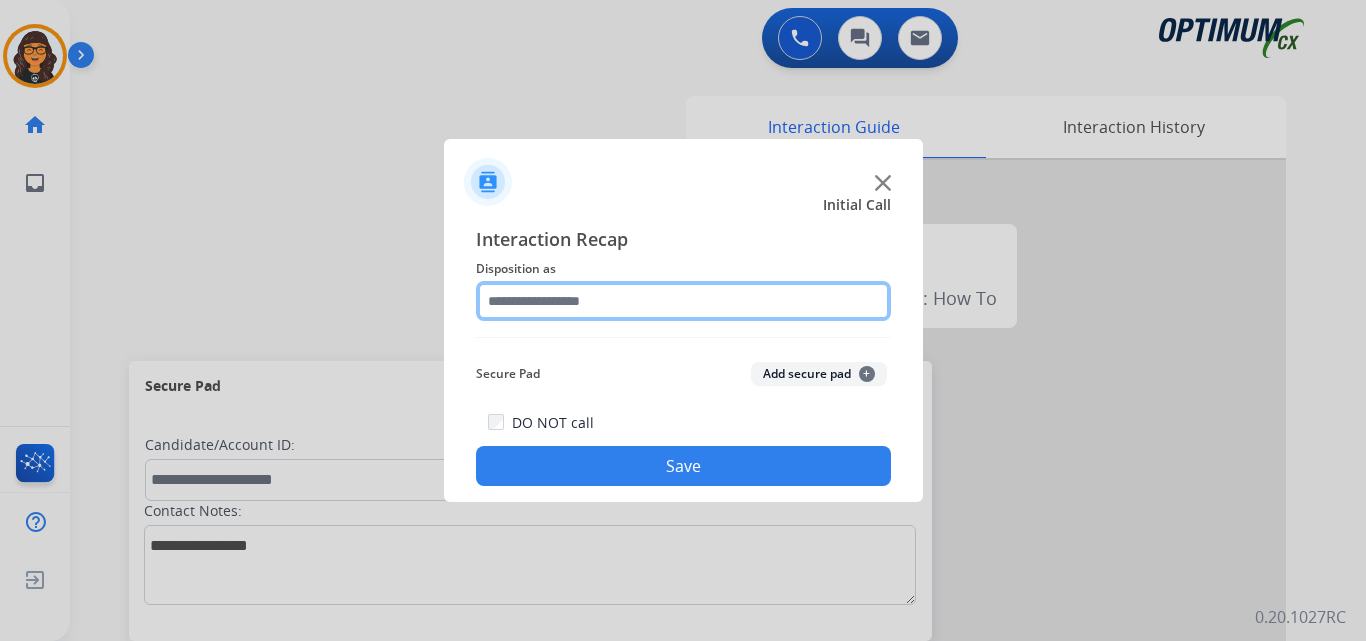 click 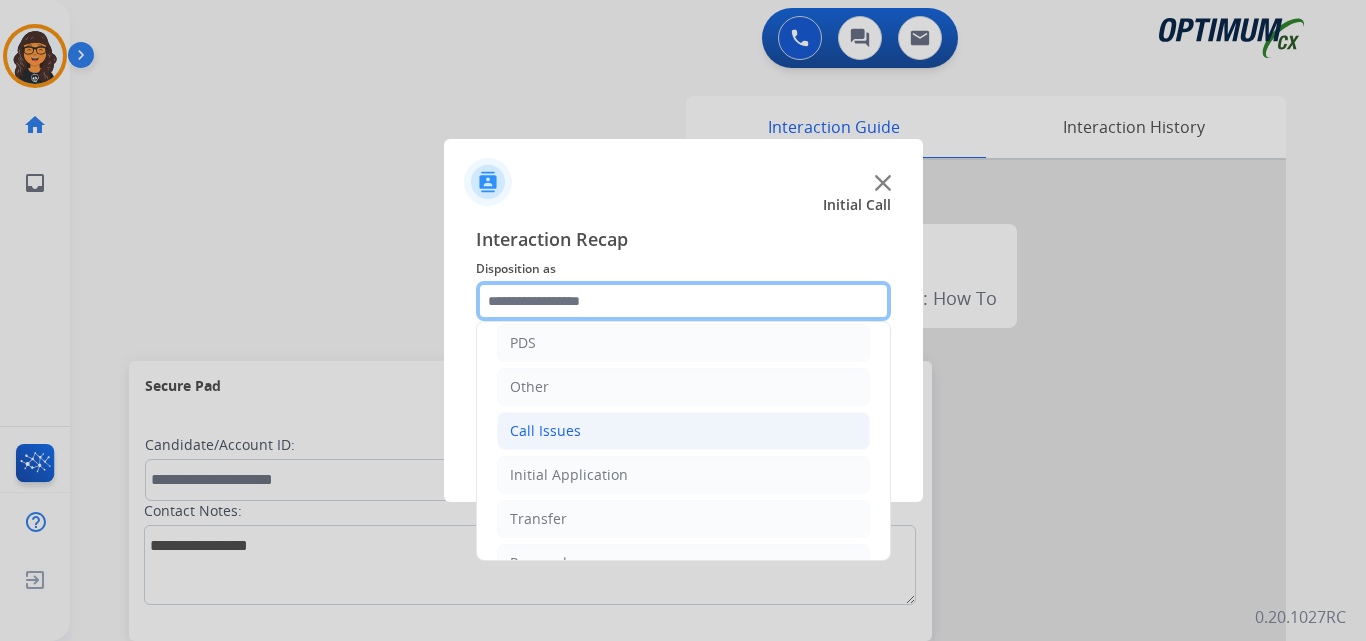 scroll, scrollTop: 136, scrollLeft: 0, axis: vertical 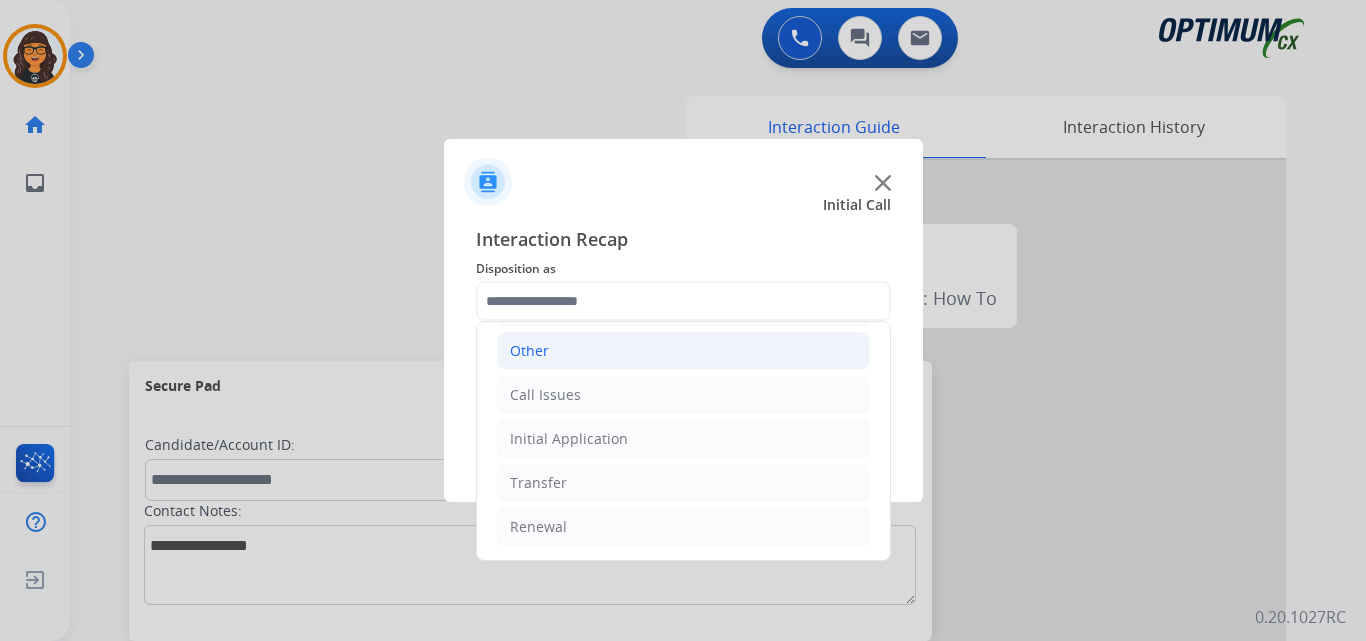 click on "Other" 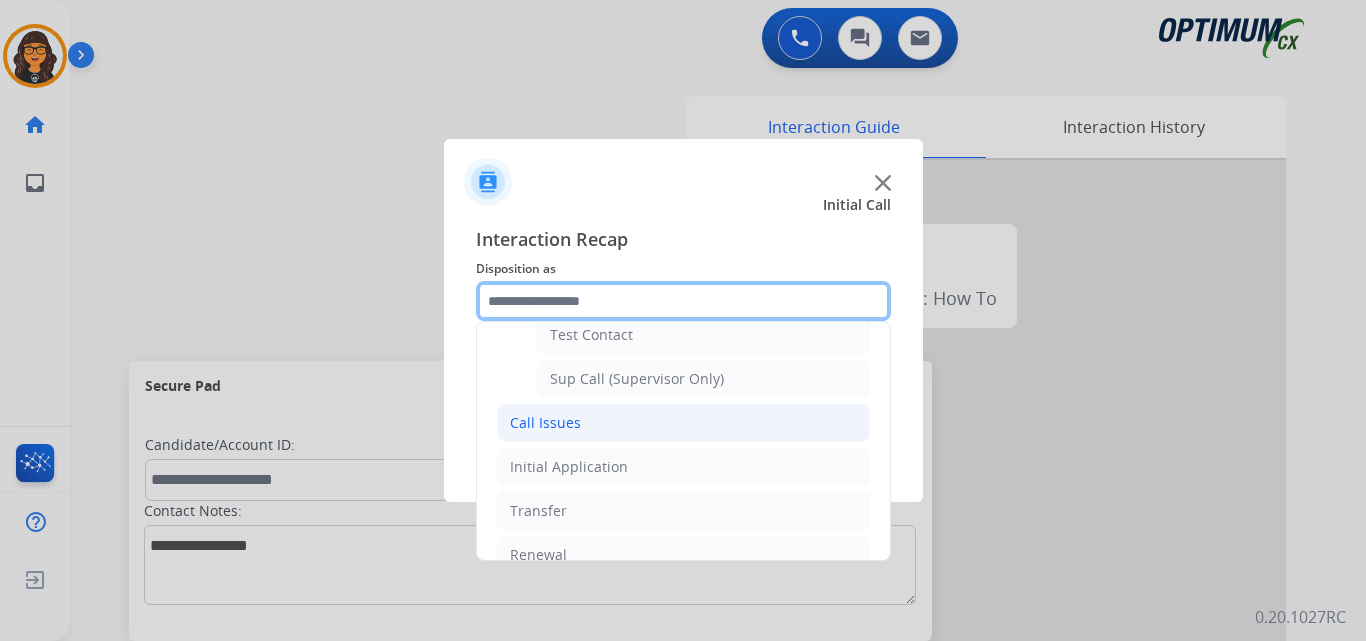 scroll, scrollTop: 488, scrollLeft: 0, axis: vertical 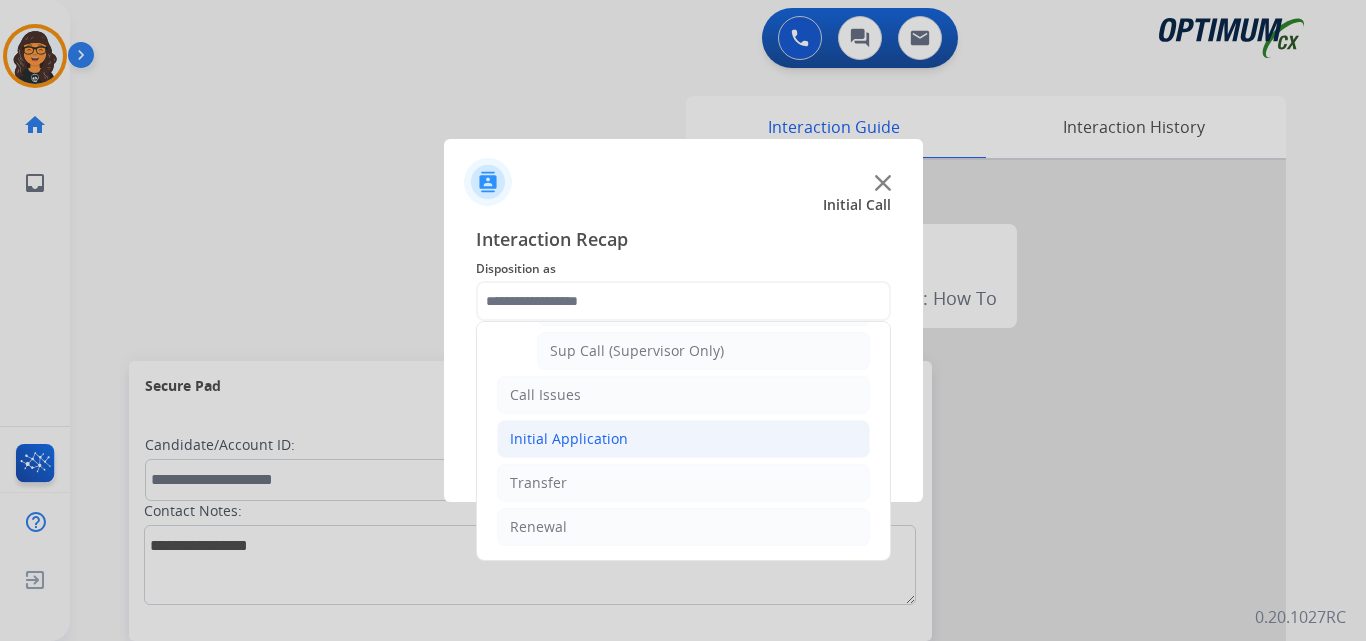 click on "Initial Application" 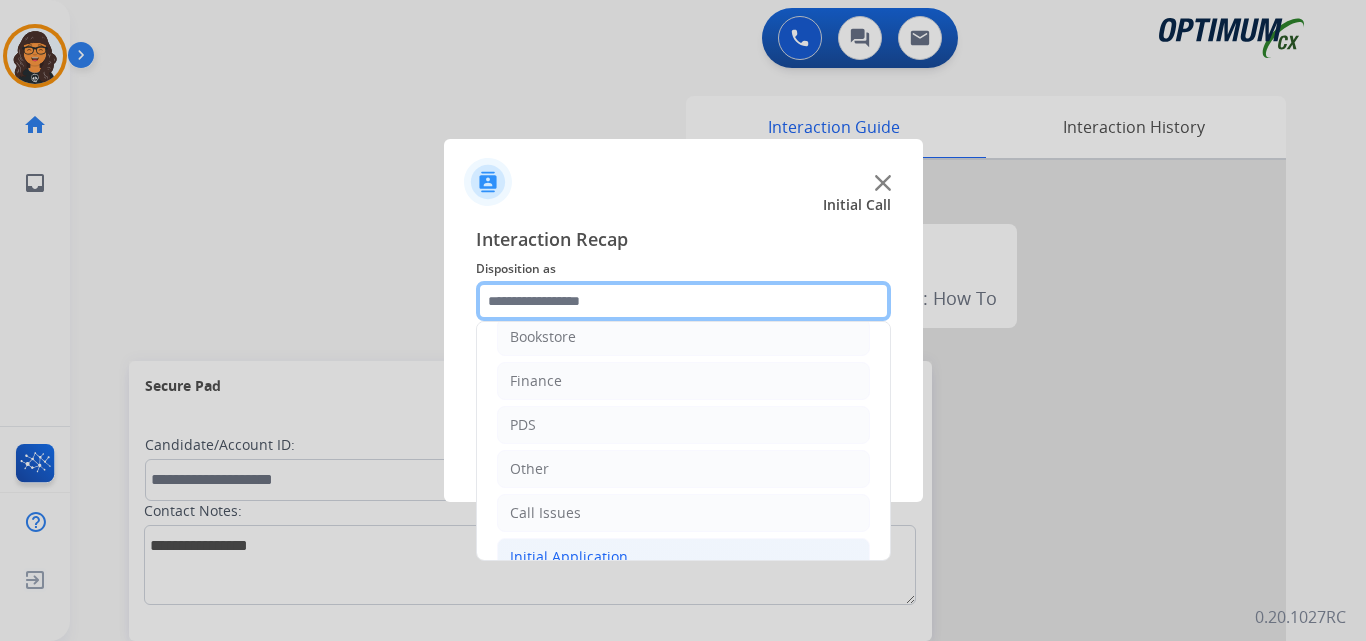 scroll, scrollTop: 0, scrollLeft: 0, axis: both 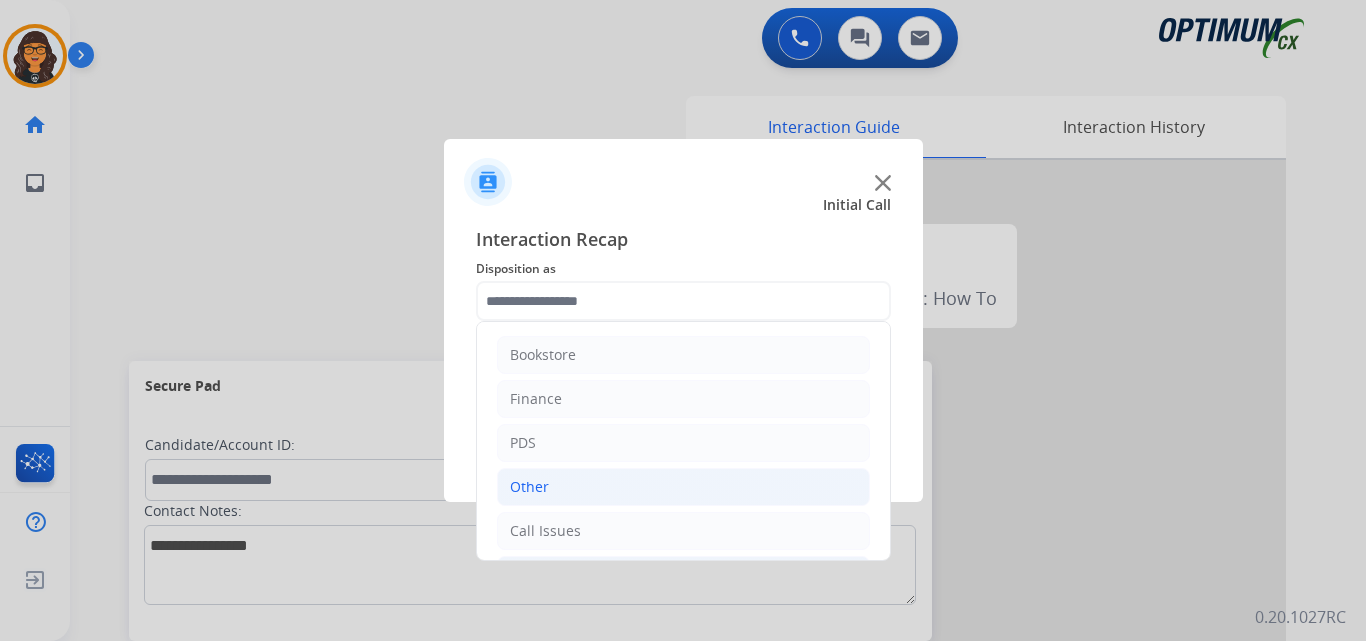 click on "Other" 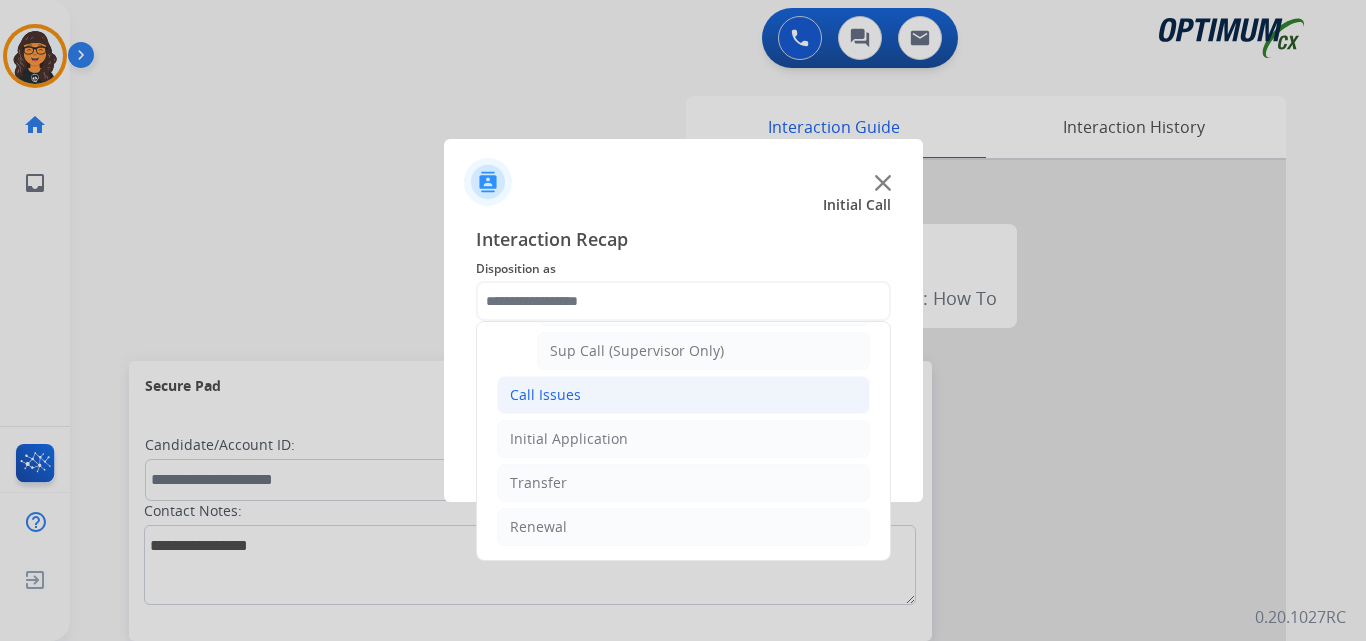 click on "Call Issues" 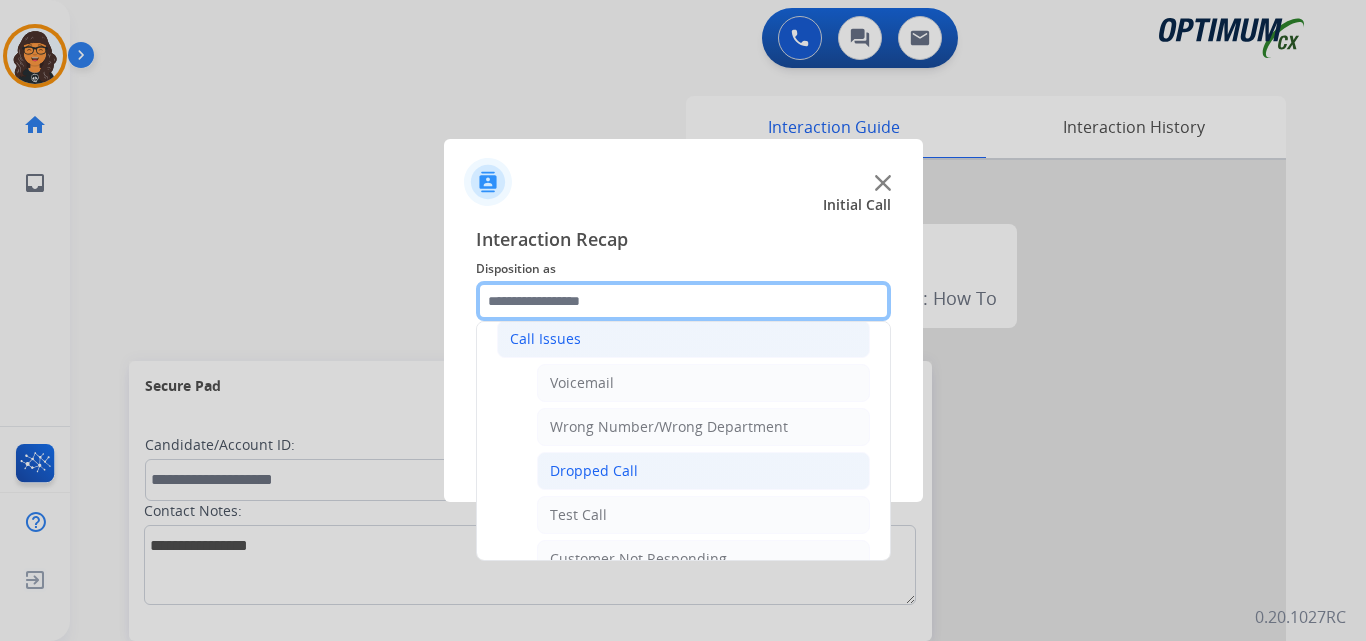scroll, scrollTop: 156, scrollLeft: 0, axis: vertical 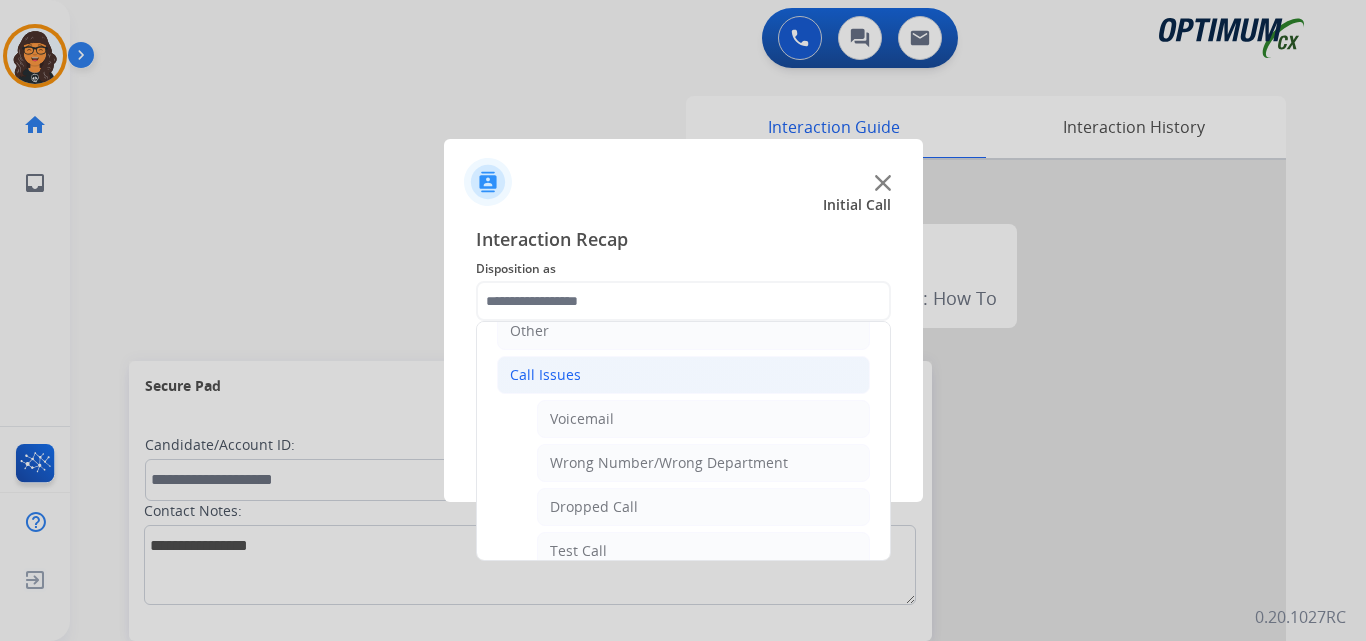 click on "Wrong Number/Wrong Department" 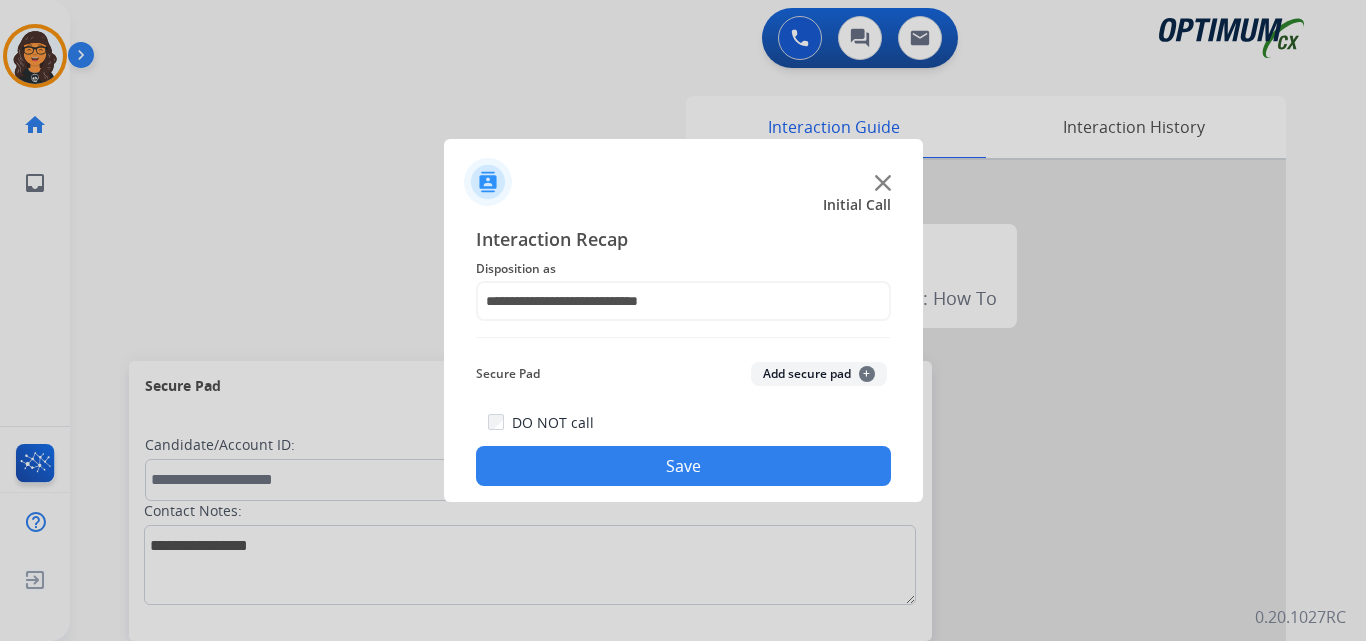 click on "DO NOT call  Save" 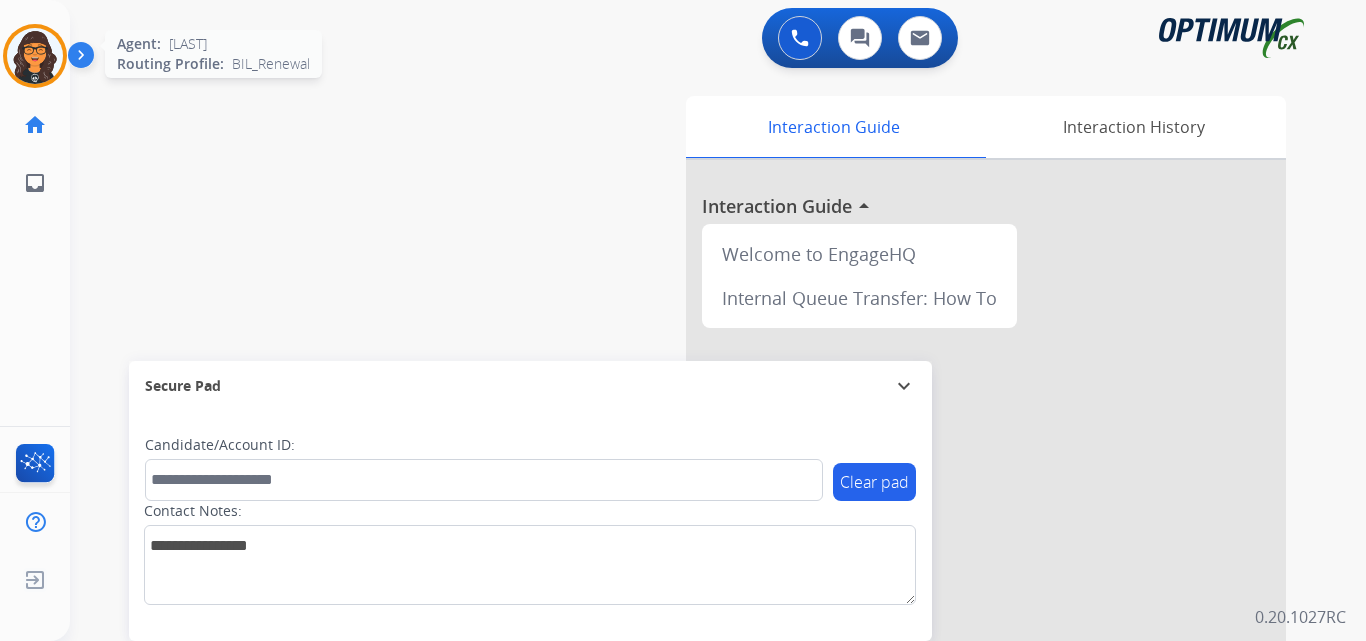 click at bounding box center [35, 56] 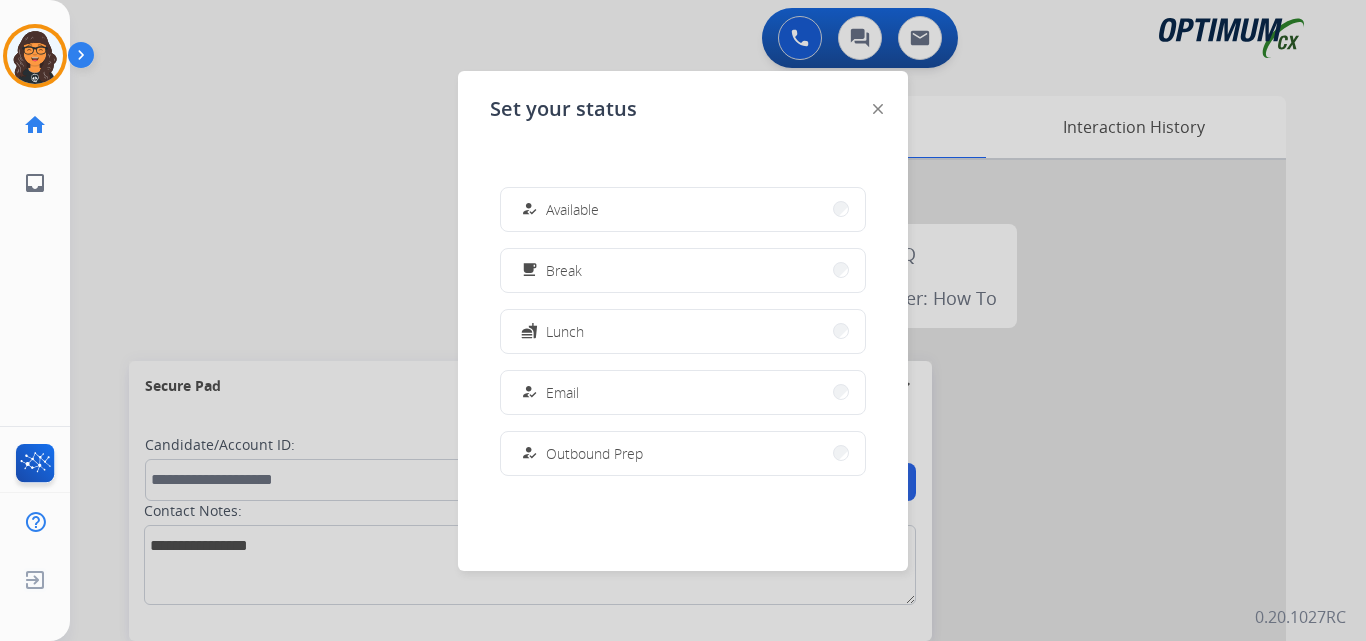 click on "Available" at bounding box center [572, 209] 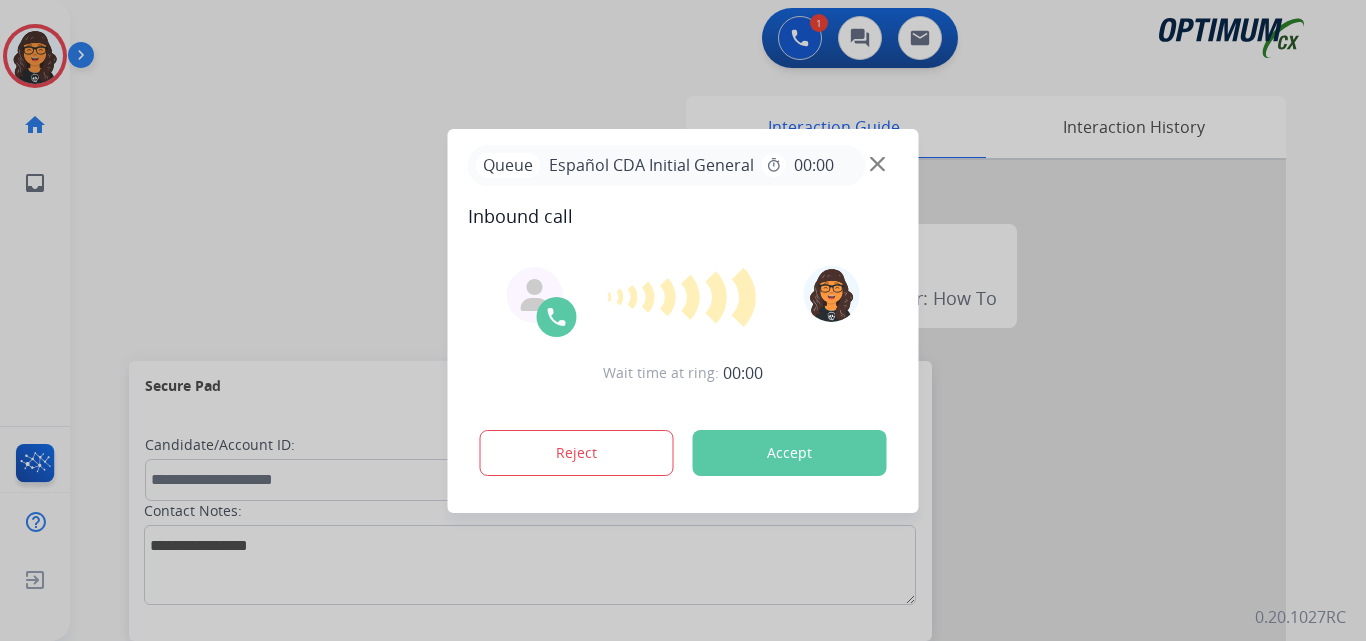 click on "Accept" at bounding box center (790, 453) 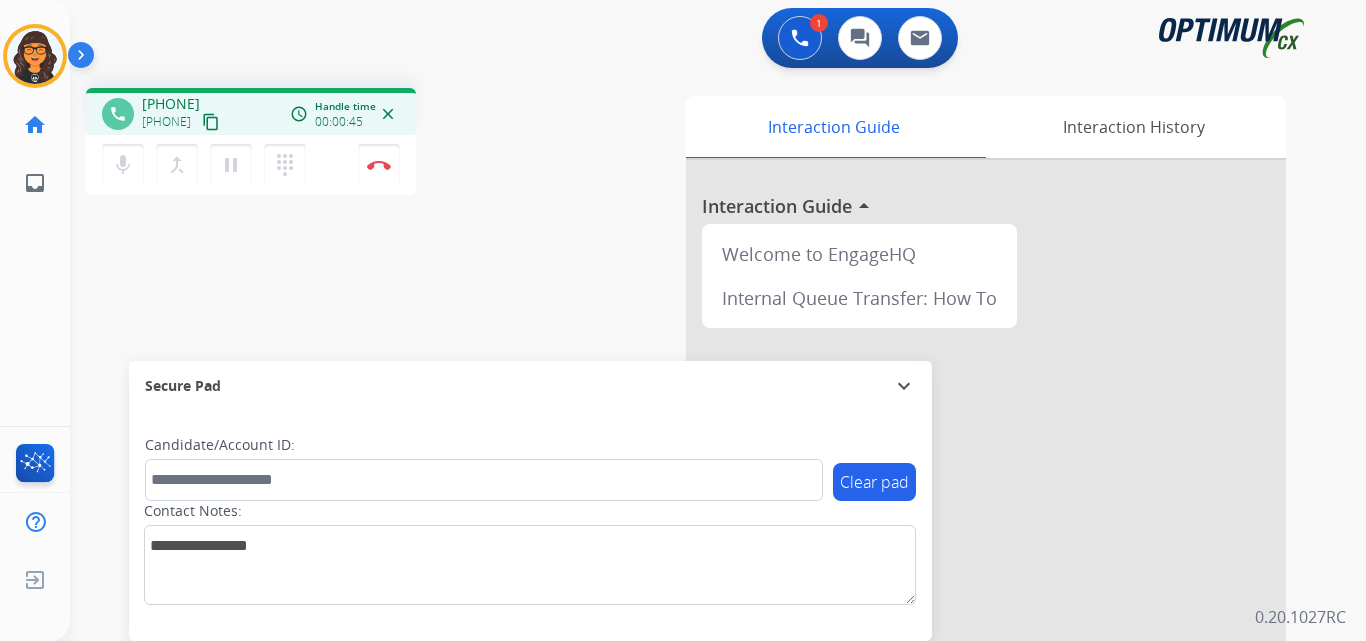 click on "content_copy" at bounding box center (211, 122) 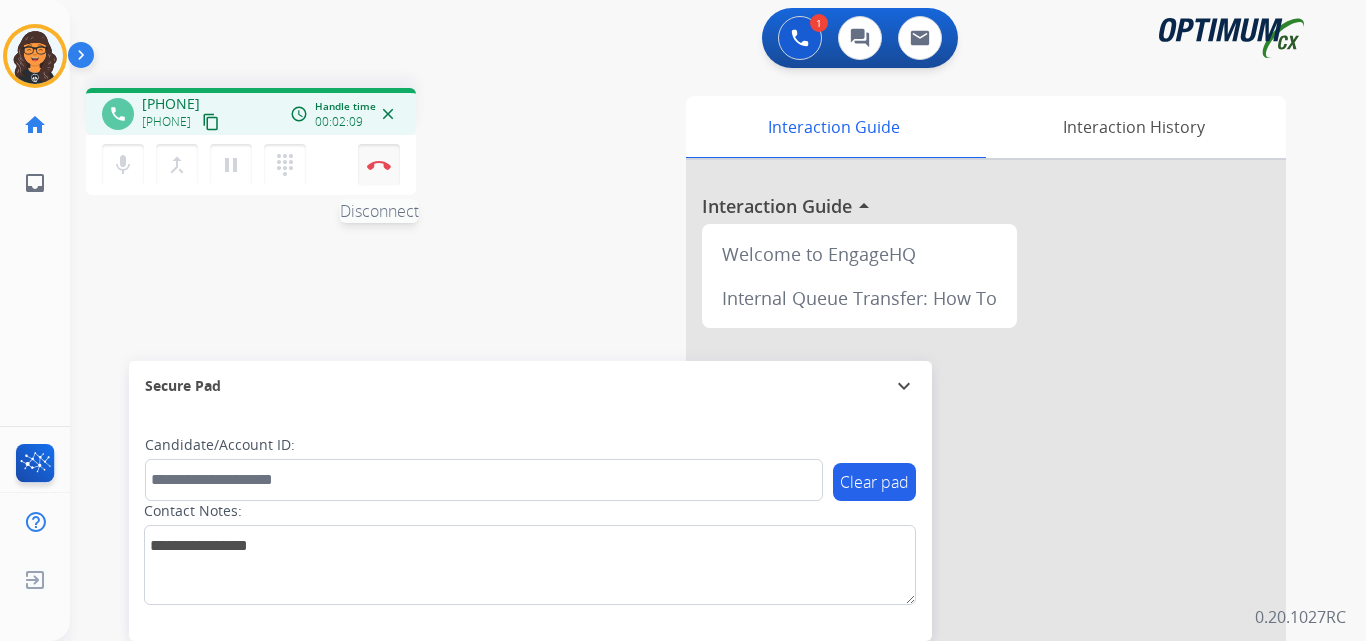 click at bounding box center [379, 165] 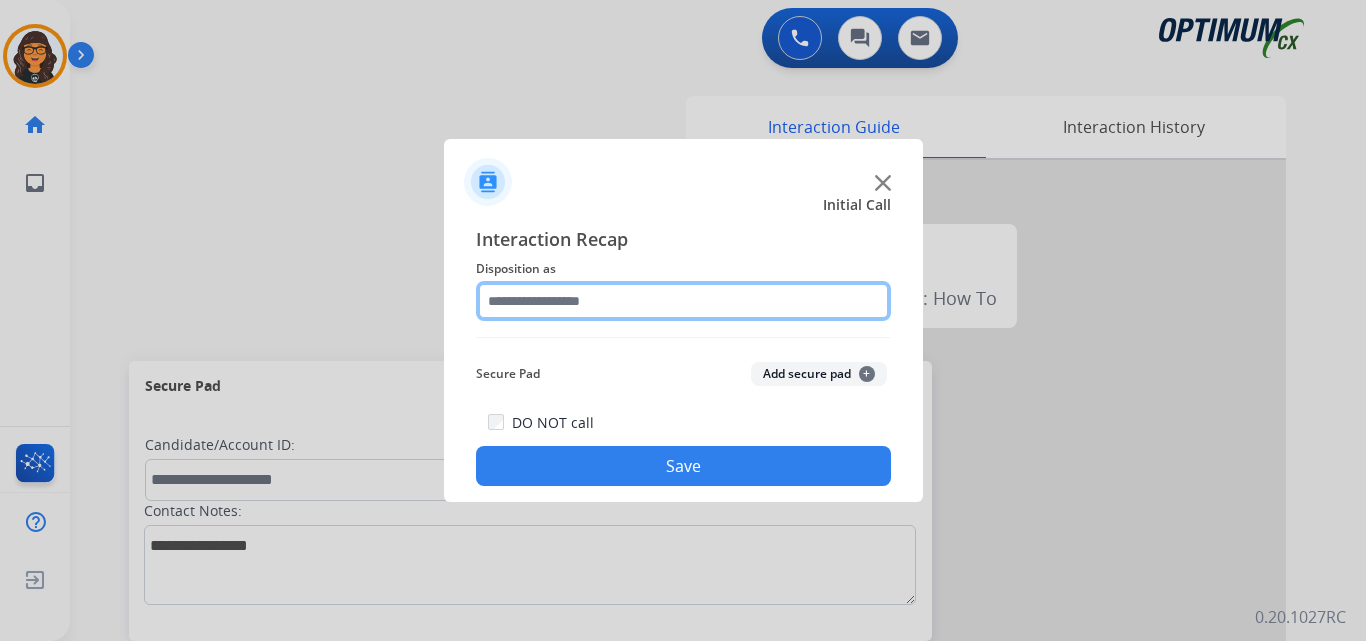 click 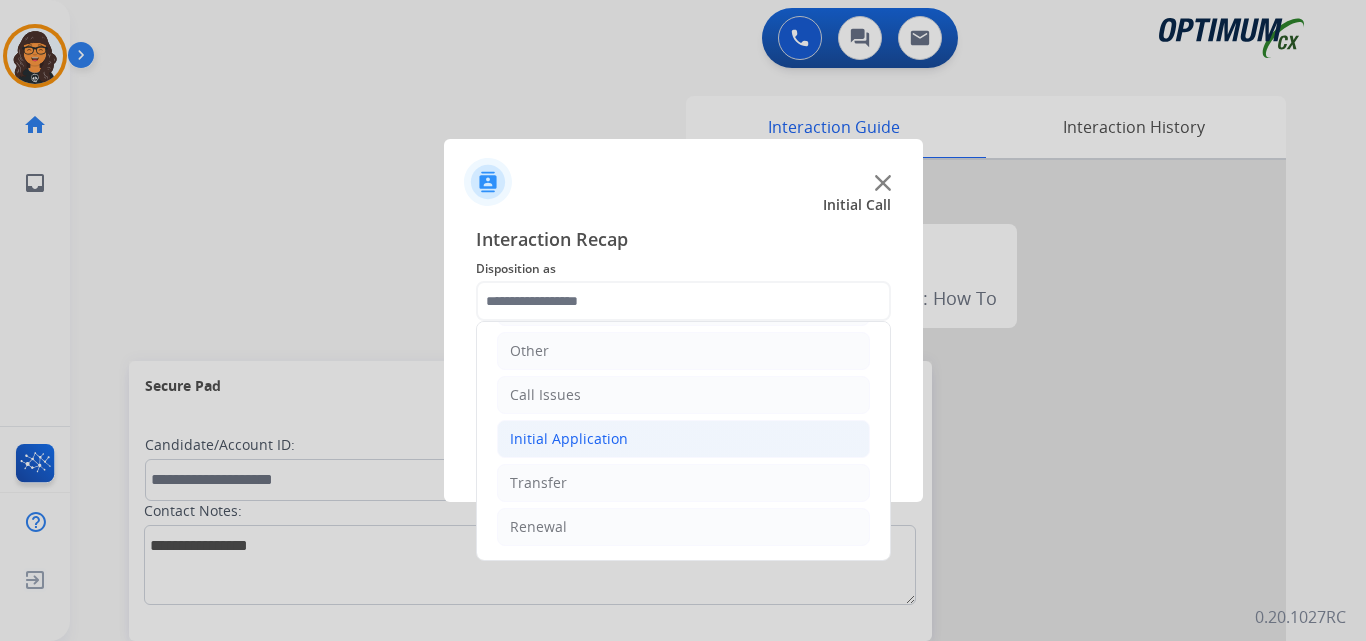 click on "Initial Application" 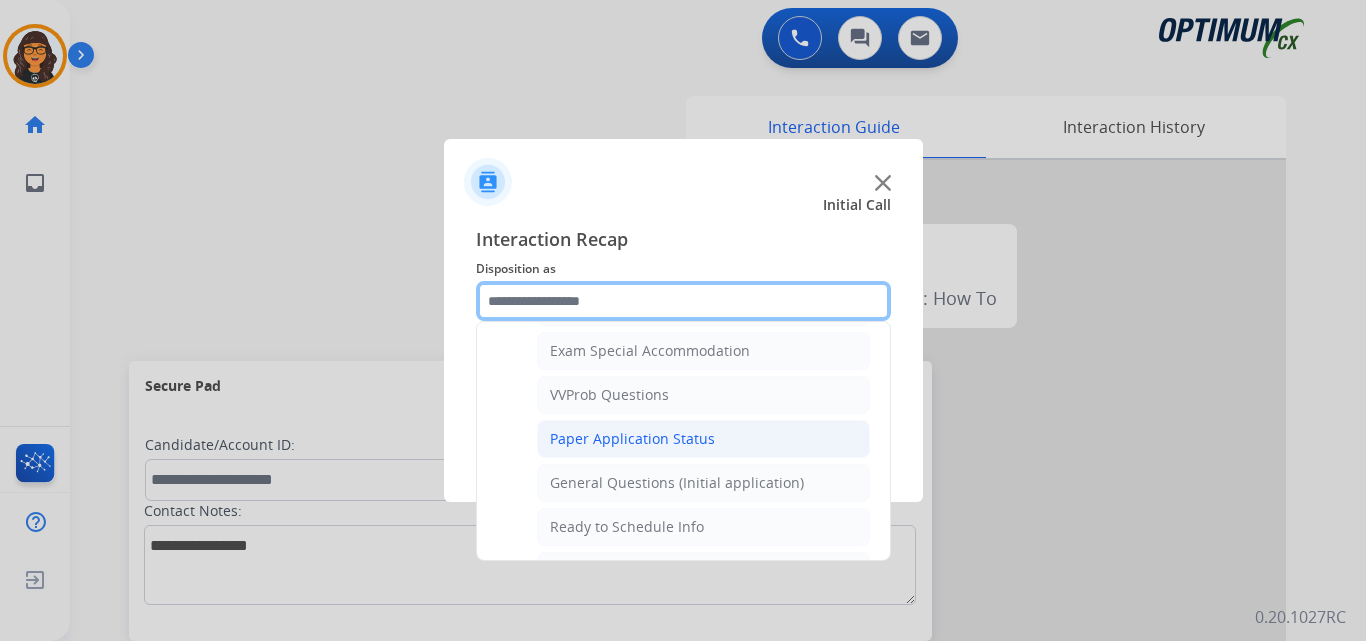 scroll, scrollTop: 1136, scrollLeft: 0, axis: vertical 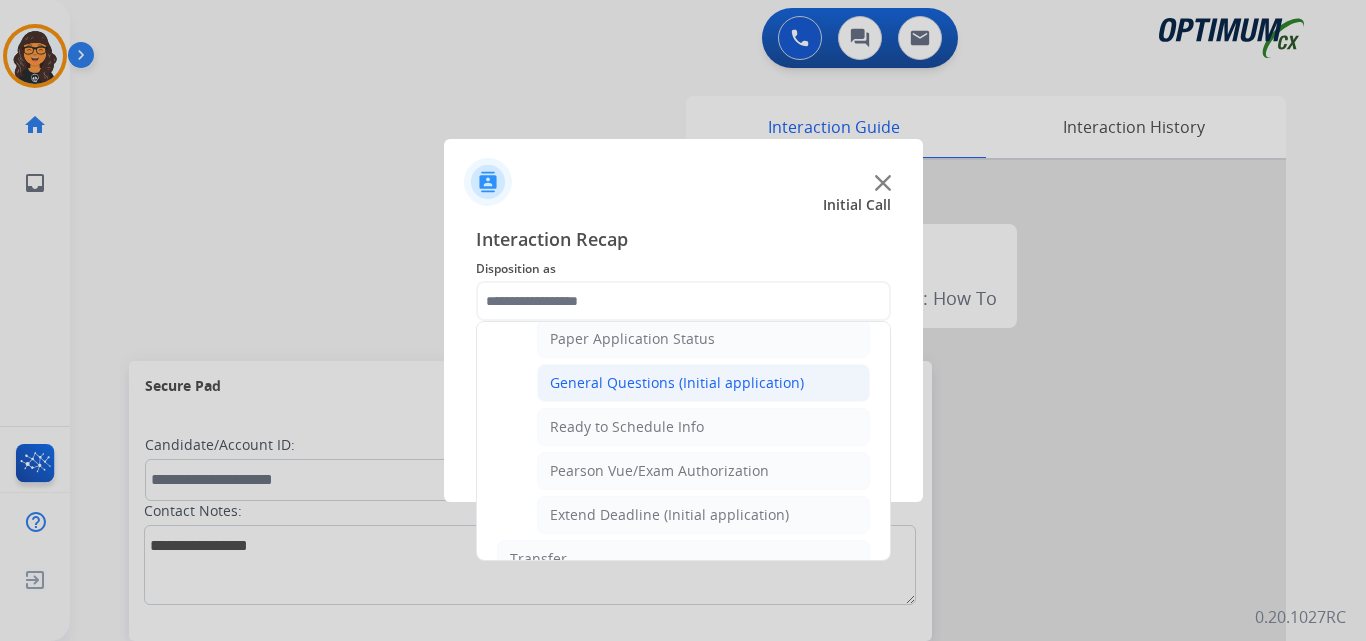 click on "General Questions (Initial application)" 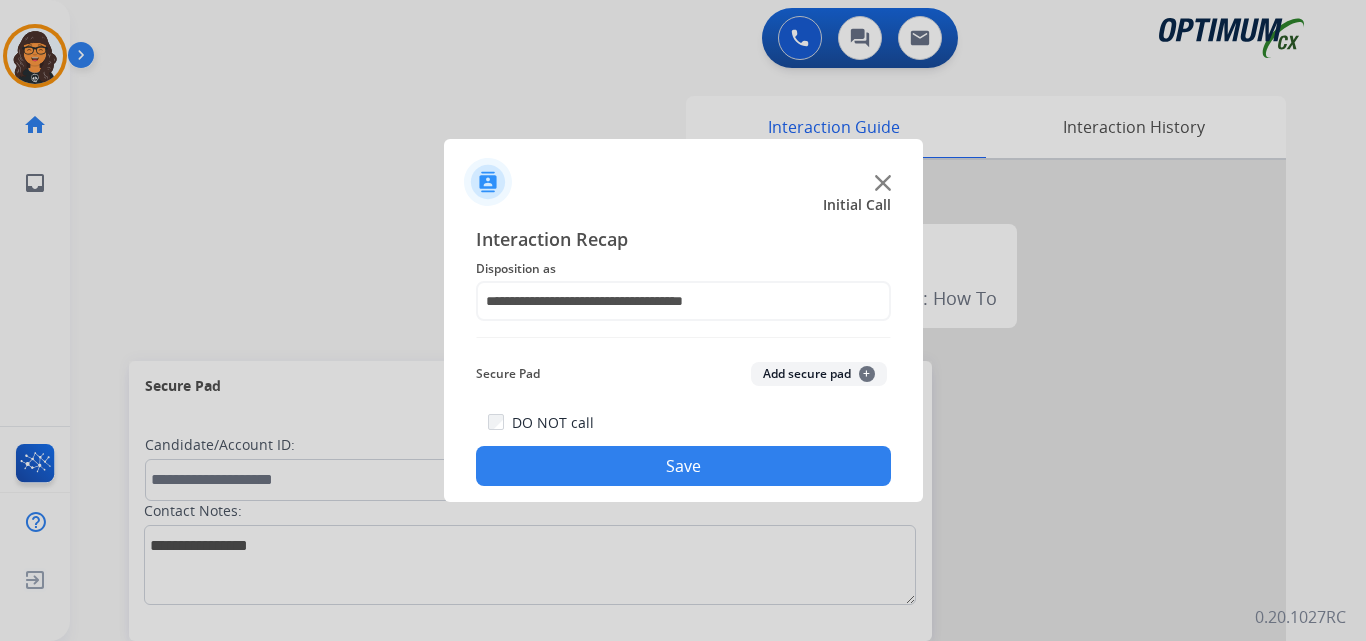drag, startPoint x: 662, startPoint y: 461, endPoint x: 649, endPoint y: 449, distance: 17.691807 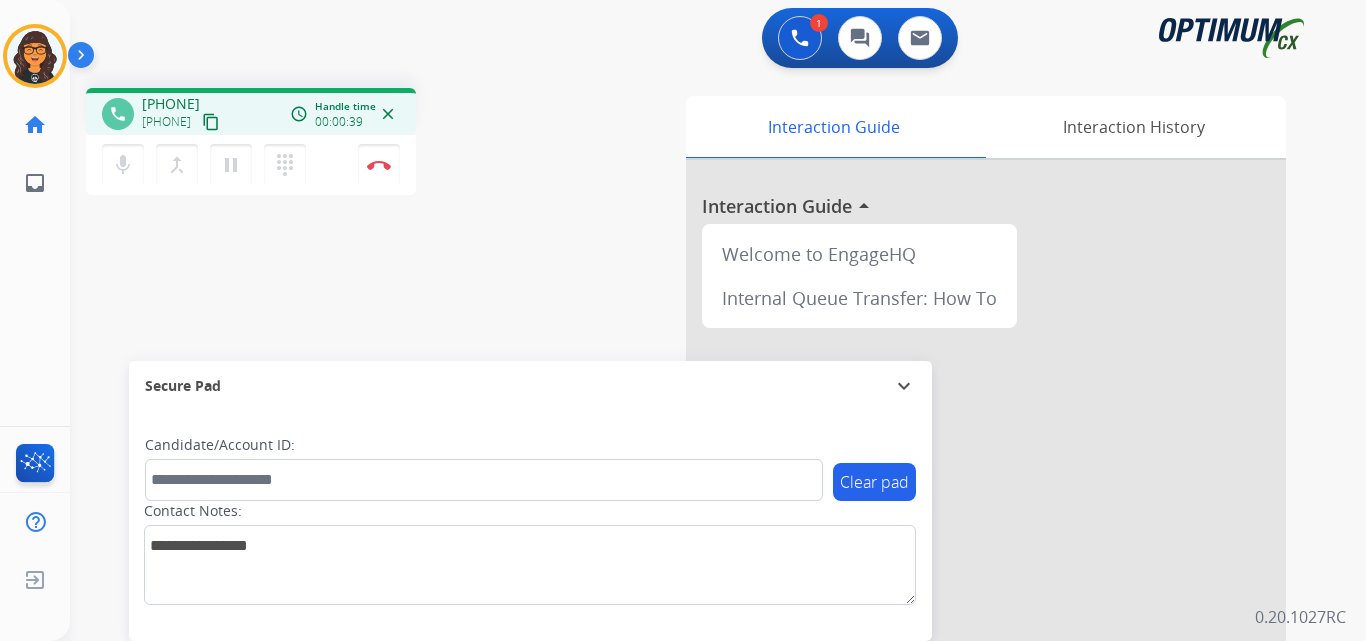 click on "content_copy" at bounding box center [211, 122] 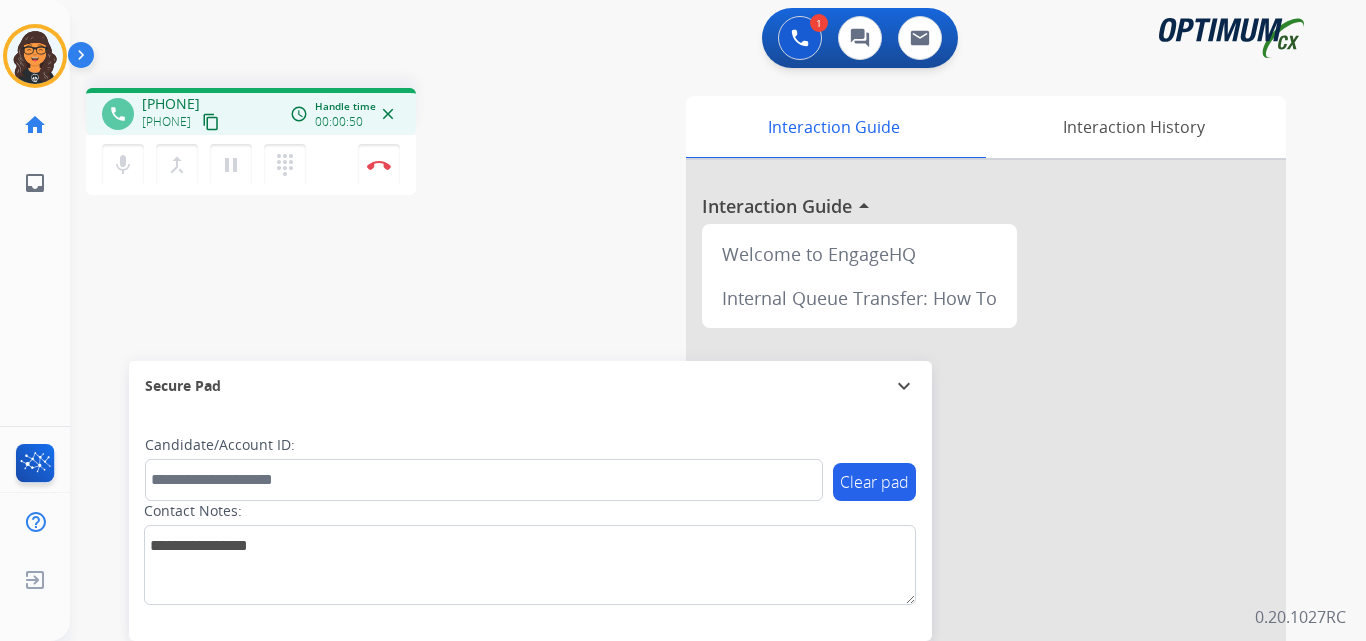 click on "content_copy" at bounding box center [211, 122] 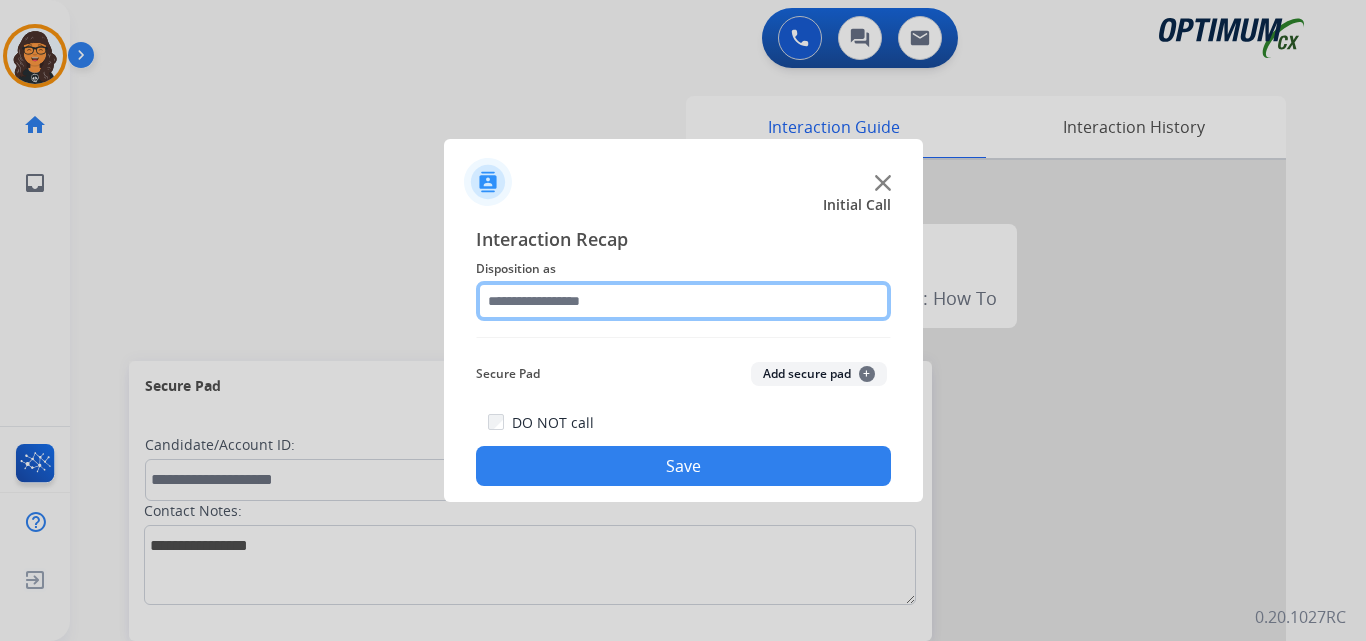 click 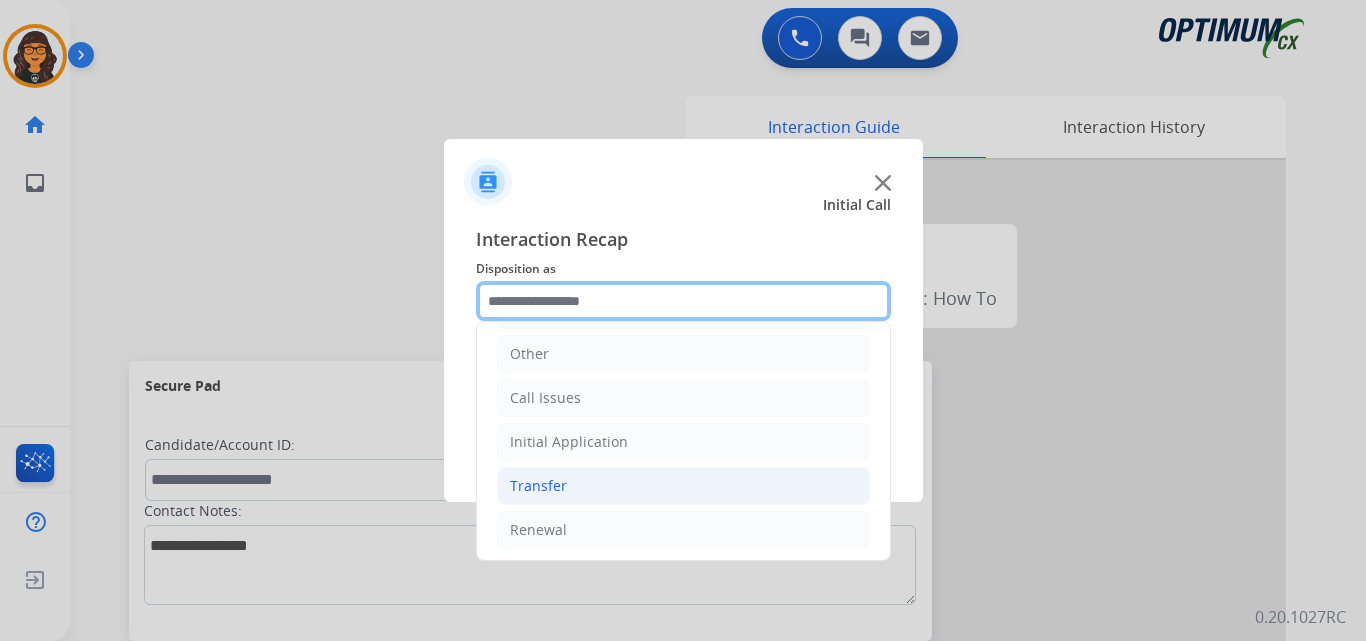 scroll, scrollTop: 136, scrollLeft: 0, axis: vertical 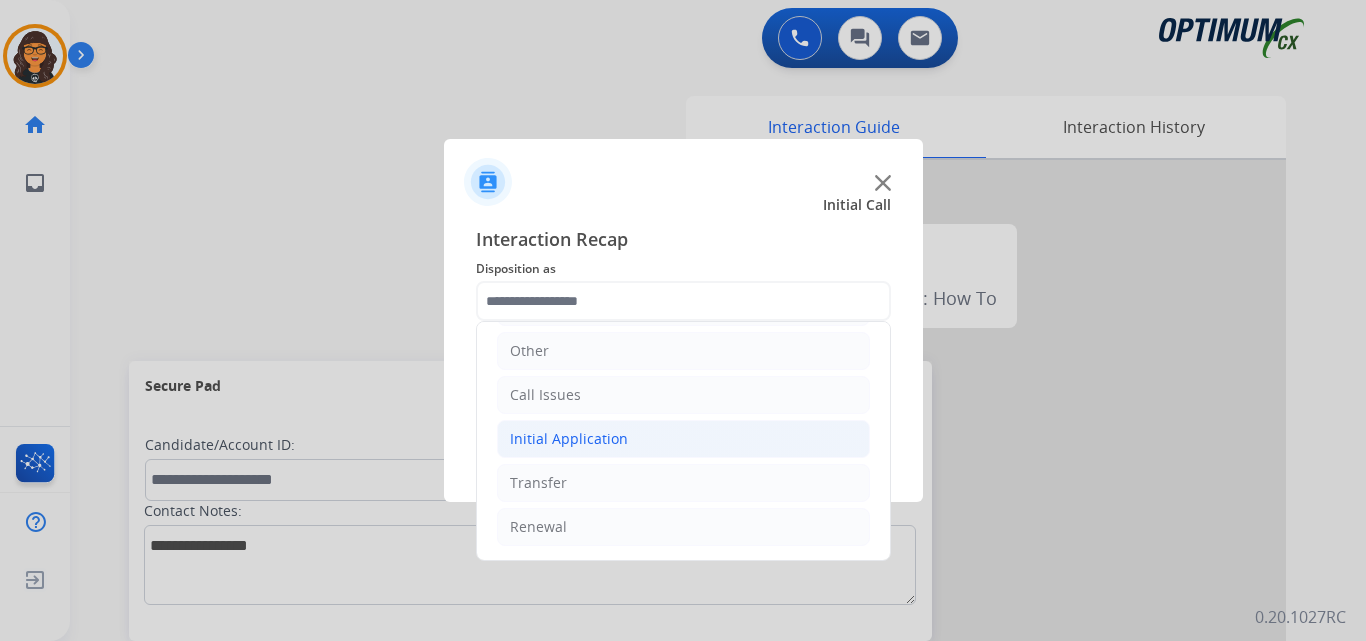 drag, startPoint x: 579, startPoint y: 437, endPoint x: 616, endPoint y: 438, distance: 37.01351 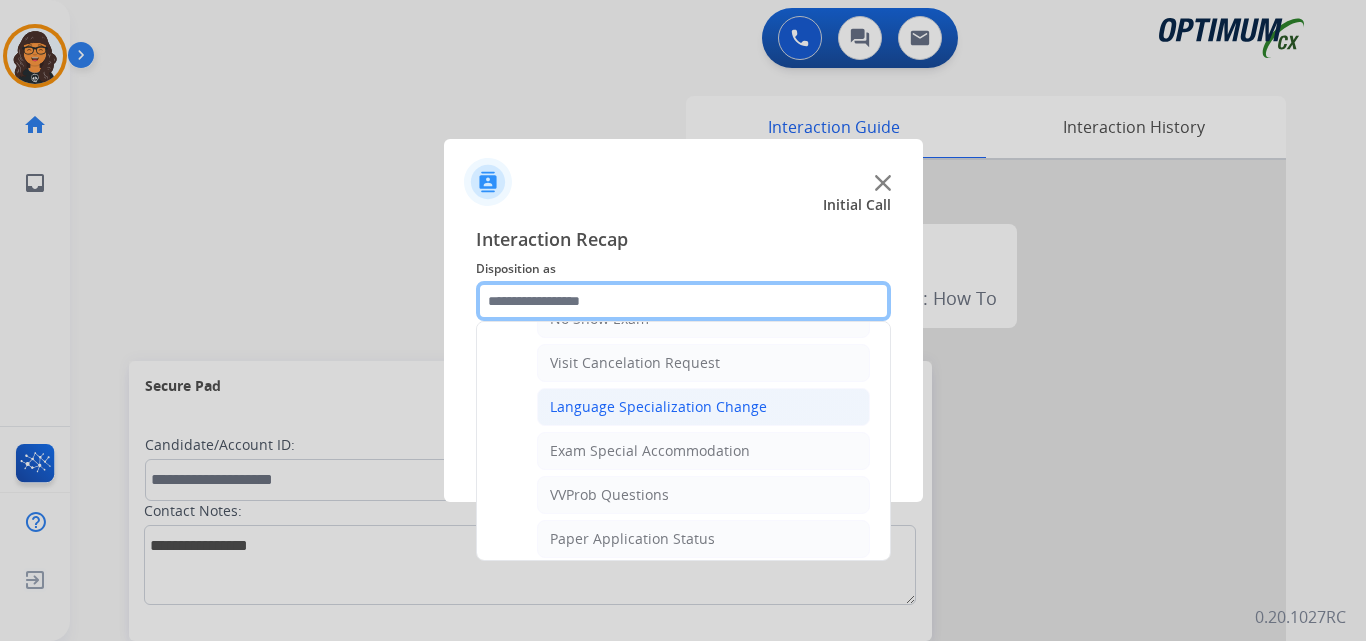 scroll, scrollTop: 1036, scrollLeft: 0, axis: vertical 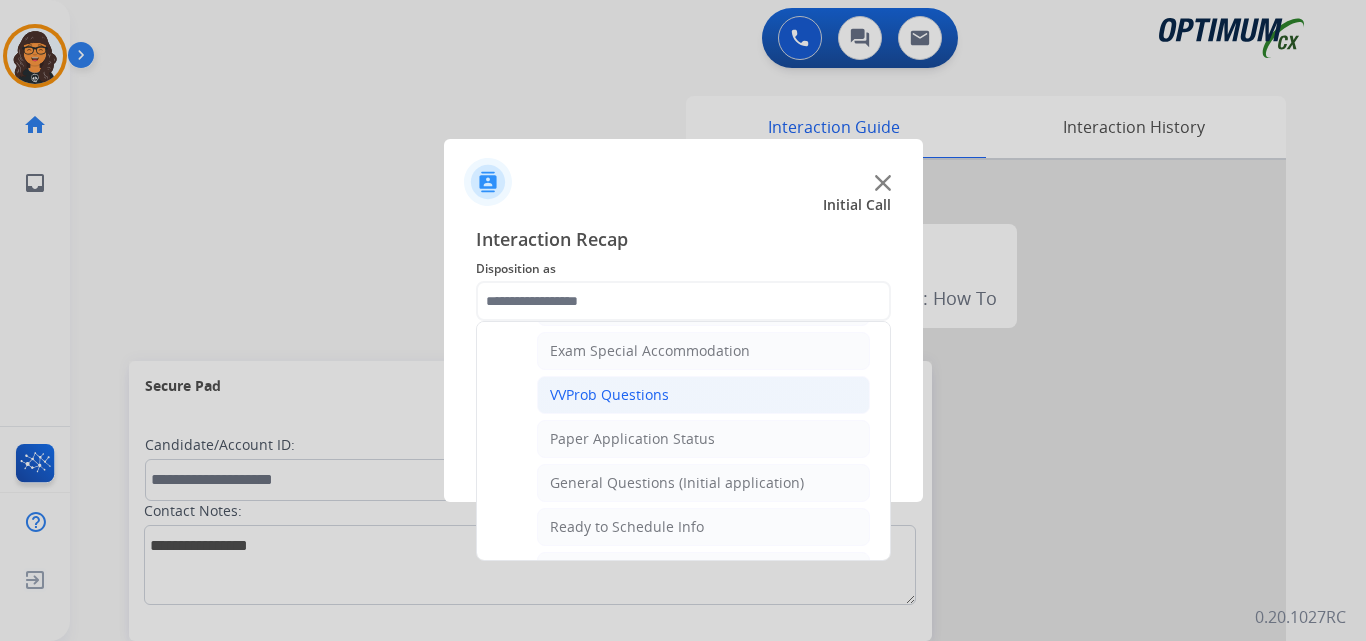click on "VVProb Questions" 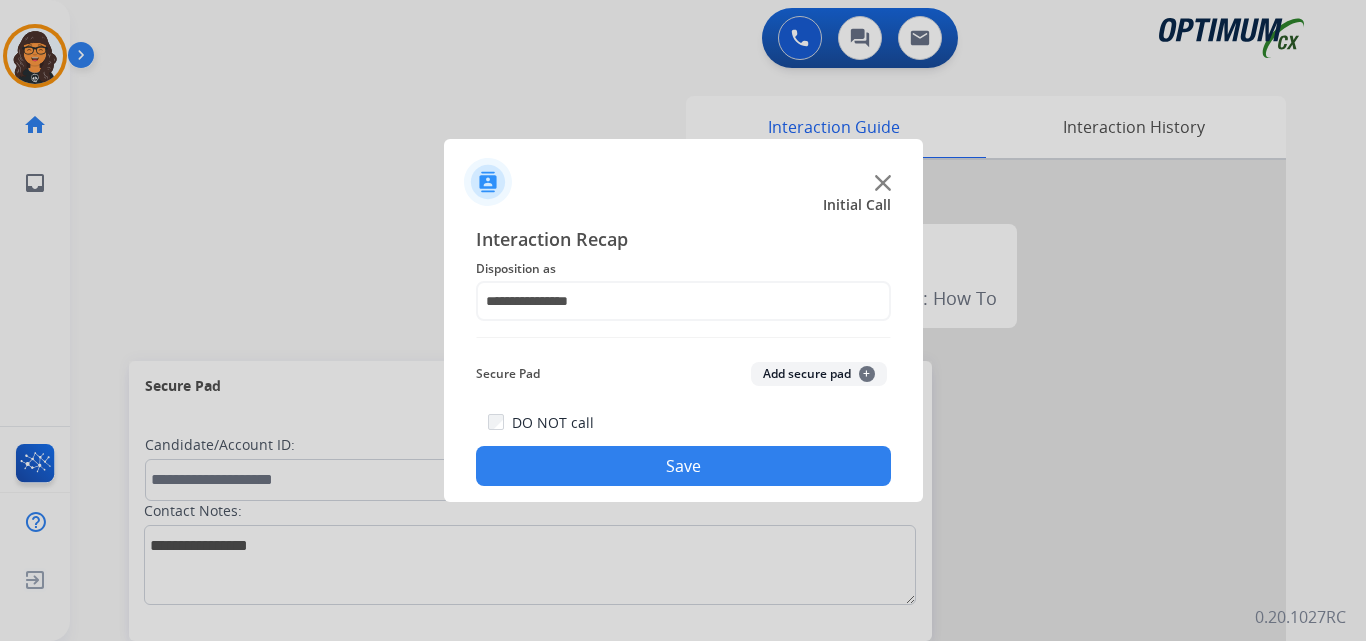 click on "Save" 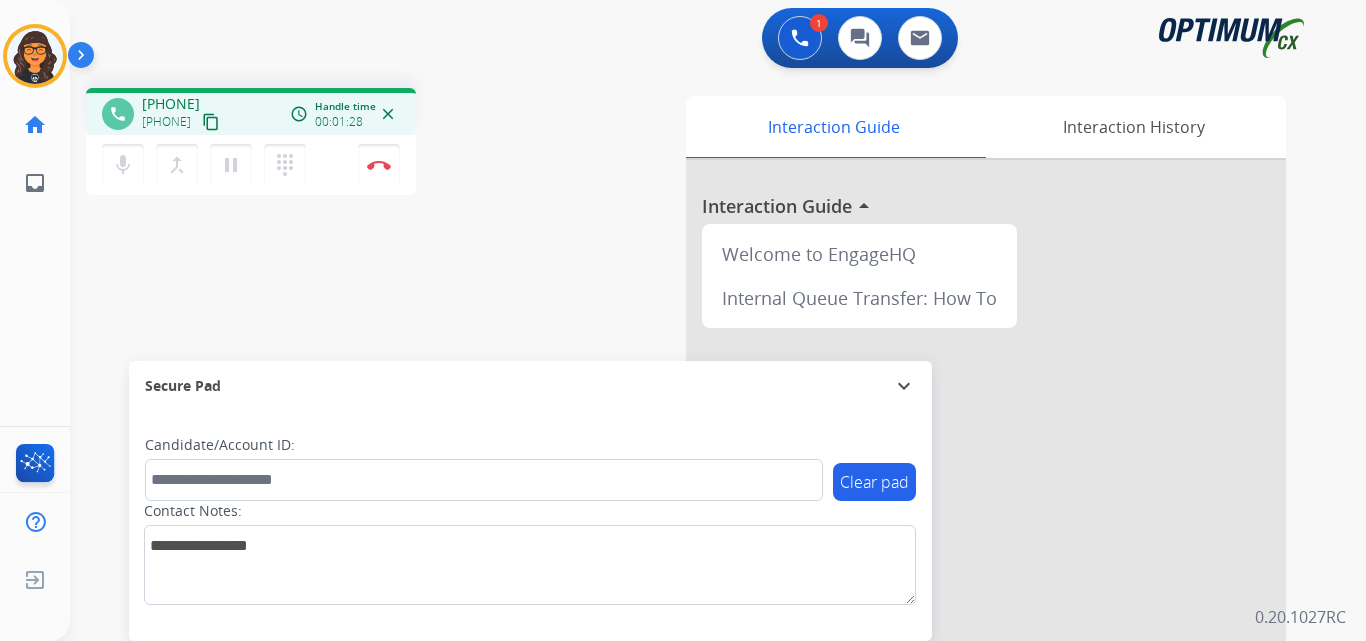 click on "content_copy" at bounding box center [211, 122] 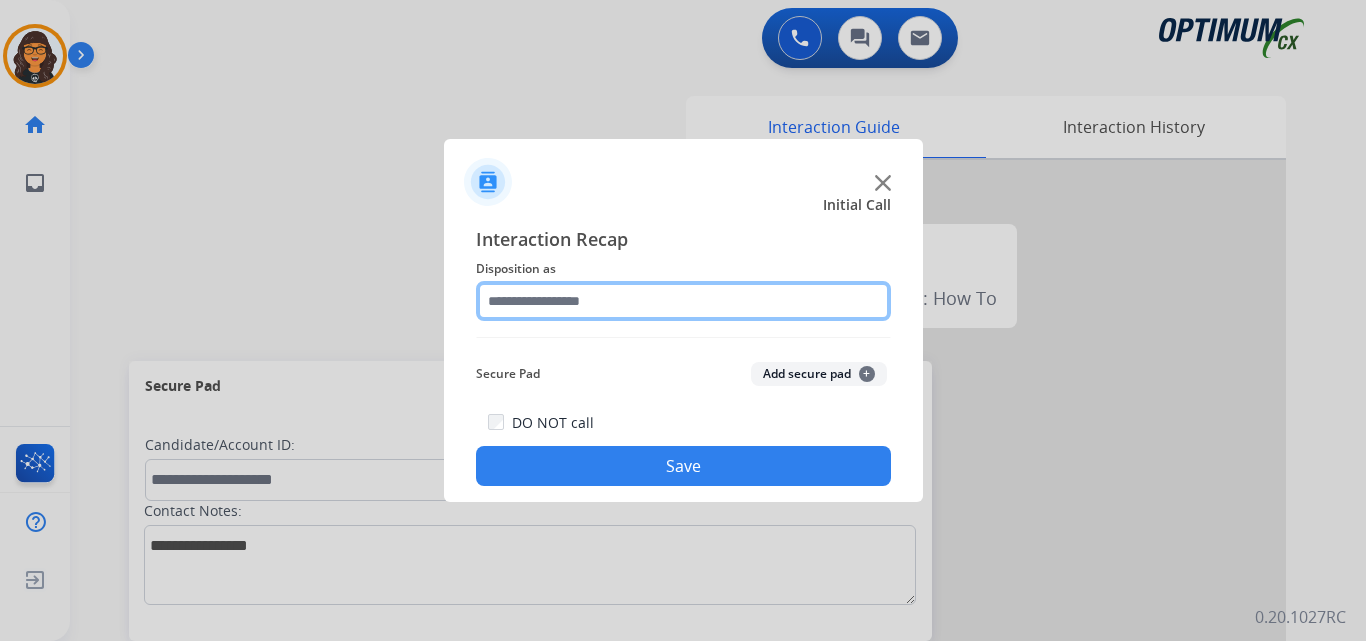 click 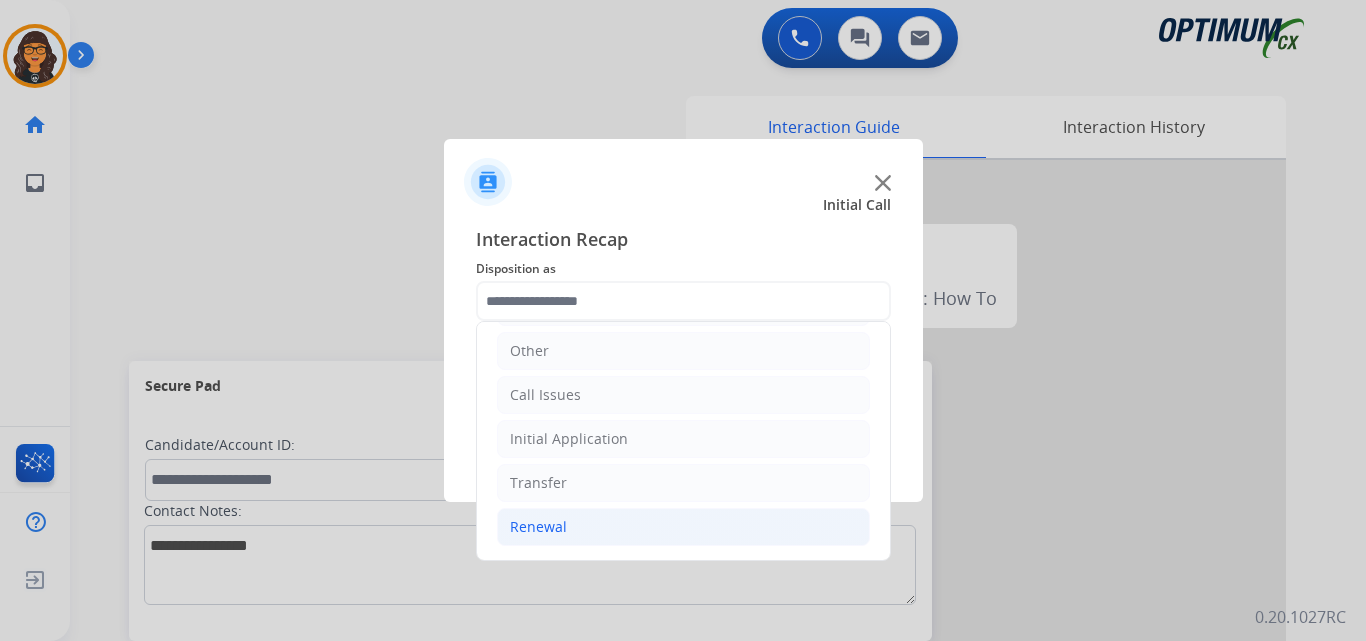click on "Renewal" 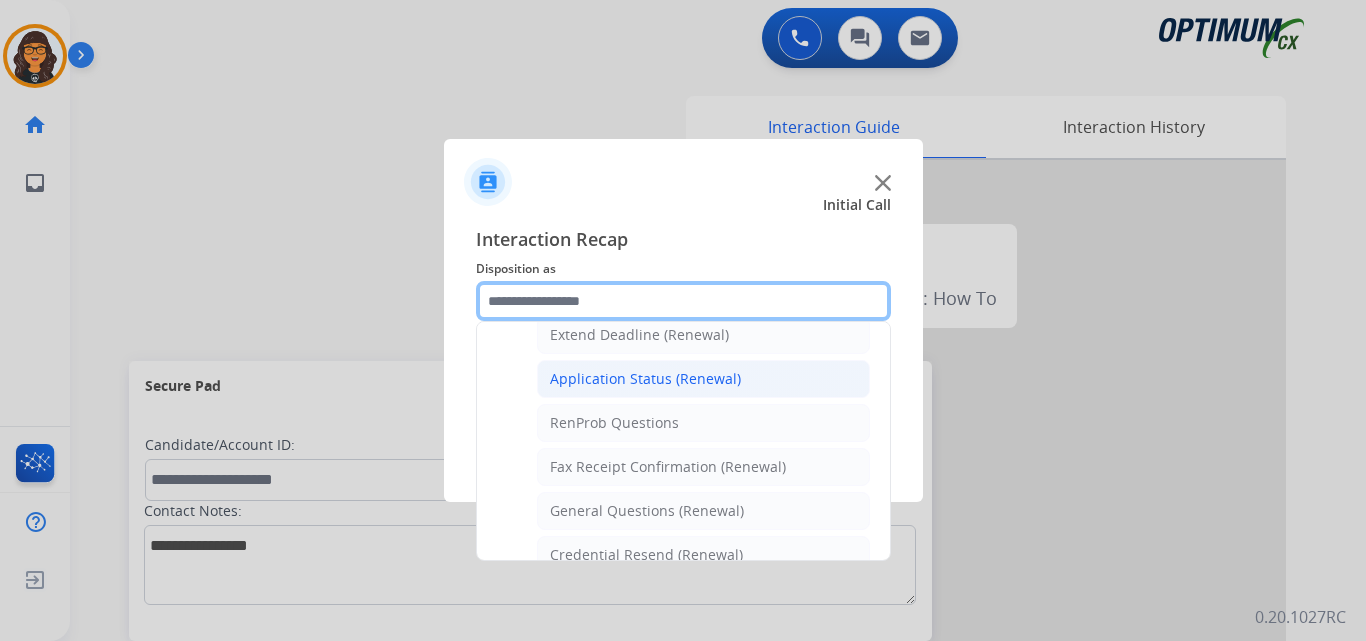 scroll, scrollTop: 536, scrollLeft: 0, axis: vertical 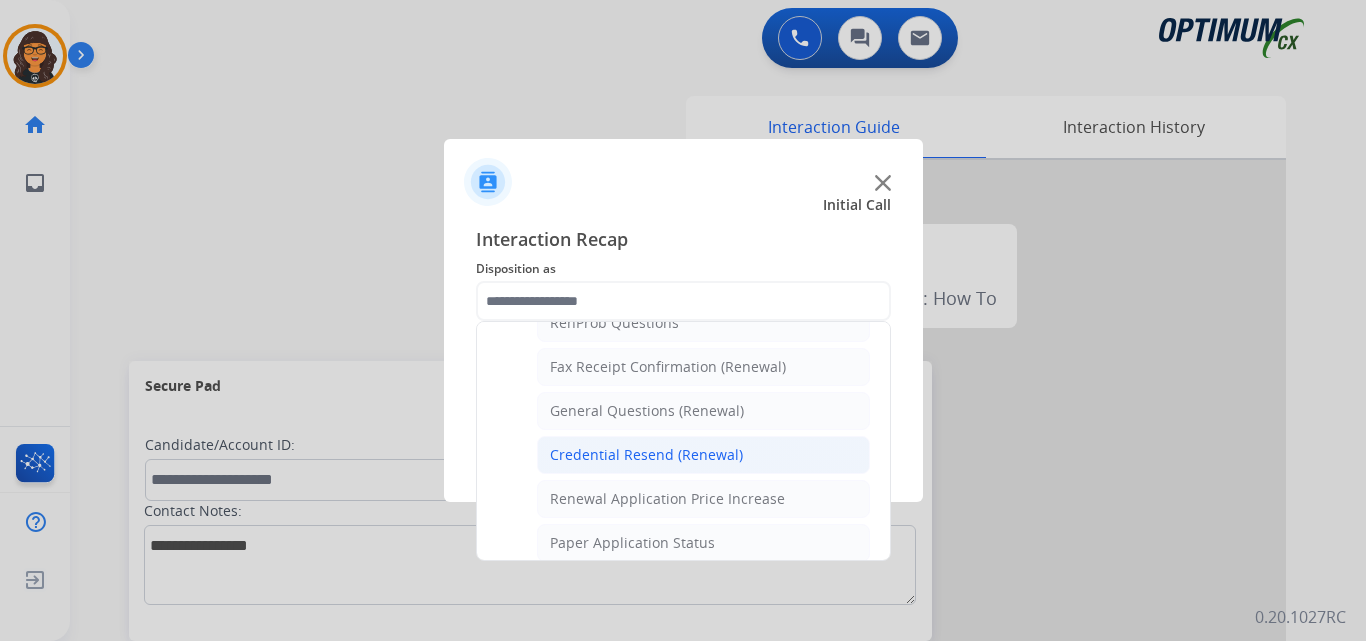 click on "Credential Resend (Renewal)" 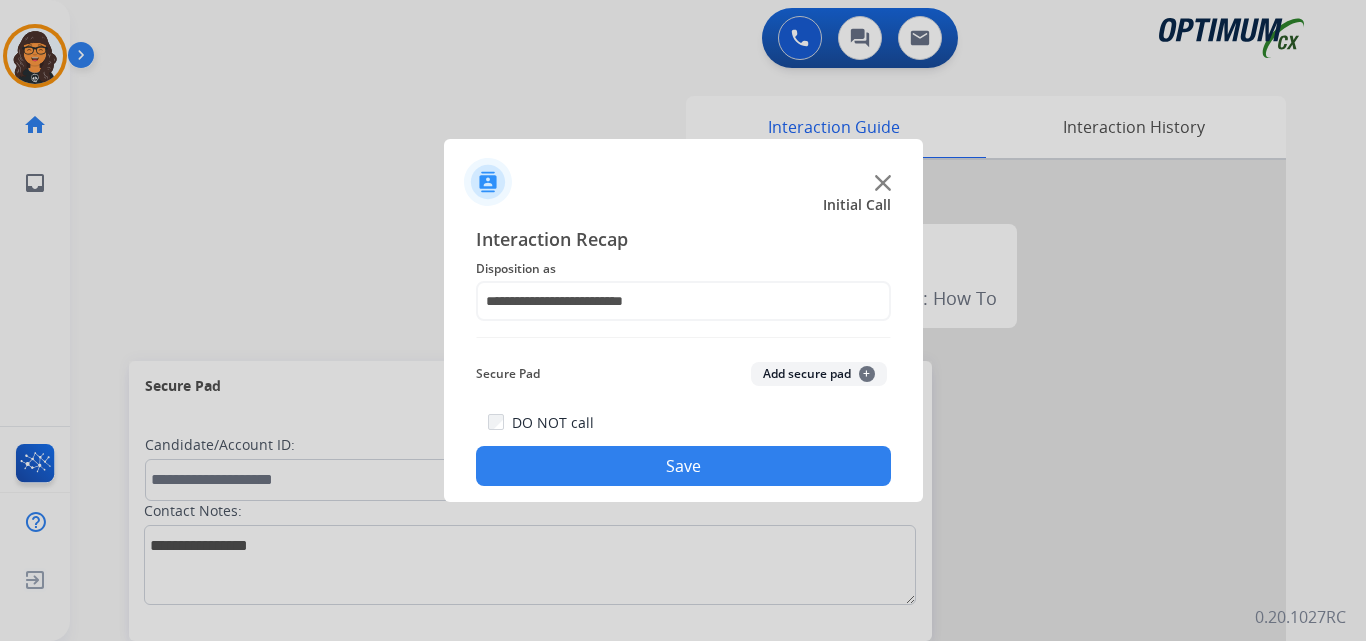 click on "Save" 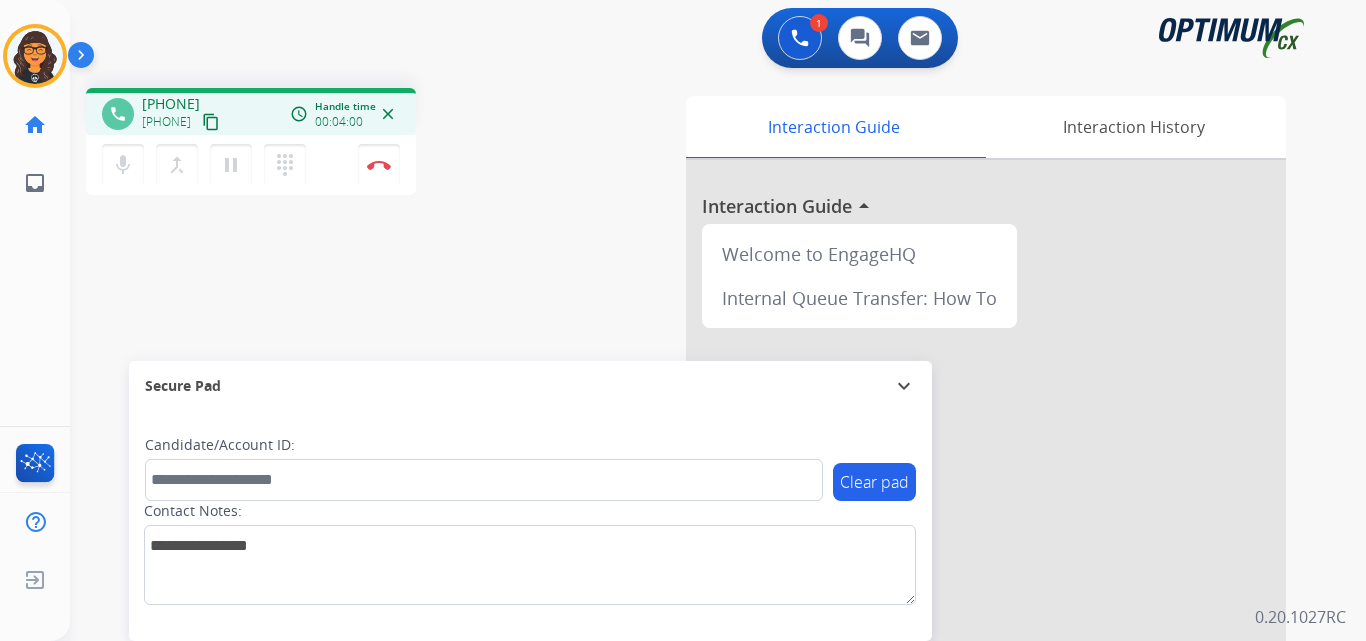 click on "content_copy" at bounding box center (211, 122) 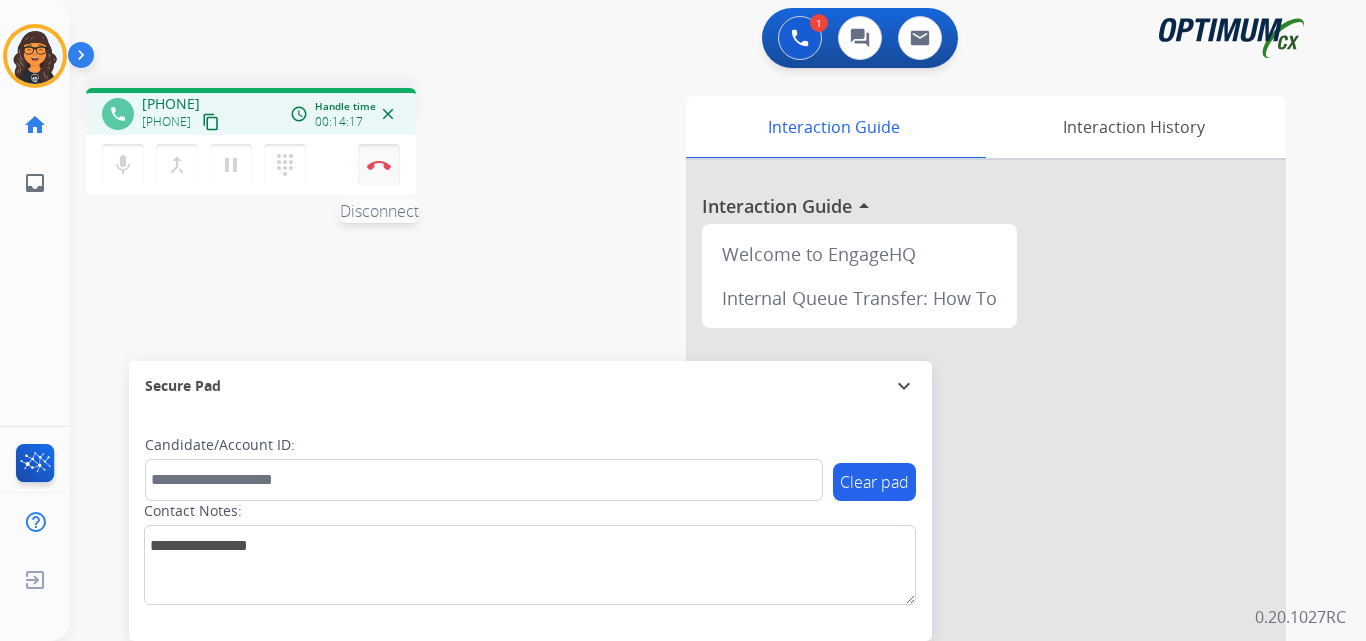 click at bounding box center (379, 165) 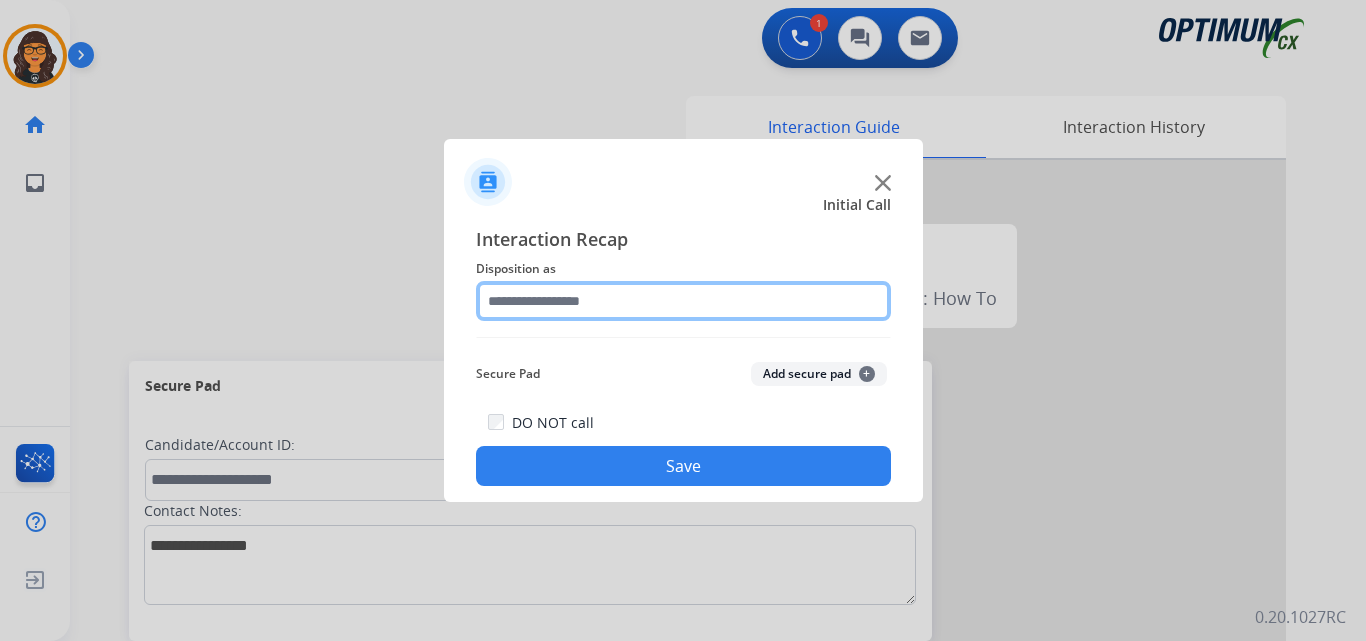 click 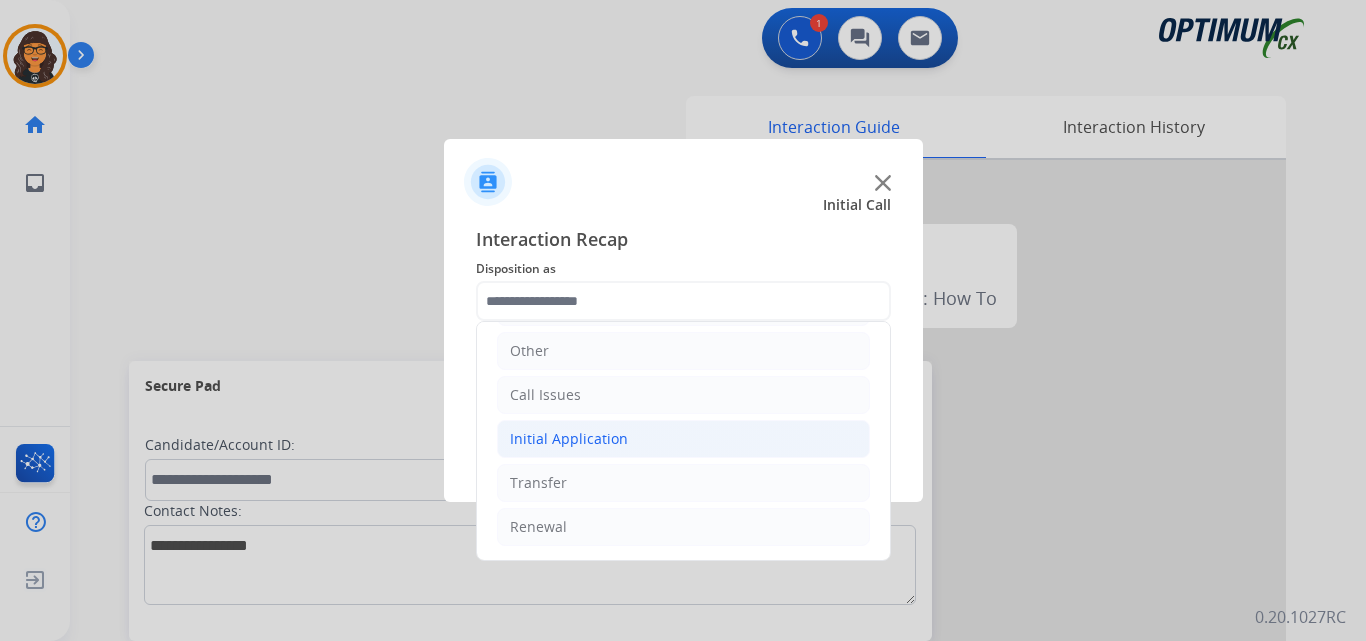 click on "Initial Application" 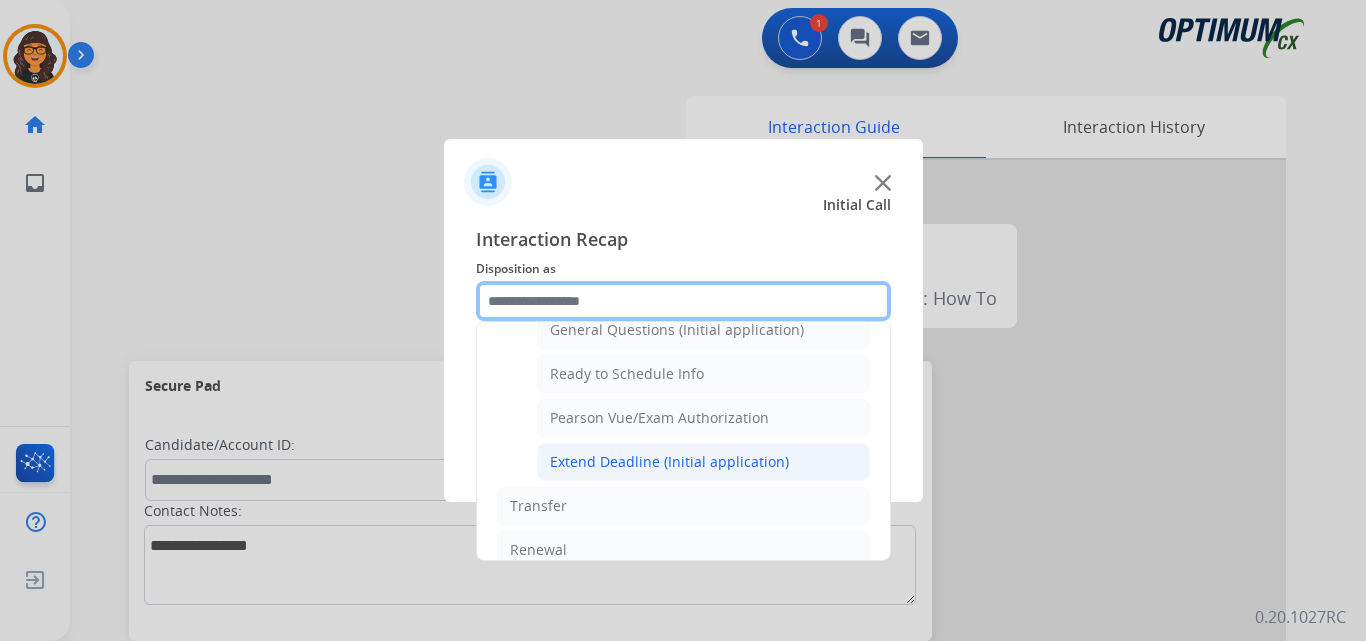 scroll, scrollTop: 1212, scrollLeft: 0, axis: vertical 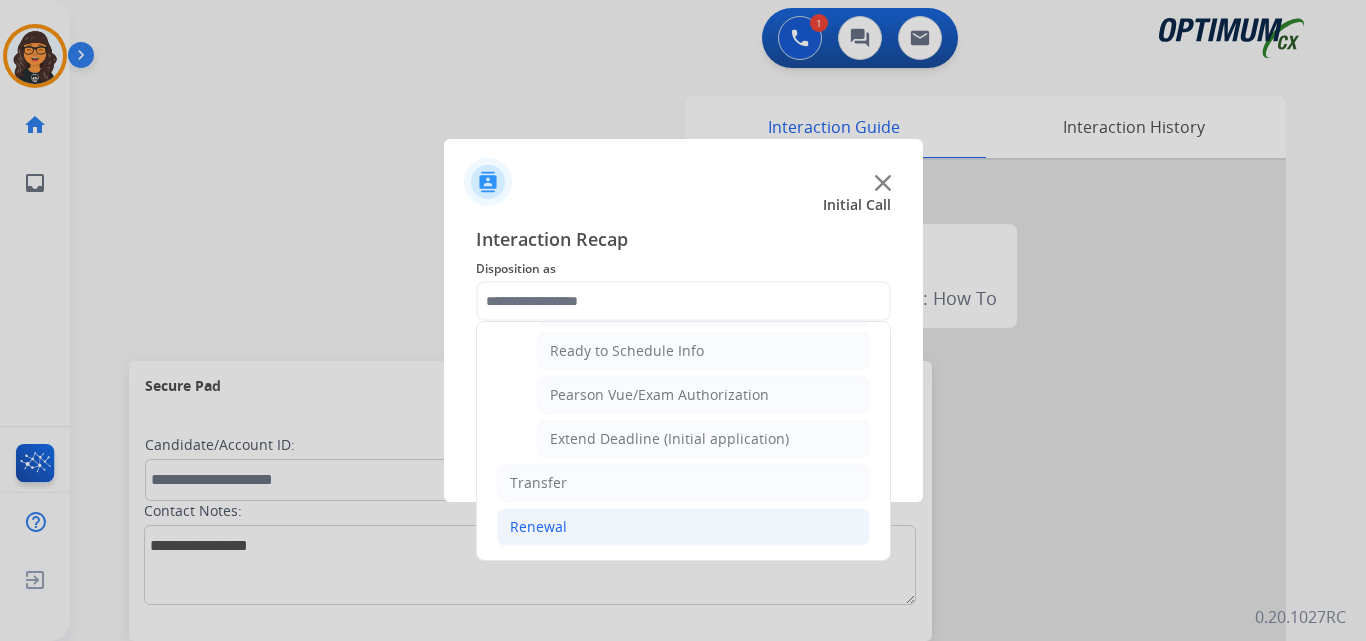click on "Renewal" 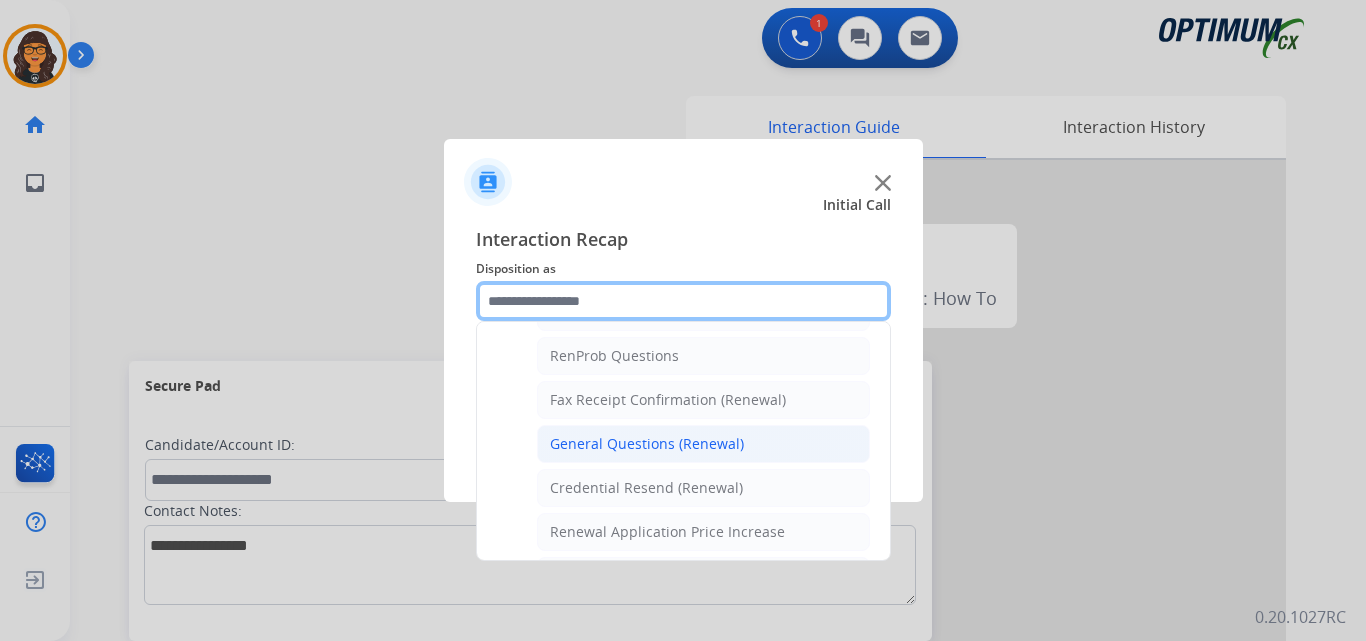 scroll, scrollTop: 472, scrollLeft: 0, axis: vertical 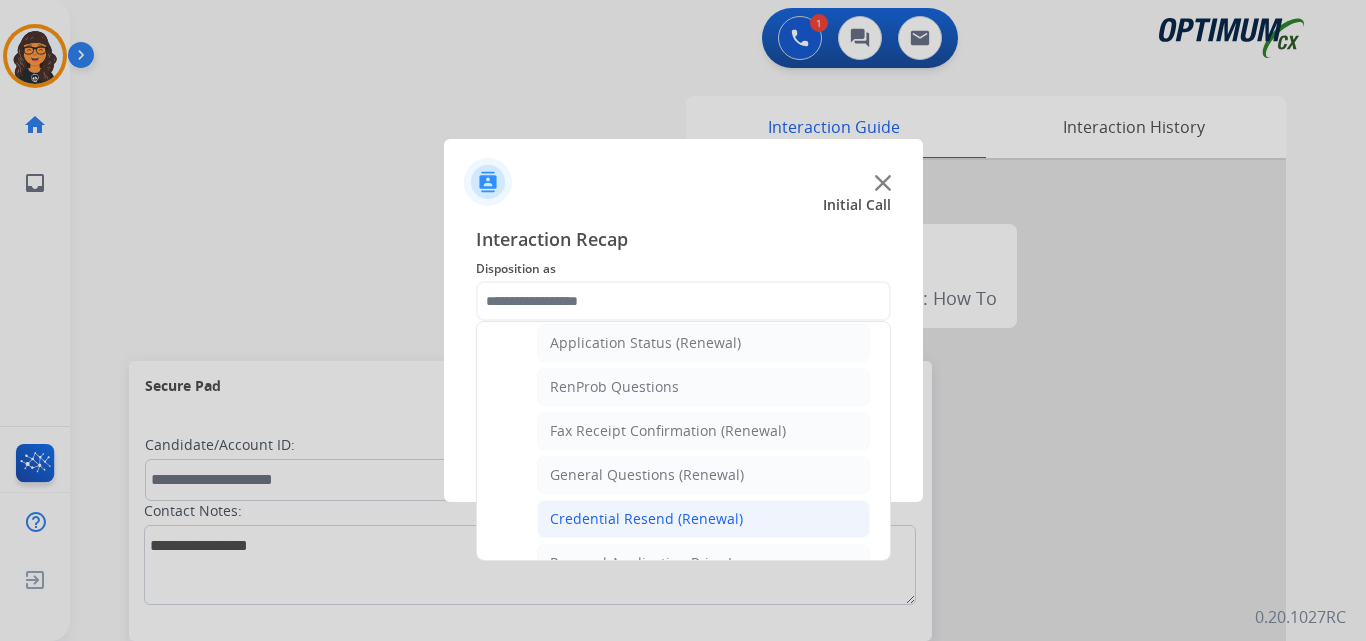 click on "Credential Resend (Renewal)" 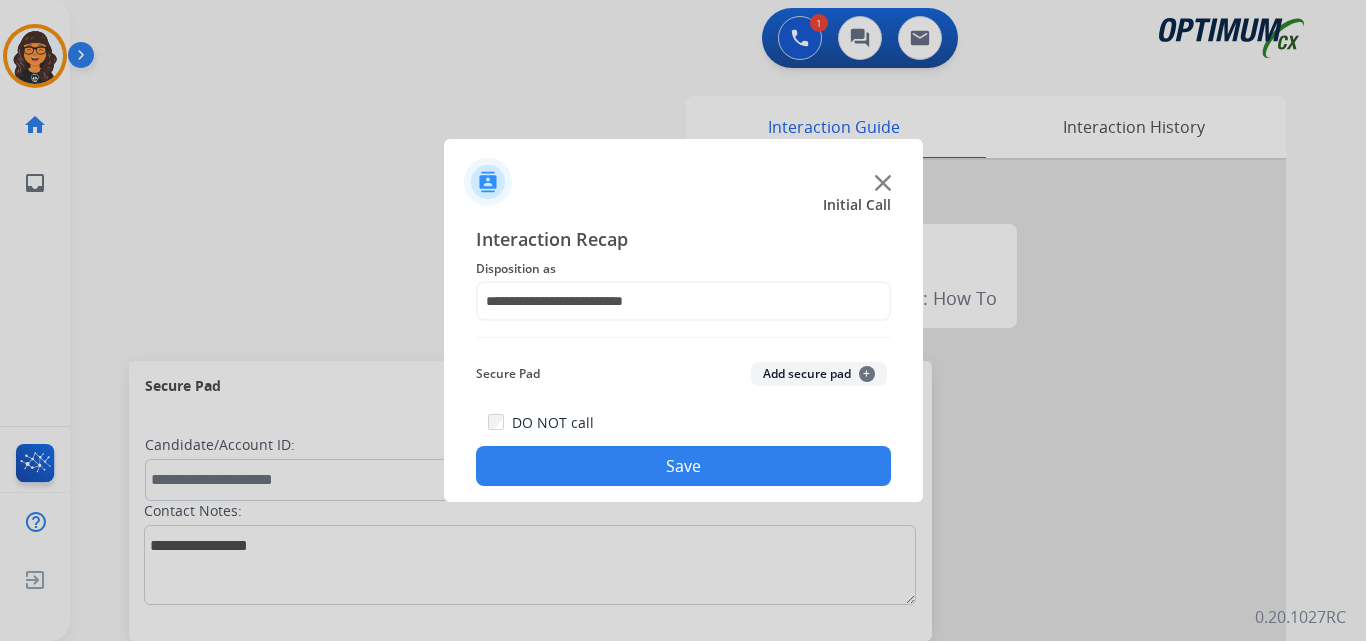 click on "**********" 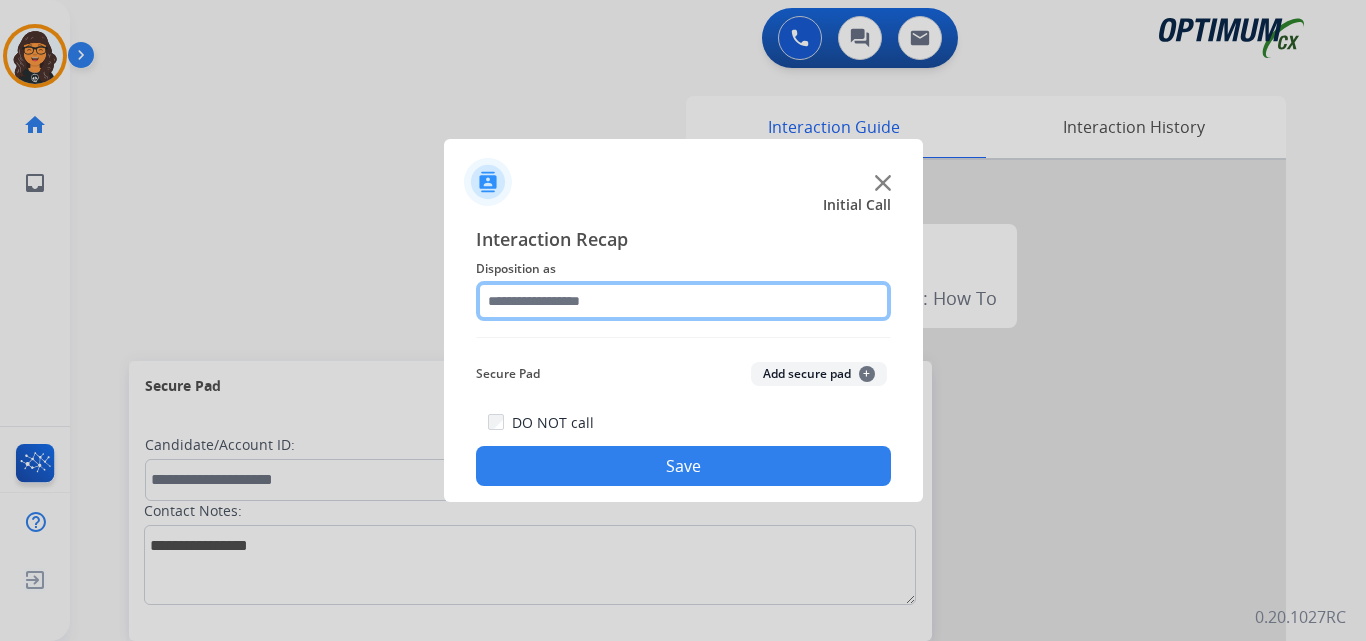 click 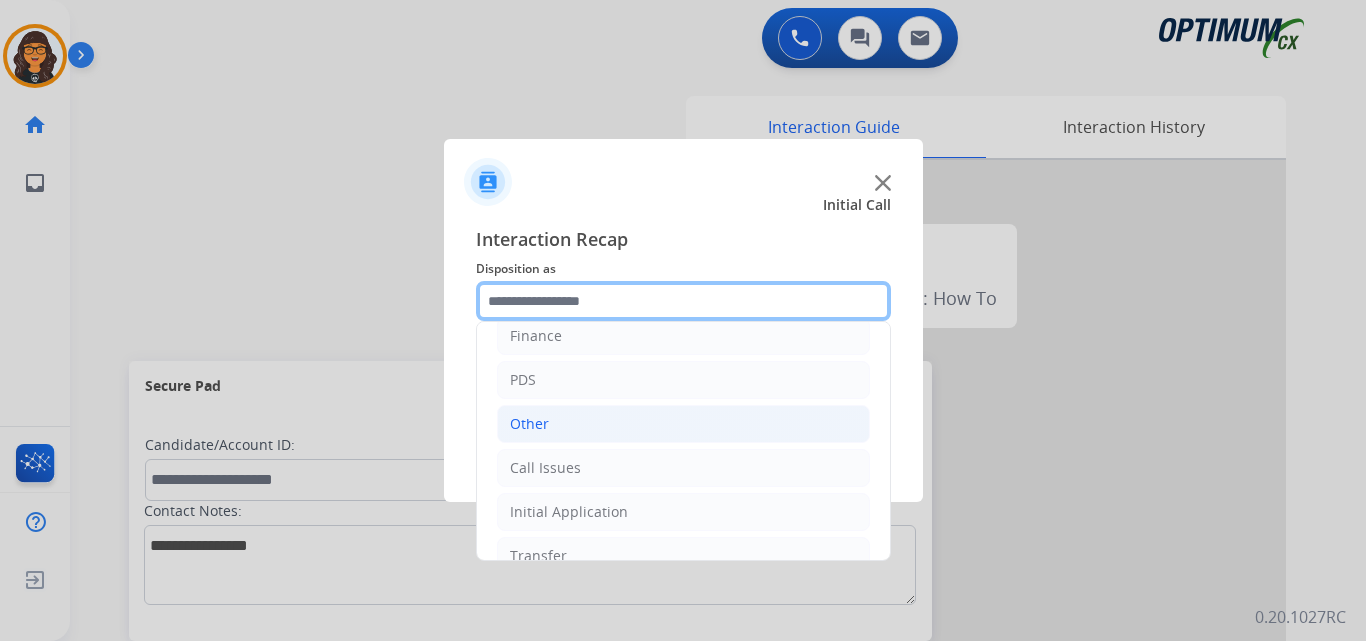 scroll, scrollTop: 136, scrollLeft: 0, axis: vertical 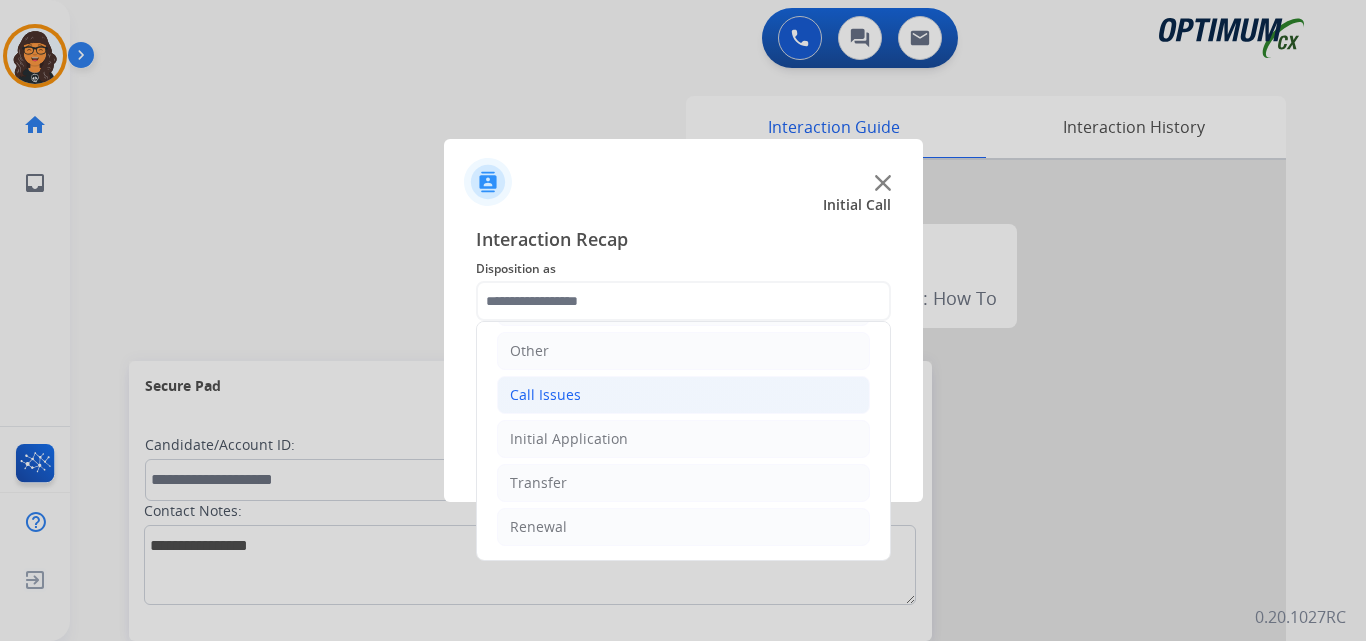 click on "Call Issues" 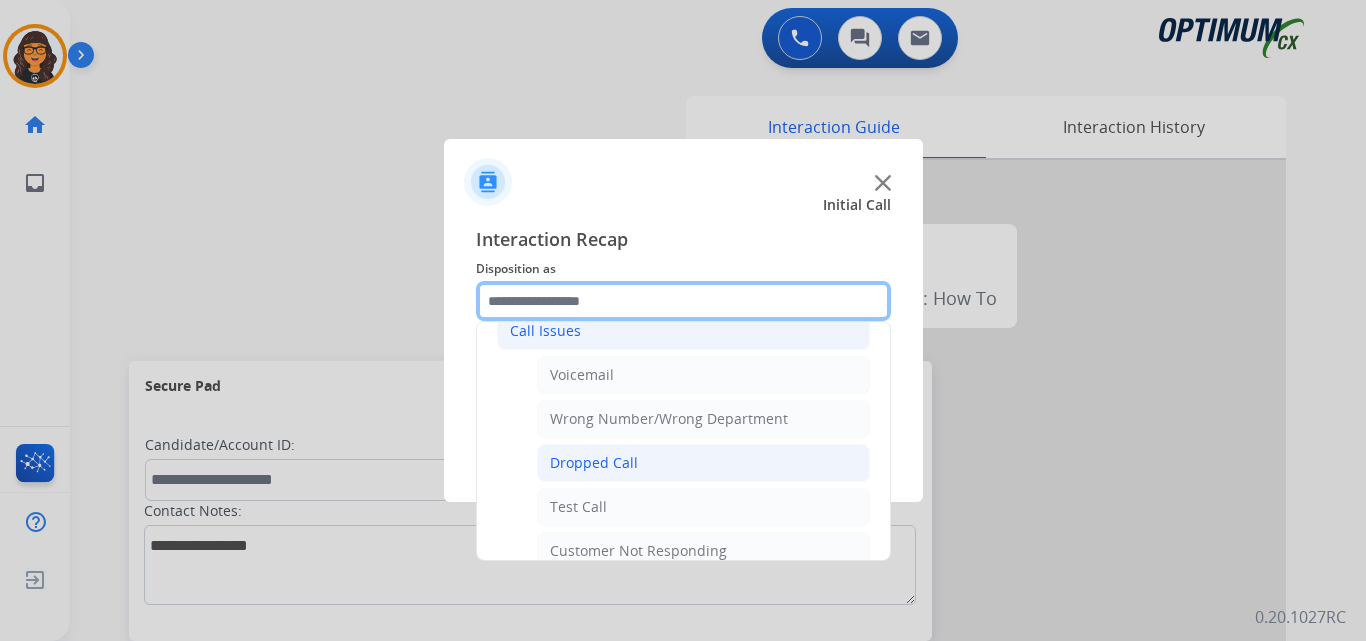 scroll, scrollTop: 236, scrollLeft: 0, axis: vertical 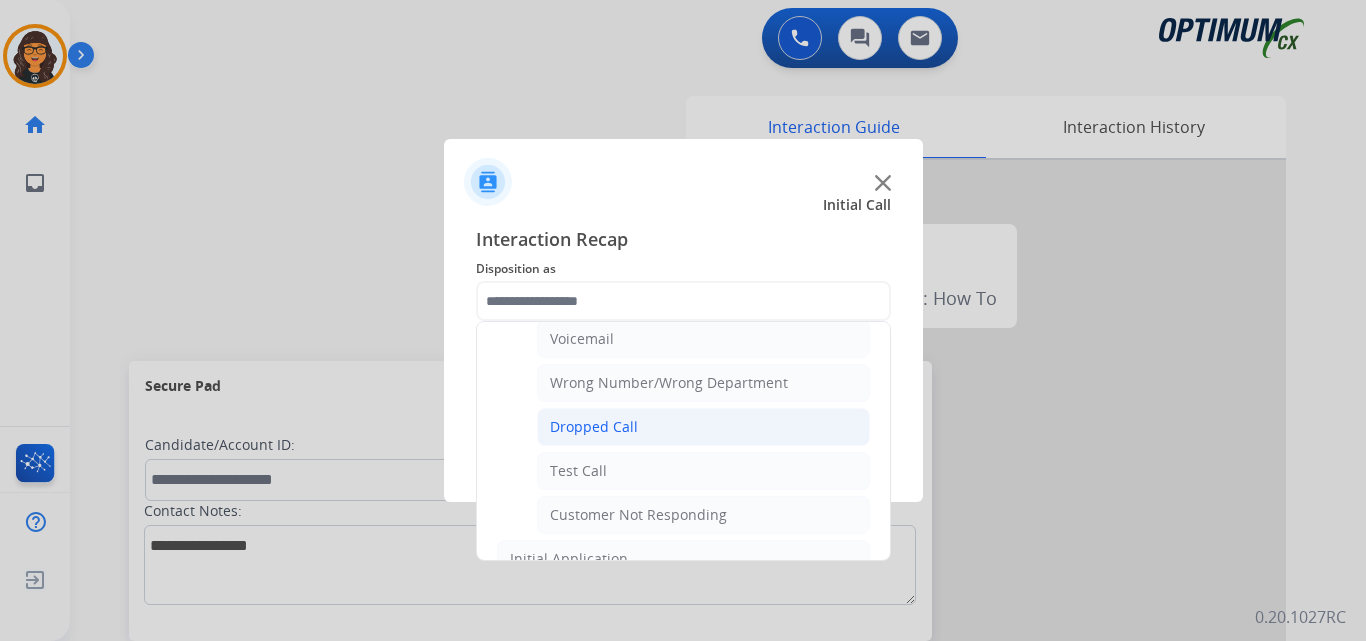 click on "Dropped Call" 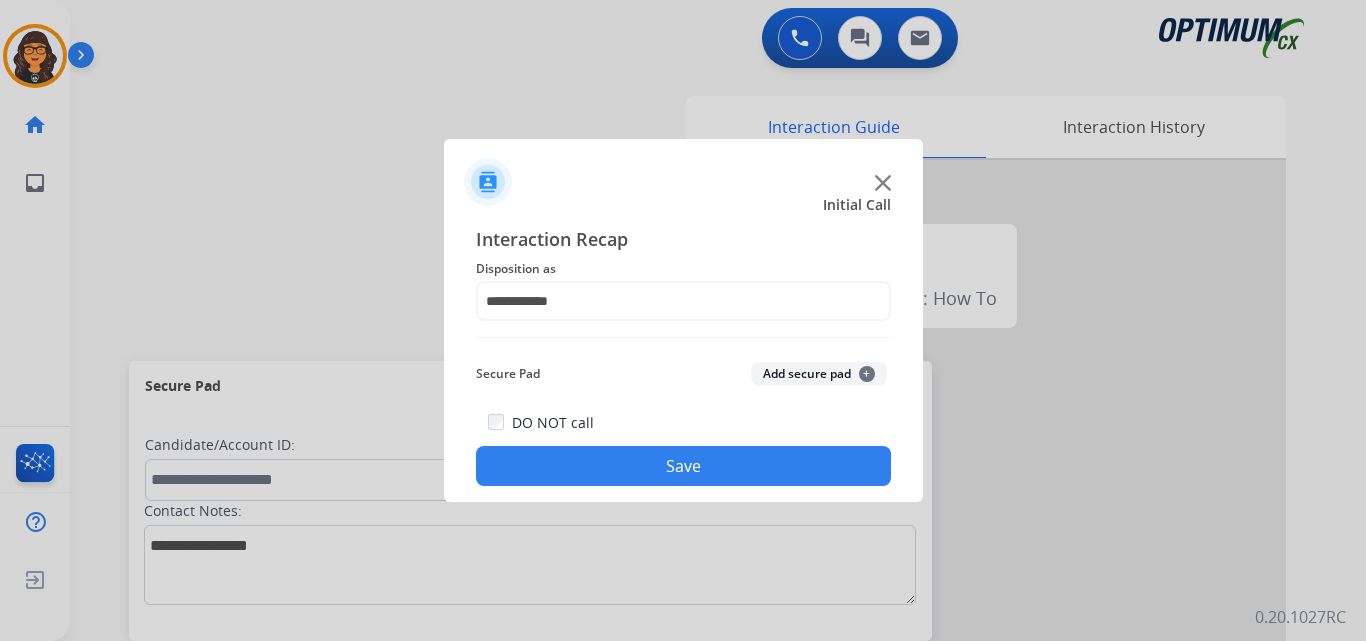 click on "Save" 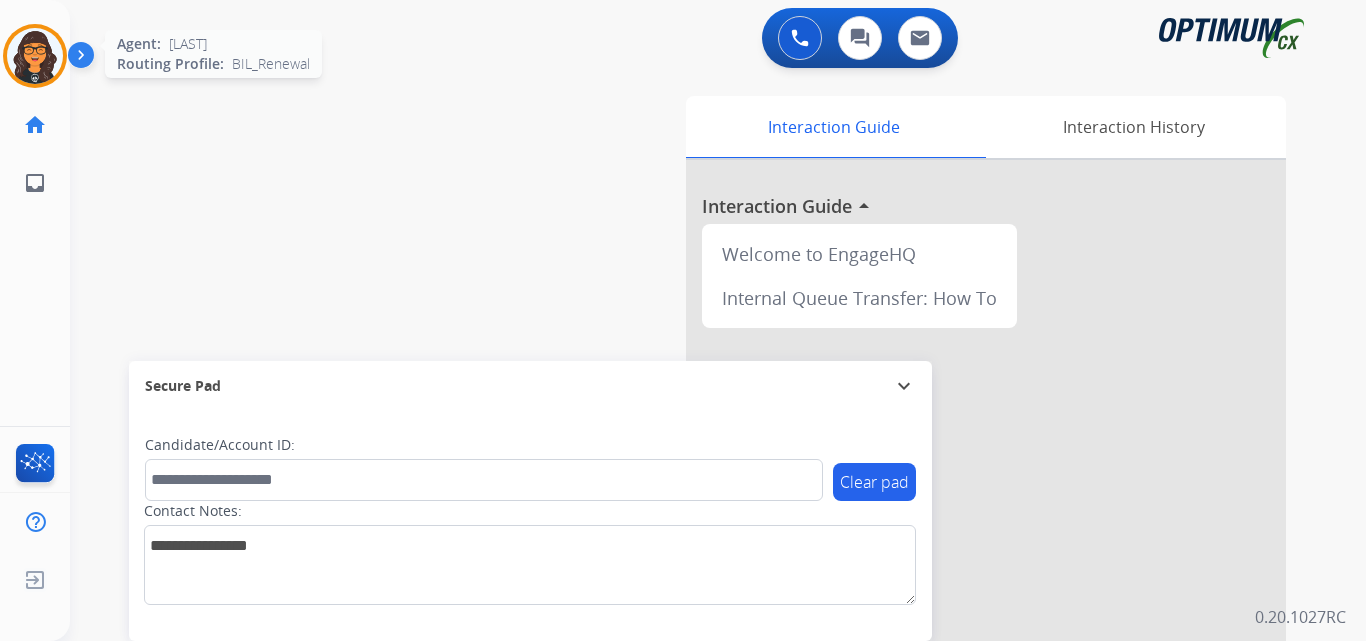 drag, startPoint x: 30, startPoint y: 64, endPoint x: 54, endPoint y: 67, distance: 24.186773 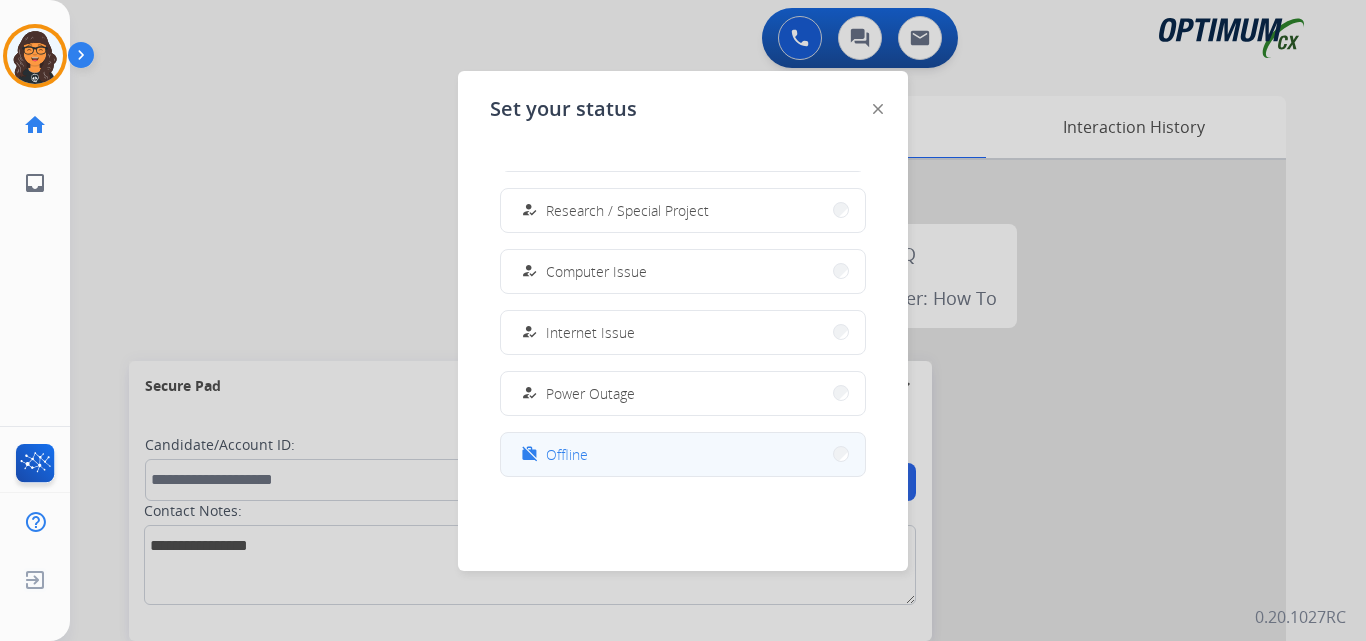 scroll, scrollTop: 499, scrollLeft: 0, axis: vertical 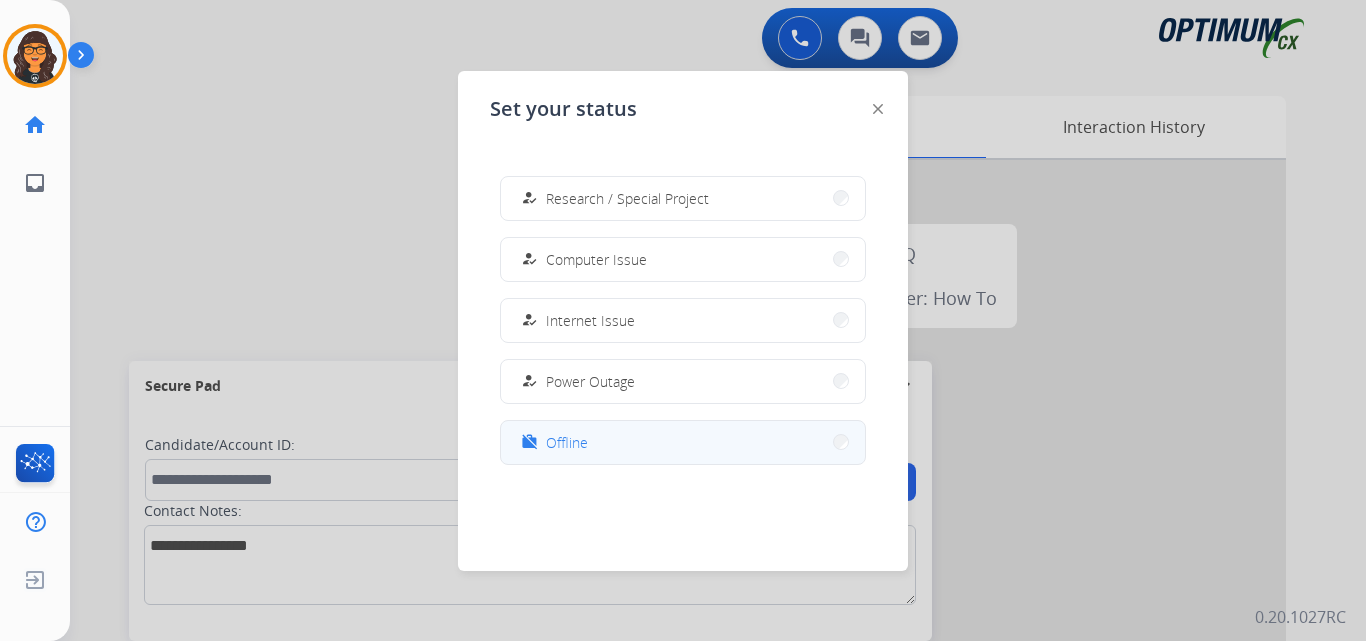click on "Offline" at bounding box center [567, 442] 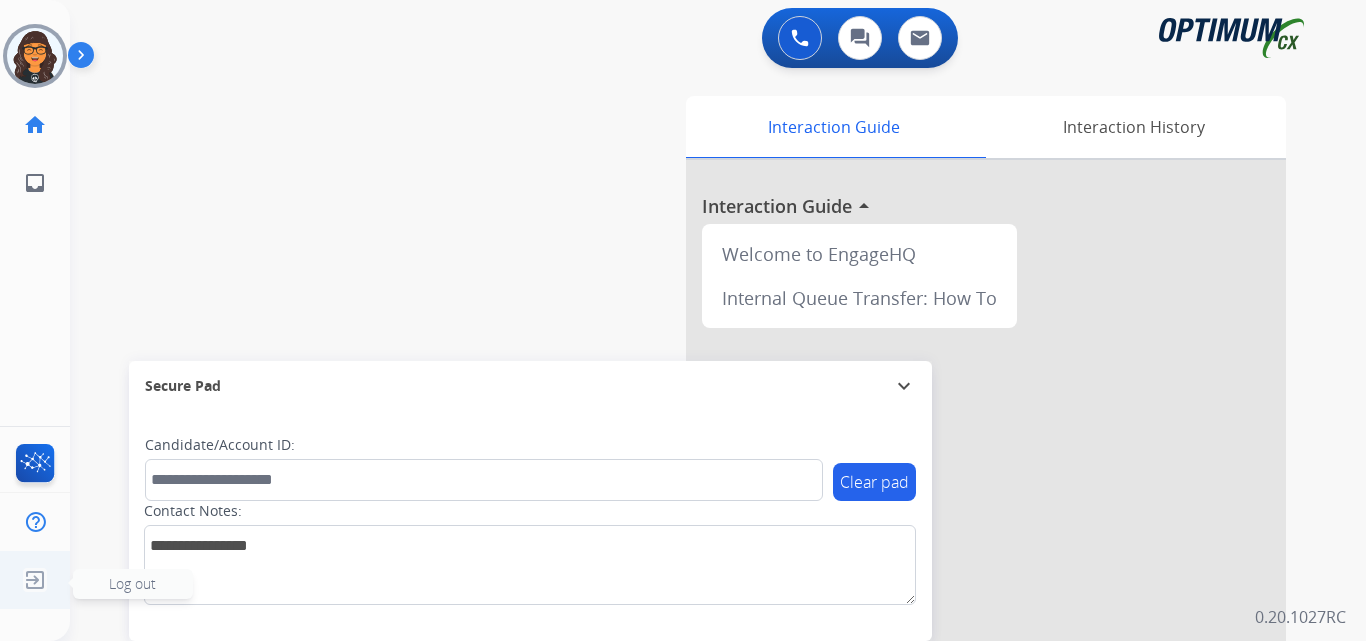 click 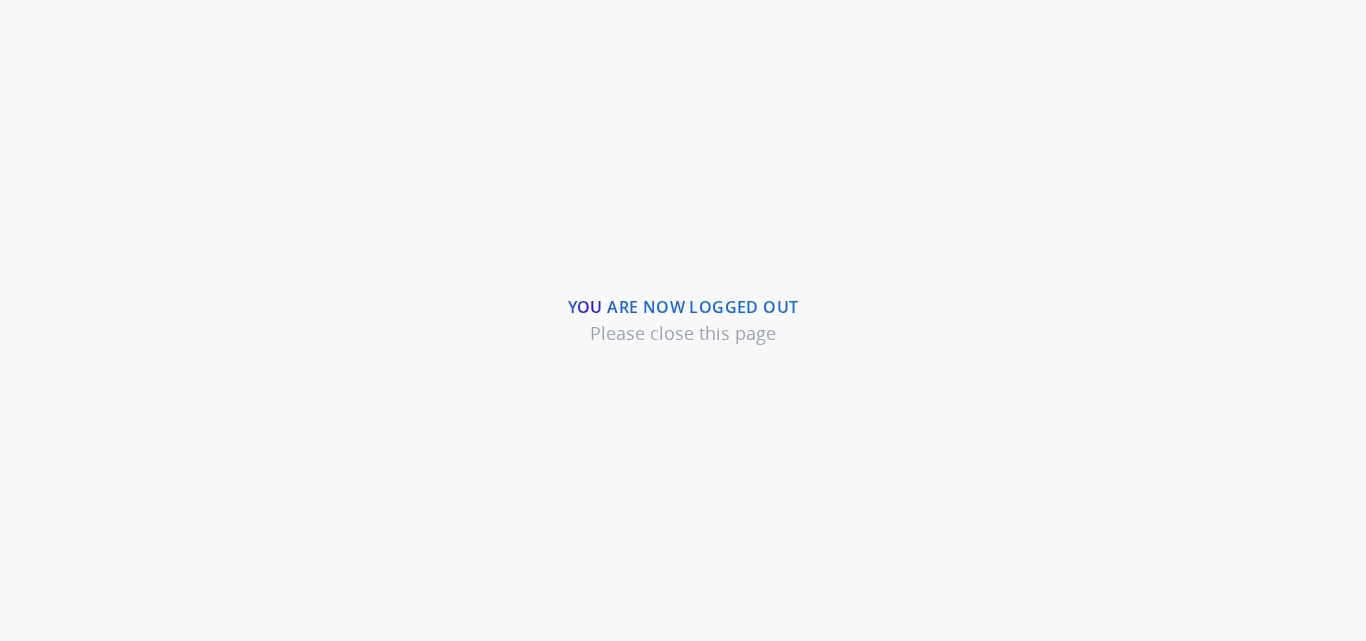 scroll, scrollTop: 0, scrollLeft: 0, axis: both 